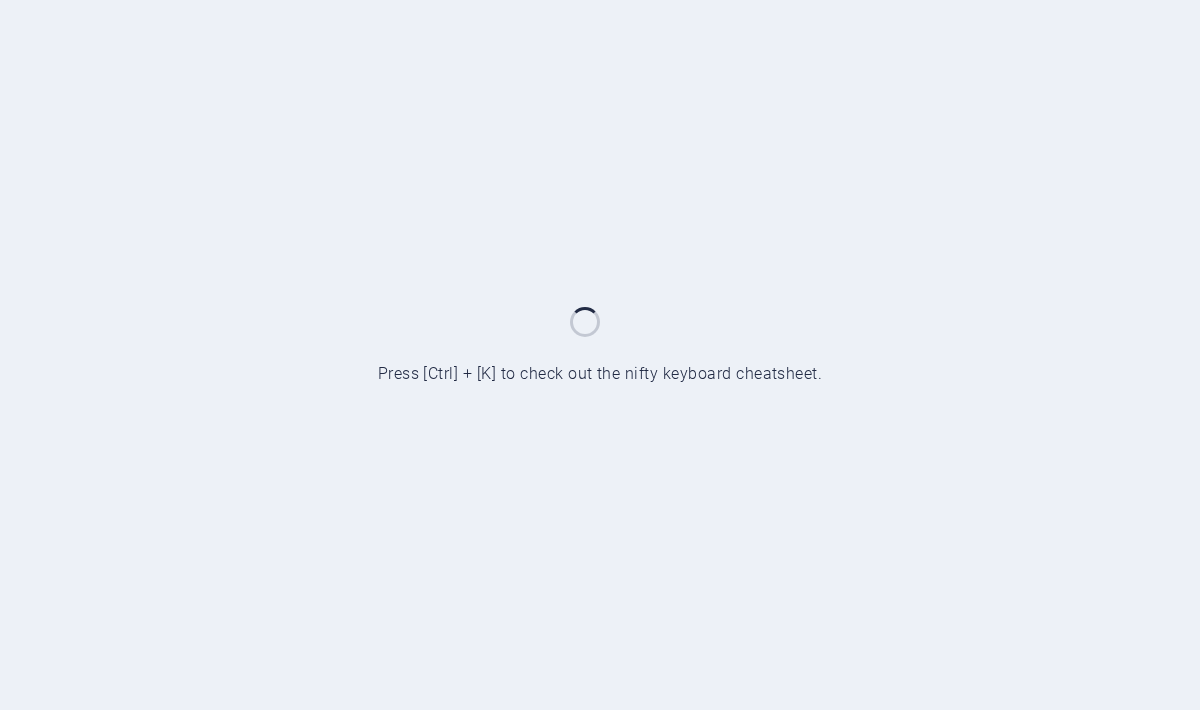 scroll, scrollTop: 0, scrollLeft: 0, axis: both 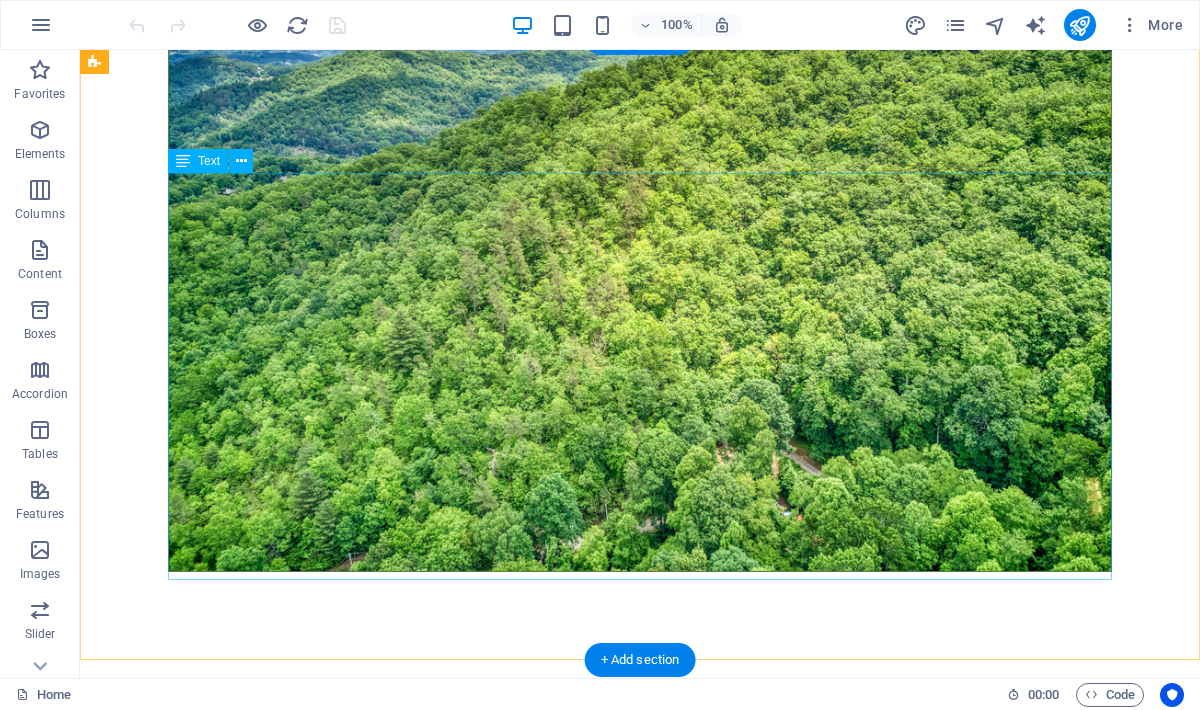 click on "Aug 2-- Back to School Bash,  Jackson County Rec Park, 10am. Aug 5--Jackson County Board of Commissioners will hold a  regular meeting  at 6:30 p.m., Justice & Administration Building, 401 Grindstaff Cove Road, Sylva. Aug 19--Jackson County Board of Commissioners will hold a  regular meeting  at 6:30 p.m., Justice & Administration Building, 401 Grindstaff Cove Road, Sylva. Aug 26-- Jackson County School Board  Meeting at the Central Office, 398 Hospital Rd., 6pm. Public comments to  publiccomments@jcpsmail.org  by 4 pm the day before the meeting. Aug 27-- Indivisible  Monthly Meeting at Jackson Dems HQ, 500 Mill St., 6:30-8:30pm. Book:   James,  Percival Everett . Sept 9-- Fontana Regional Library  Board Meeting at the Macon County Public Library (Franklin), 4 pm." at bounding box center [640, 990] 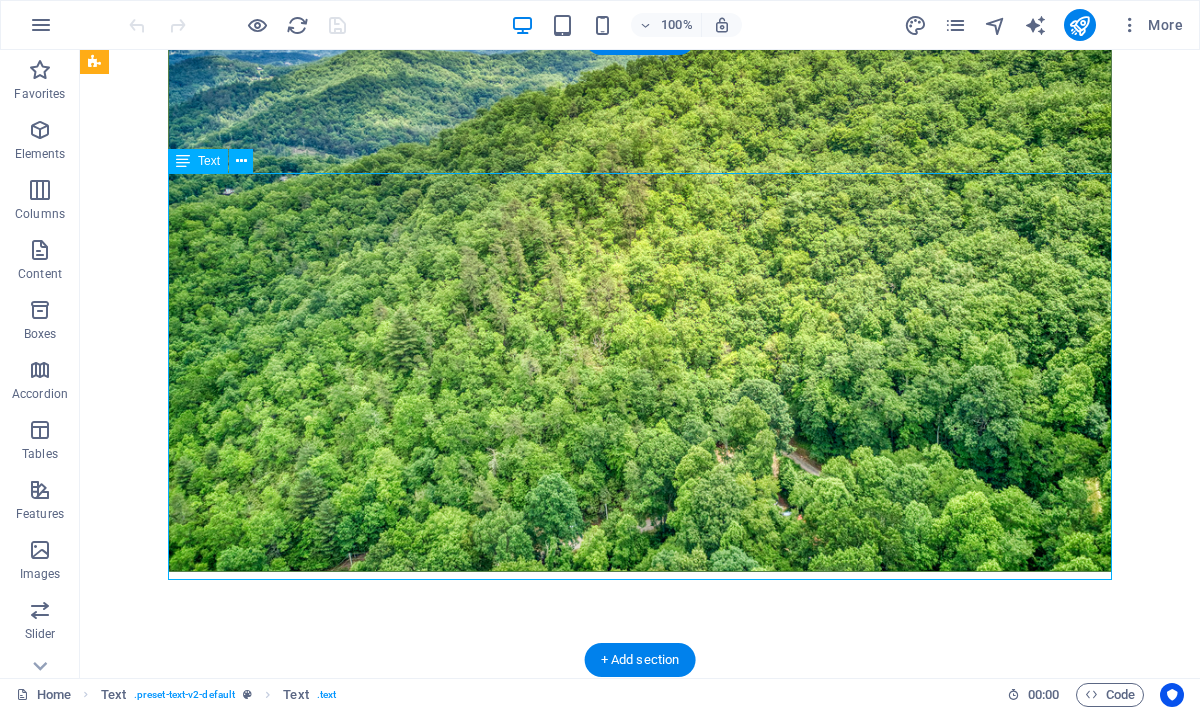 click on "Aug 2-- Back to School Bash,  Jackson County Rec Park, 10am. Aug 5--Jackson County Board of Commissioners will hold a  regular meeting  at 6:30 p.m., Justice & Administration Building, 401 Grindstaff Cove Road, Sylva. Aug 19--Jackson County Board of Commissioners will hold a  regular meeting  at 6:30 p.m., Justice & Administration Building, 401 Grindstaff Cove Road, Sylva. Aug 26-- Jackson County School Board  Meeting at the Central Office, 398 Hospital Rd., 6pm. Public comments to  publiccomments@jcpsmail.org  by 4 pm the day before the meeting. Aug 27-- Indivisible  Monthly Meeting at Jackson Dems HQ, 500 Mill St., 6:30-8:30pm. Book:   James,  Percival Everett . Sept 9-- Fontana Regional Library  Board Meeting at the Macon County Public Library (Franklin), 4 pm." at bounding box center [640, 990] 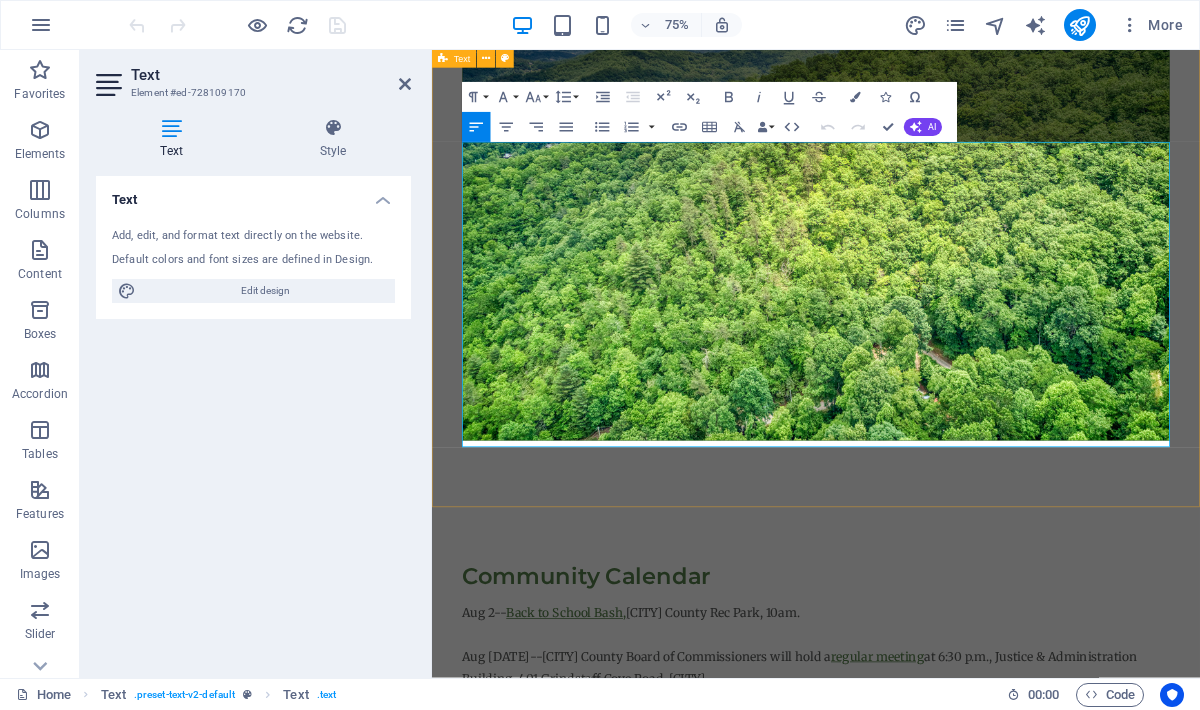 drag, startPoint x: 954, startPoint y: 191, endPoint x: 441, endPoint y: 180, distance: 513.1179 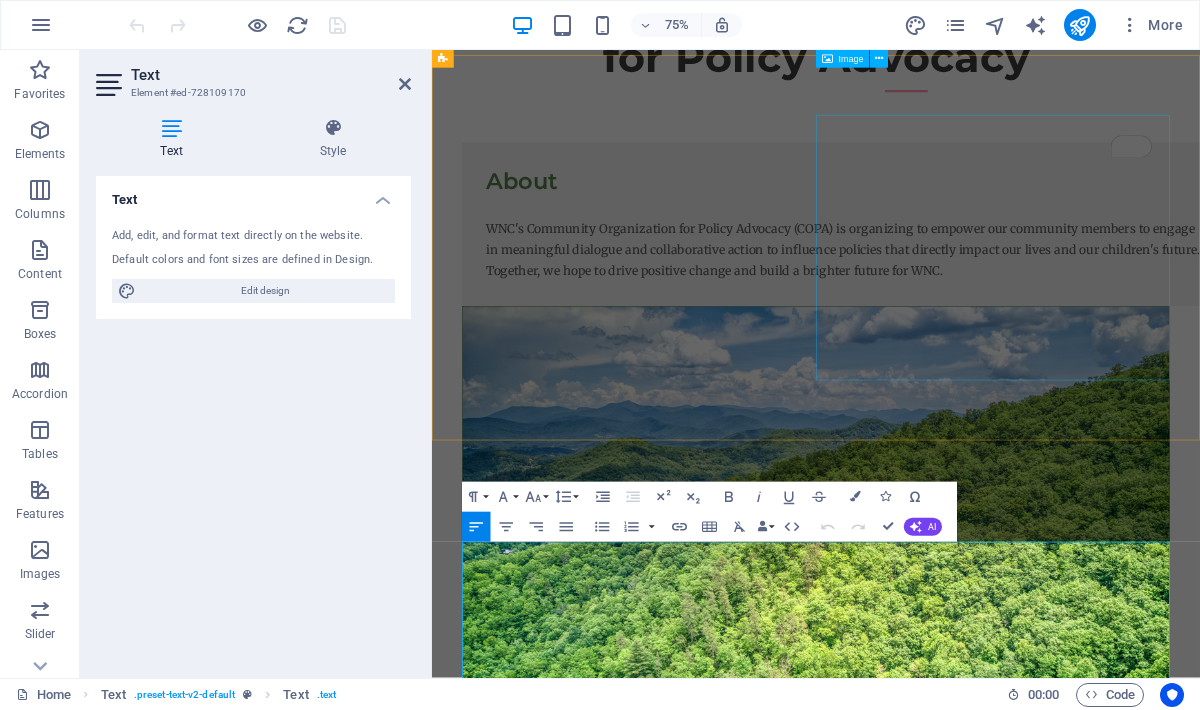 scroll, scrollTop: 391, scrollLeft: 0, axis: vertical 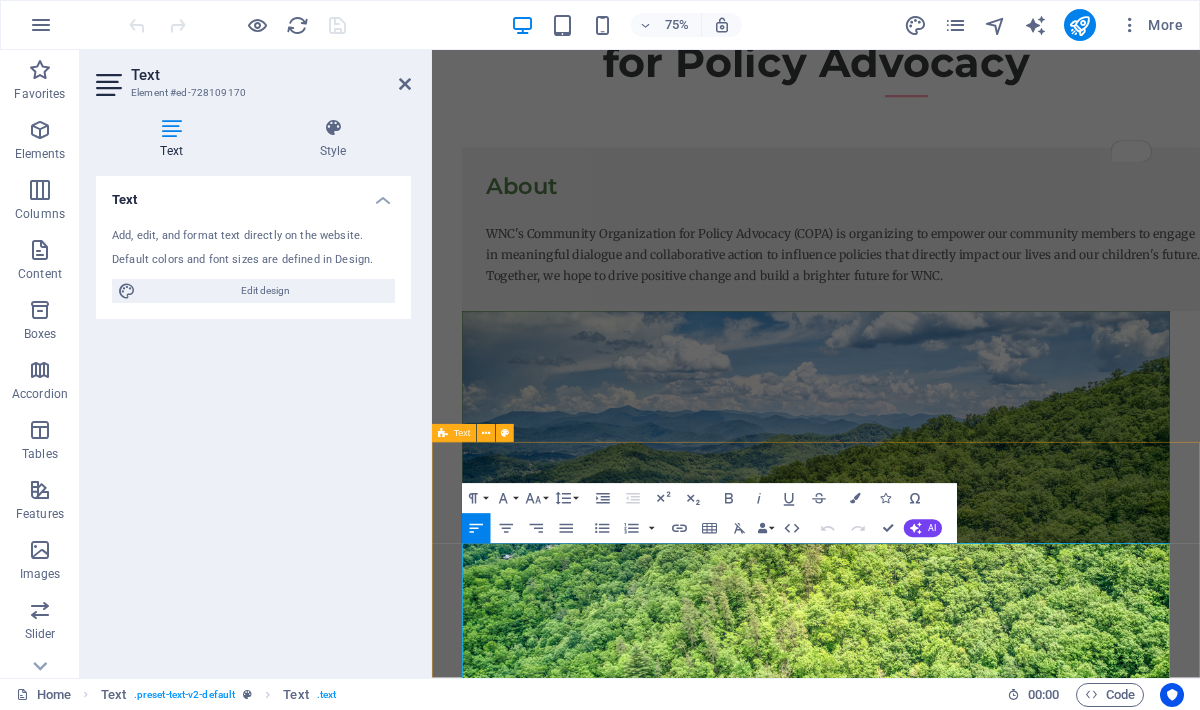 click on "Community Calendar Aug 2-- Back to School Bash,  Jackson County Rec Park, 10am. Aug 5--Jackson County Board of Commissioners will hold a  regular meeting  at 6:30 p.m., Justice & Administration Building, 401 Grindstaff Cove Road, Sylva. Aug 19--Jackson County Board of Commissioners will hold a  regular meeting  at 6:30 p.m., Justice & Administration Building, 401 Grindstaff Cove Road, Sylva. Aug 26-- Jackson County School Board  Meeting at the Central Office, 398 Hospital Rd., 6pm. Public comments to  publiccomments@jcpsmail.org  by 4 pm the day before the meeting. Aug 27-- Indivisible  Monthly Meeting at Jackson Dems HQ, 500 Mill St., 6:30-8:30pm. Book:   James,  Percival Everett . Sept 9-- Fontana Regional Library  Board Meeting at the Macon County Public Library (Franklin), 4 pm." at bounding box center [944, 1498] 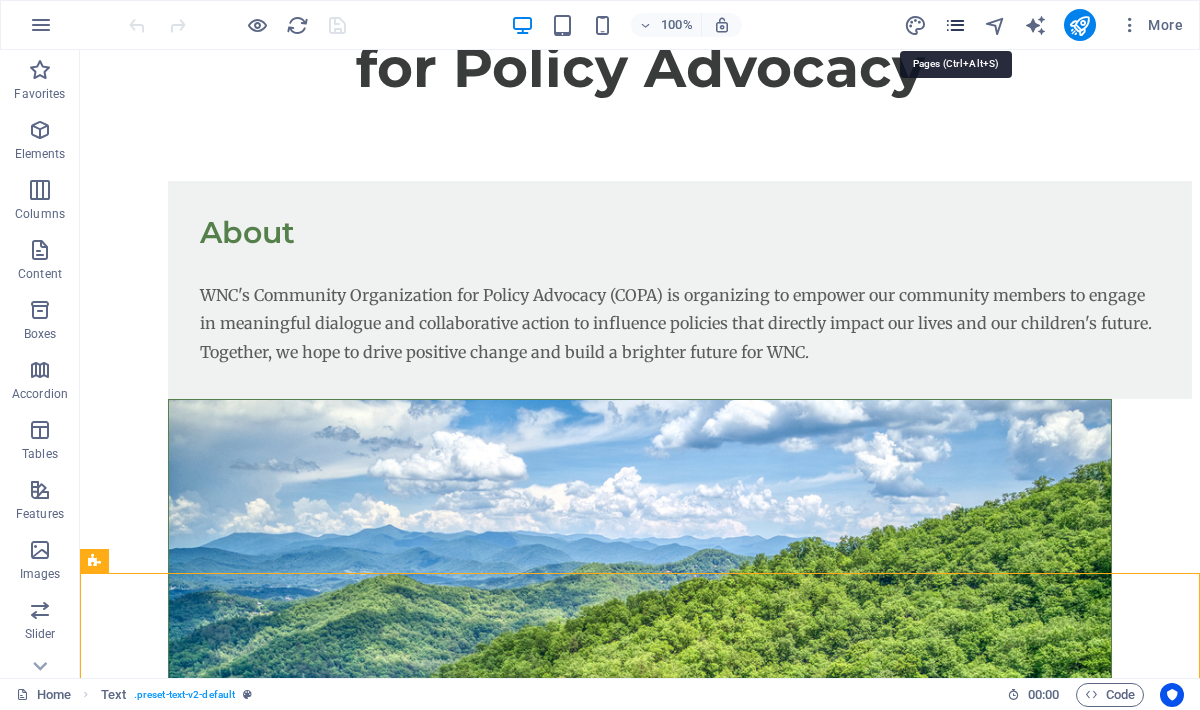 click at bounding box center (955, 25) 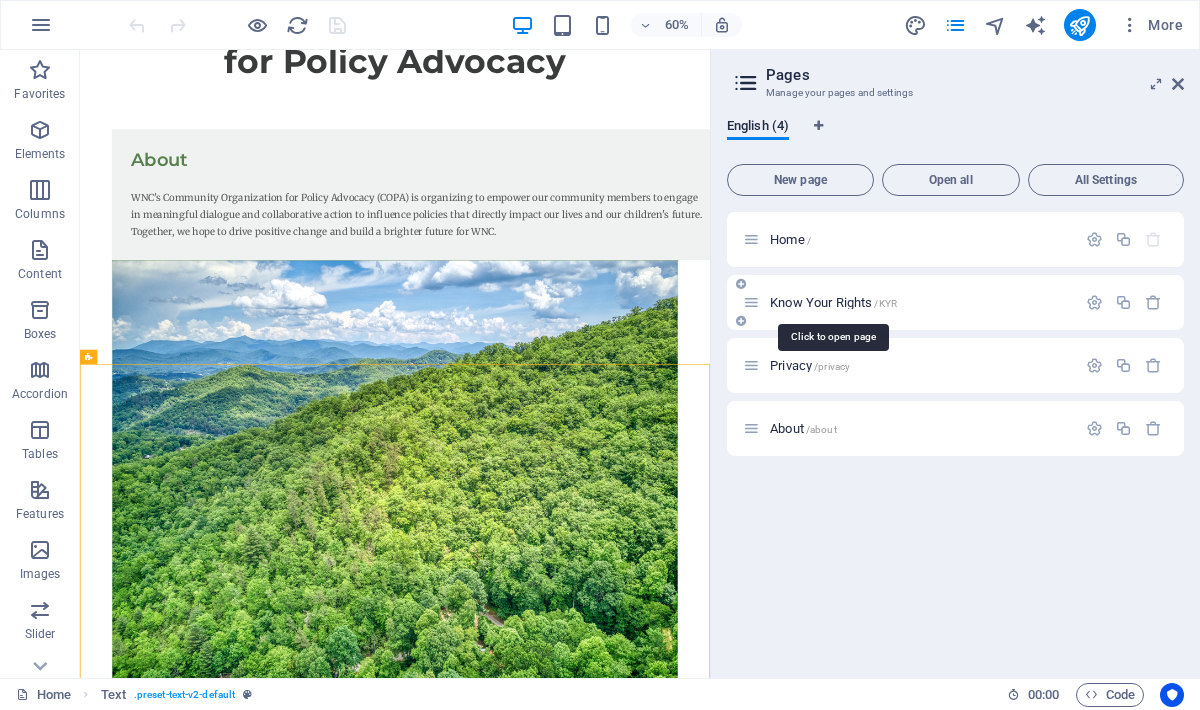 click on "Know Your Rights /KYR" at bounding box center (833, 302) 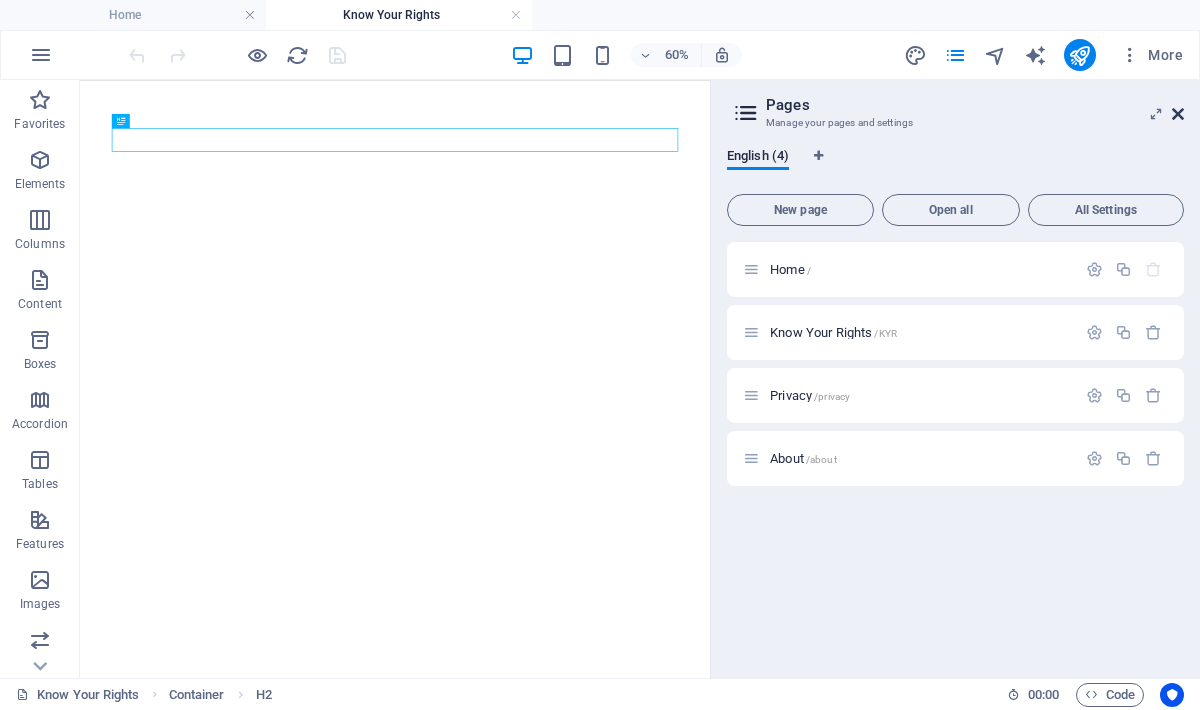 click at bounding box center [1178, 114] 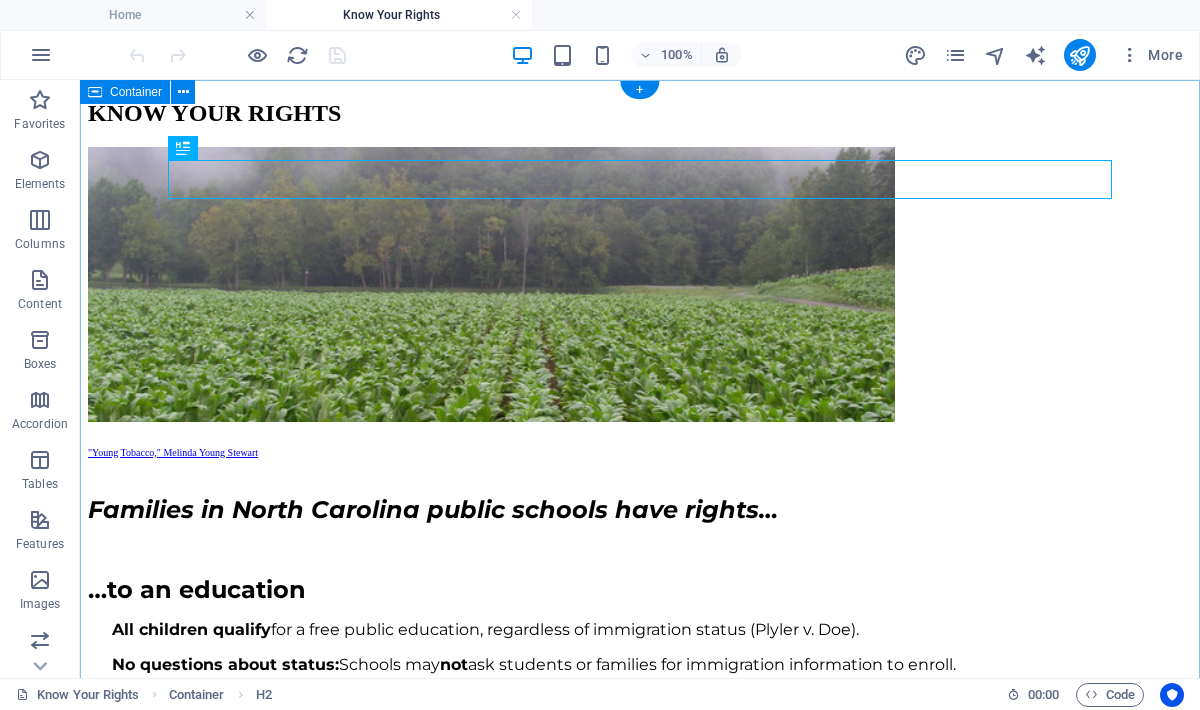 scroll, scrollTop: 0, scrollLeft: 0, axis: both 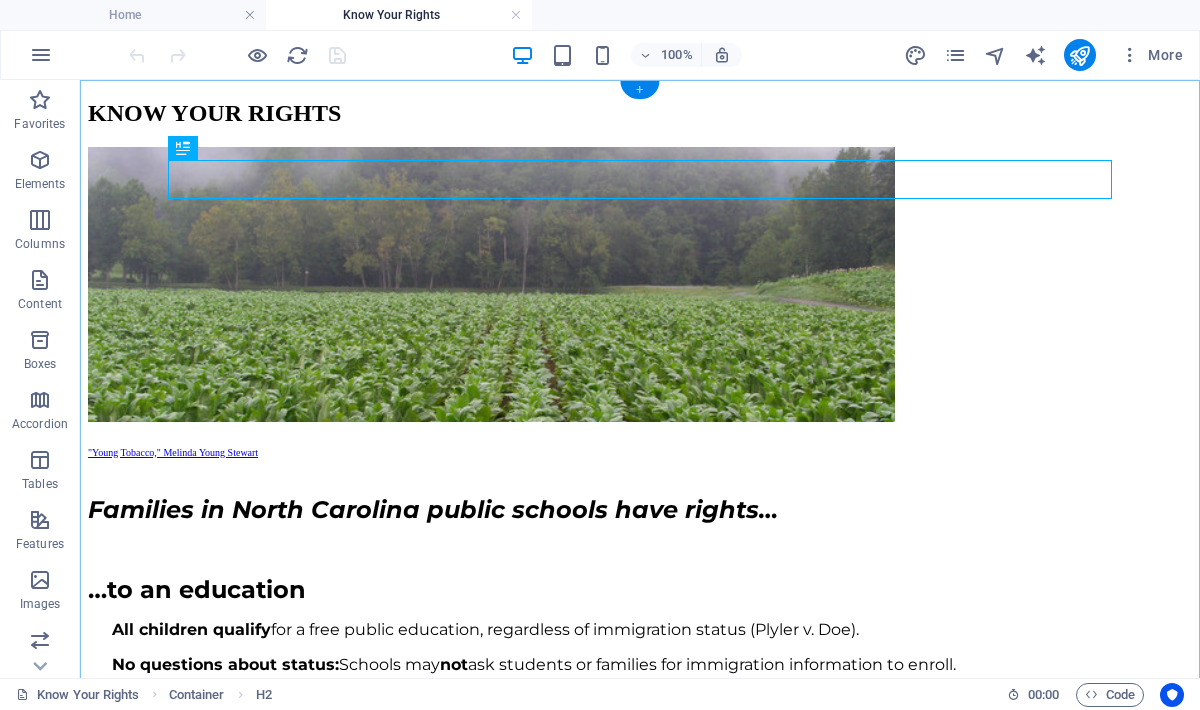 click on "+" at bounding box center (639, 90) 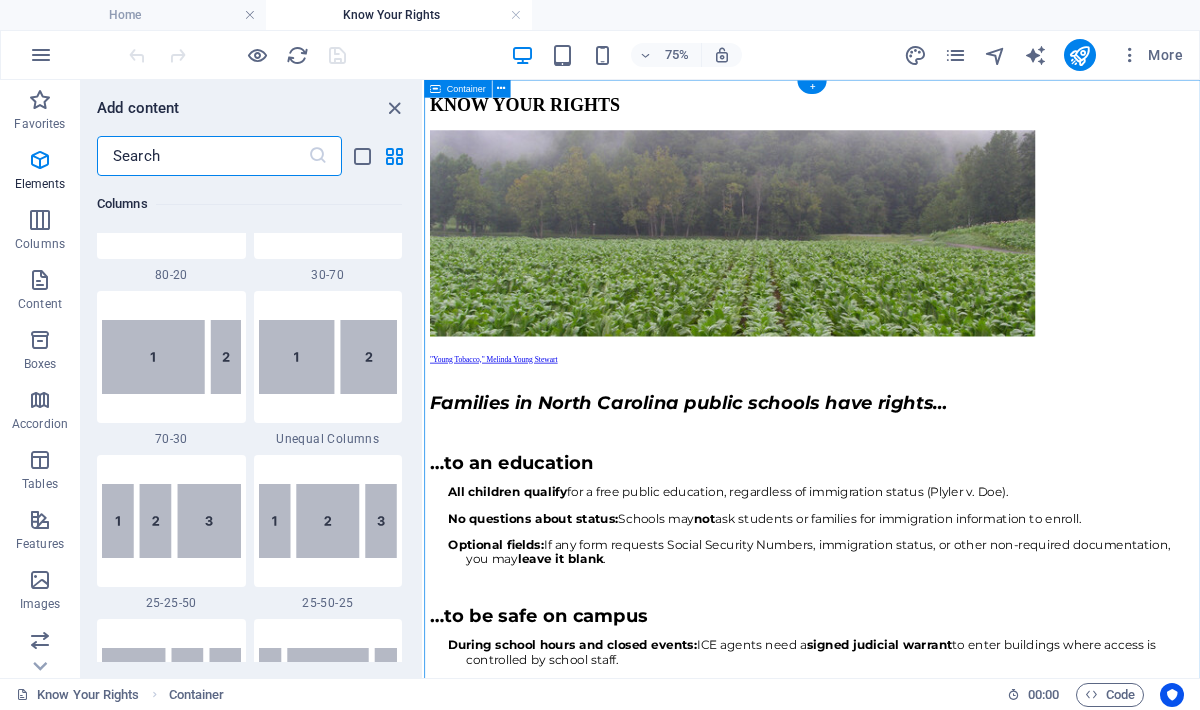 scroll, scrollTop: 3499, scrollLeft: 0, axis: vertical 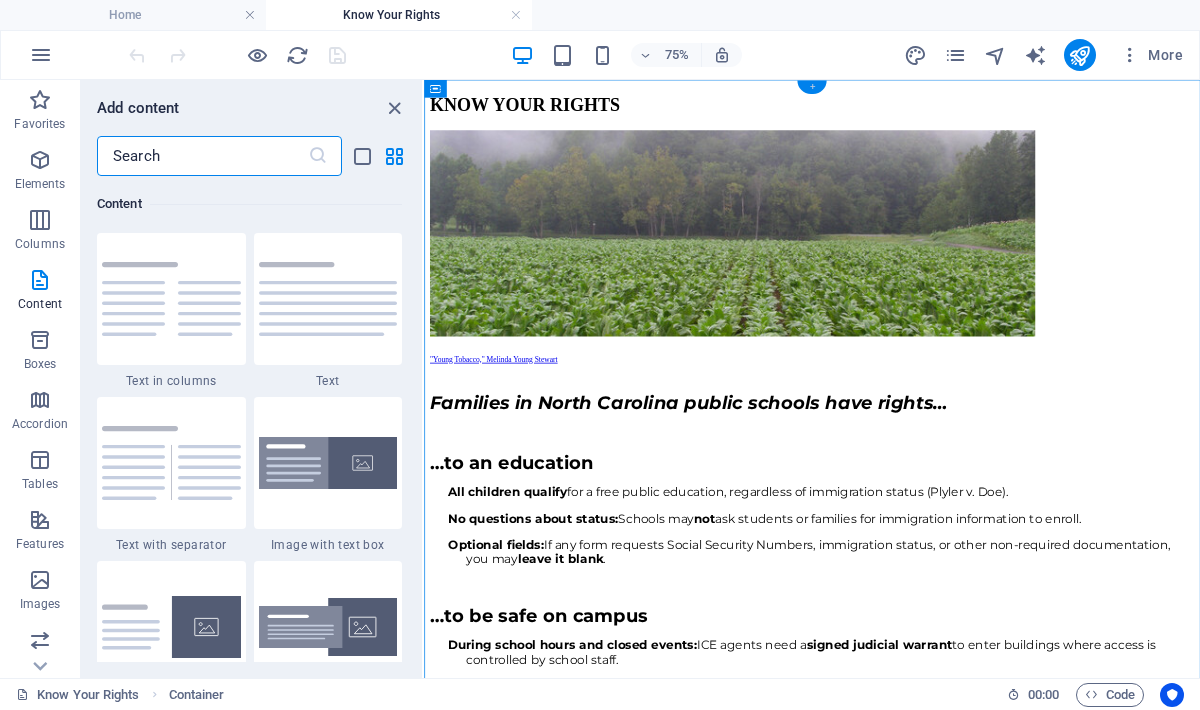 click on "+" at bounding box center [811, 88] 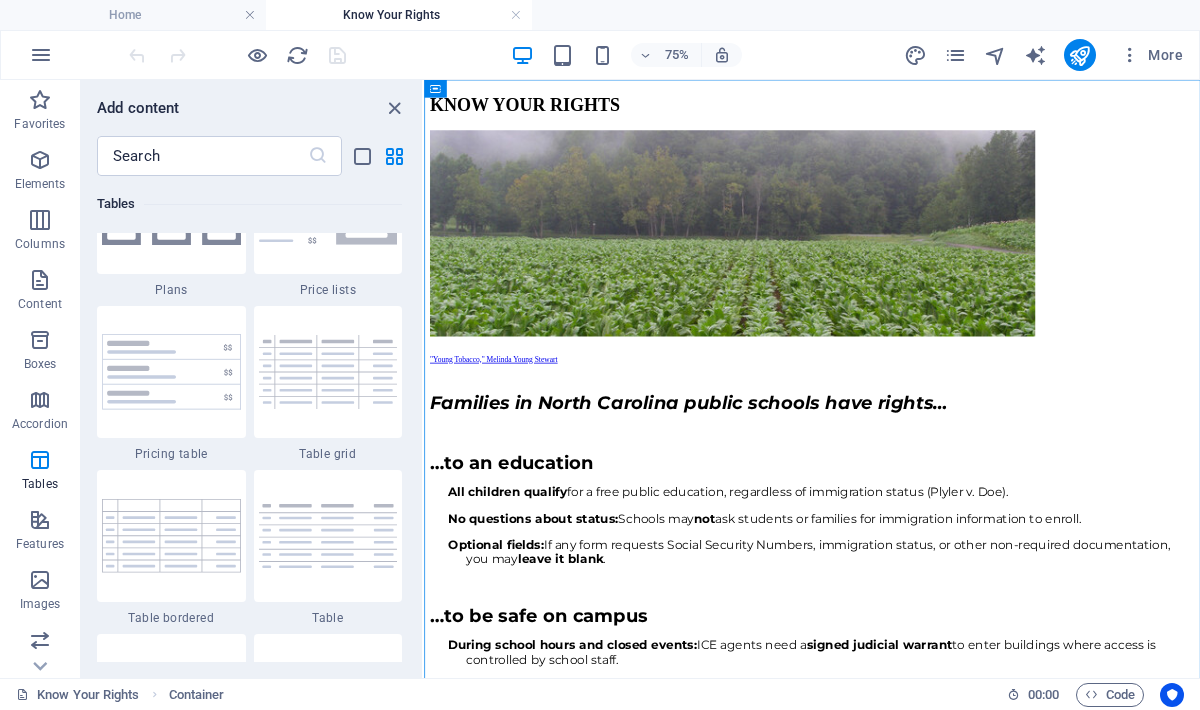 scroll, scrollTop: 7019, scrollLeft: 0, axis: vertical 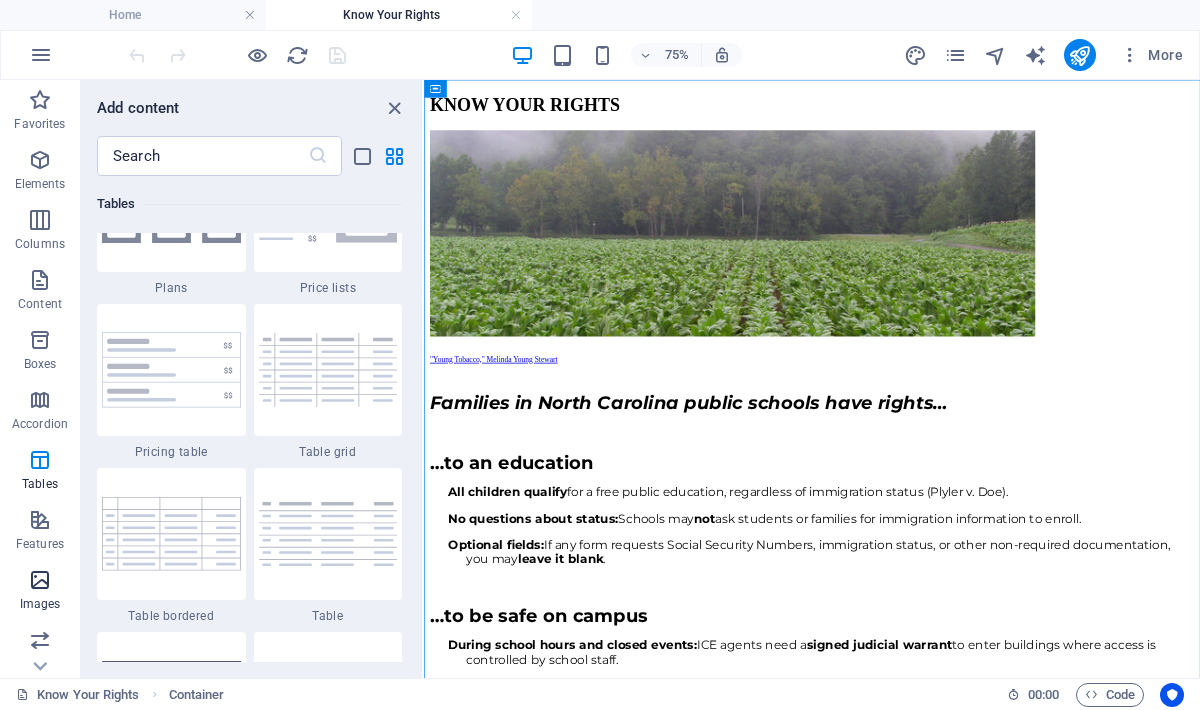 click on "Images" at bounding box center [40, 604] 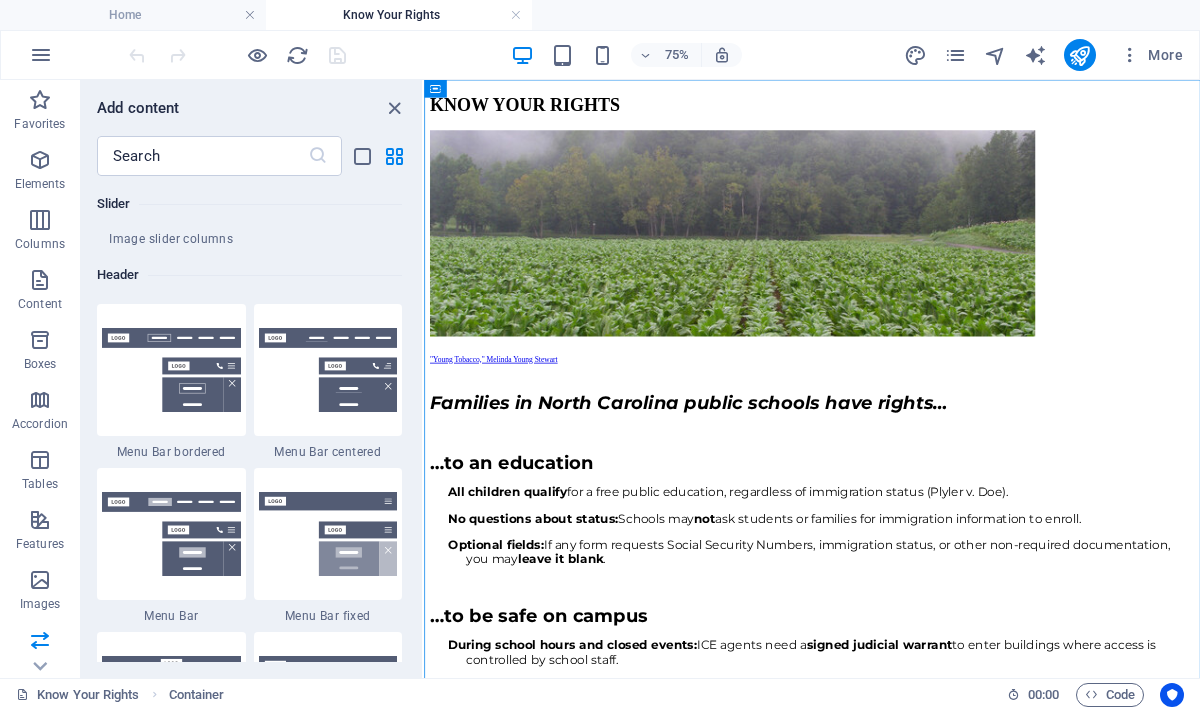 scroll, scrollTop: 11973, scrollLeft: 0, axis: vertical 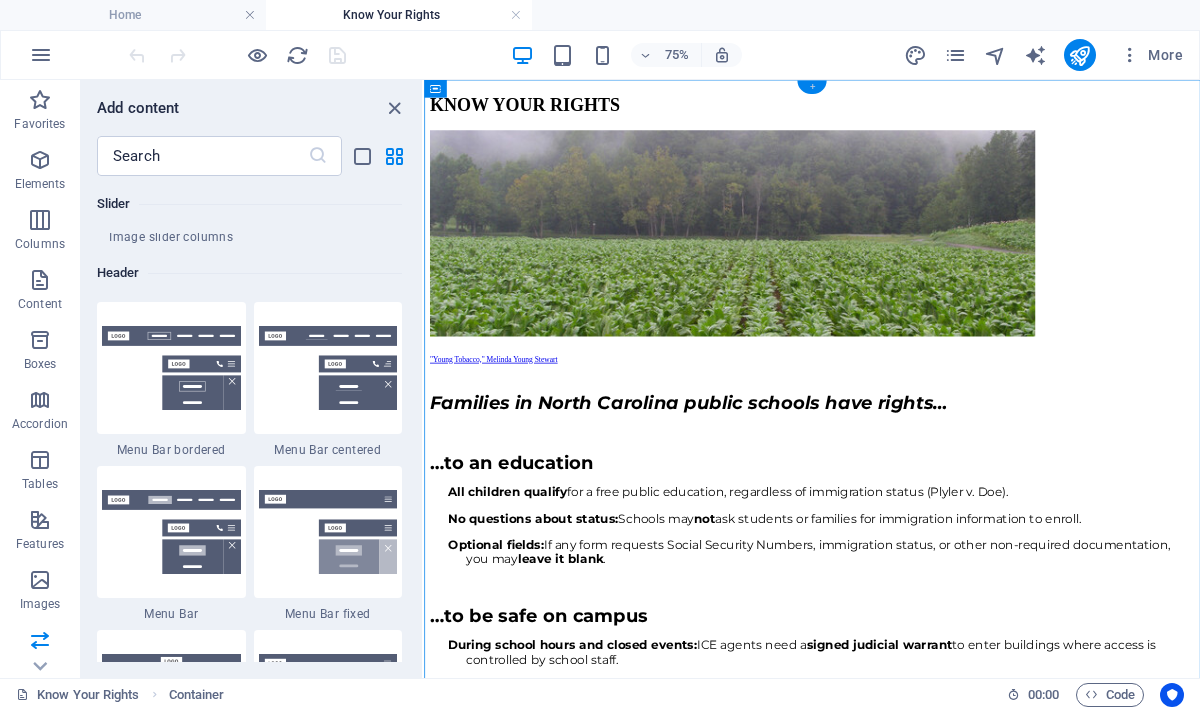 click on "+" at bounding box center [811, 88] 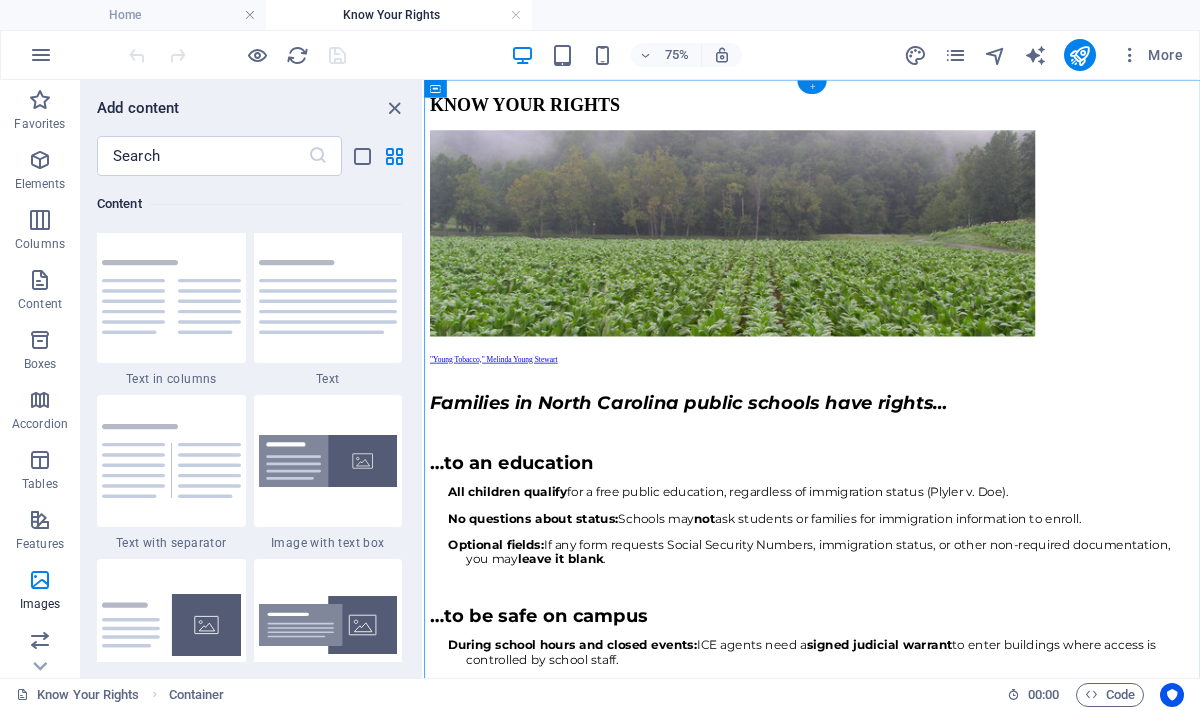 scroll, scrollTop: 3499, scrollLeft: 0, axis: vertical 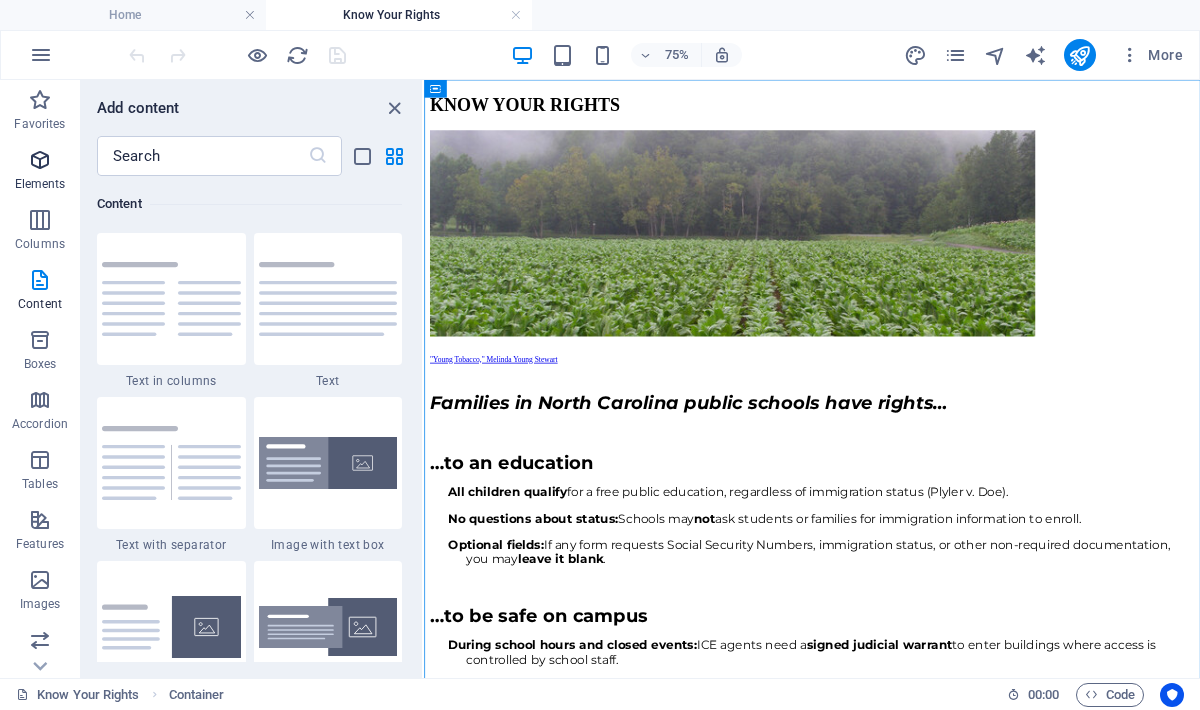 click at bounding box center (40, 160) 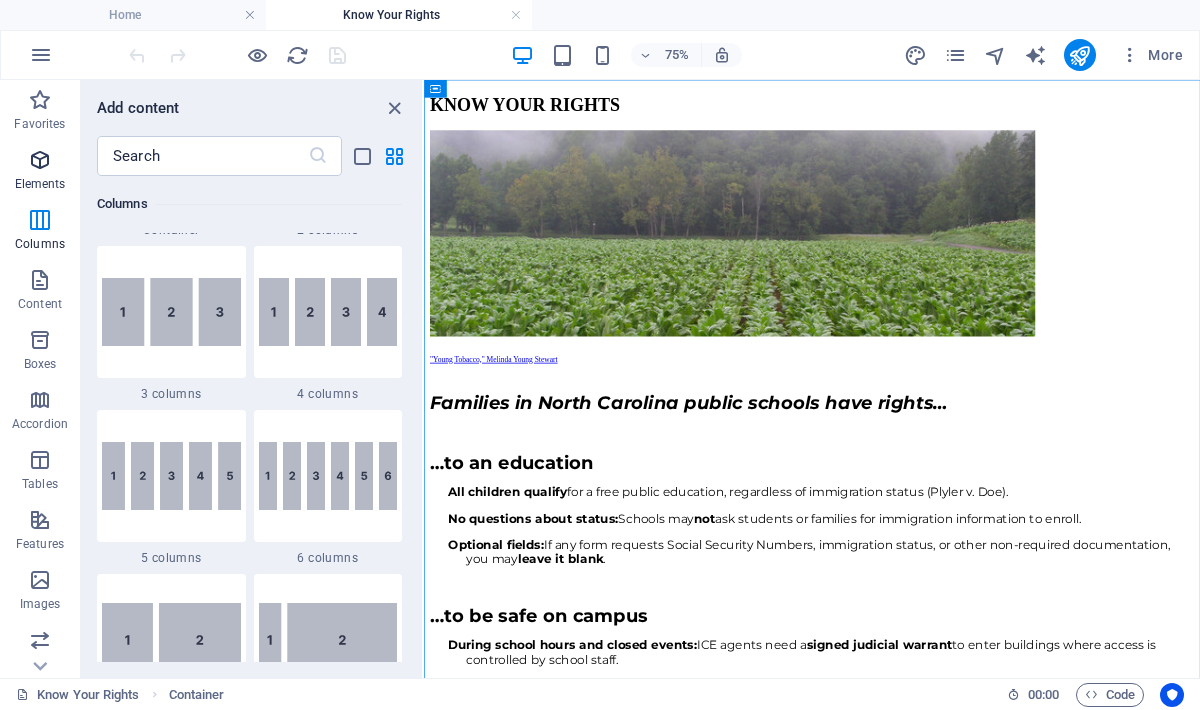 scroll, scrollTop: 213, scrollLeft: 0, axis: vertical 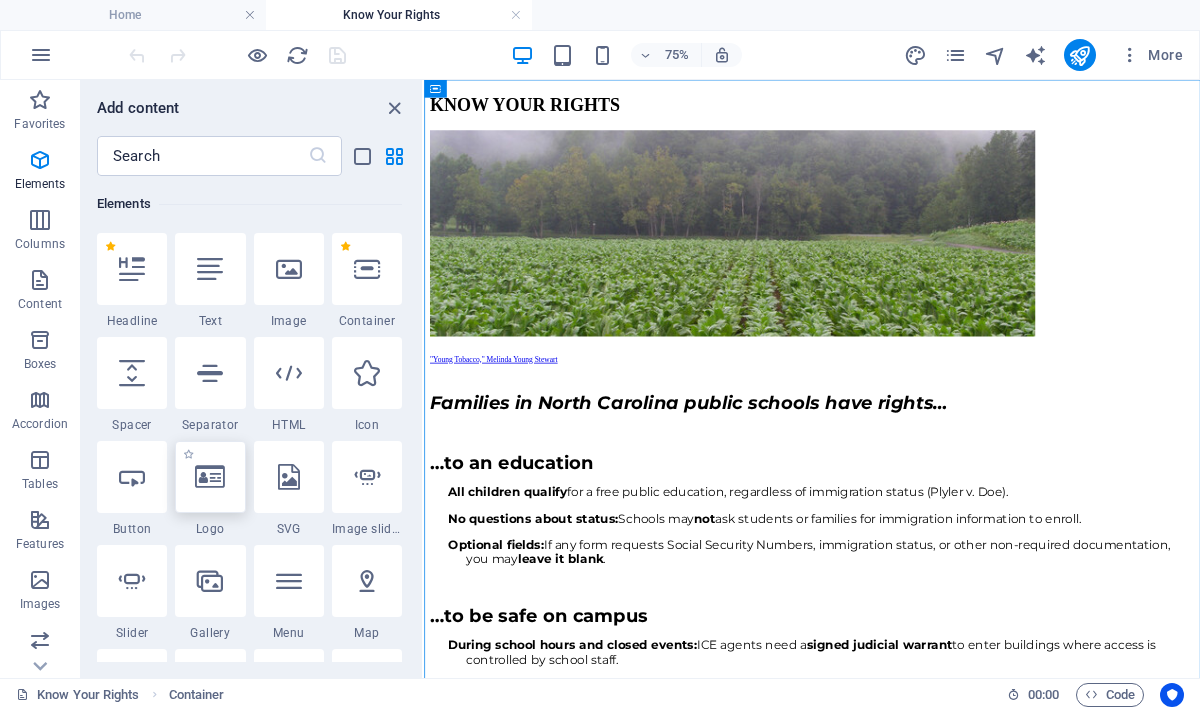 click at bounding box center (210, 477) 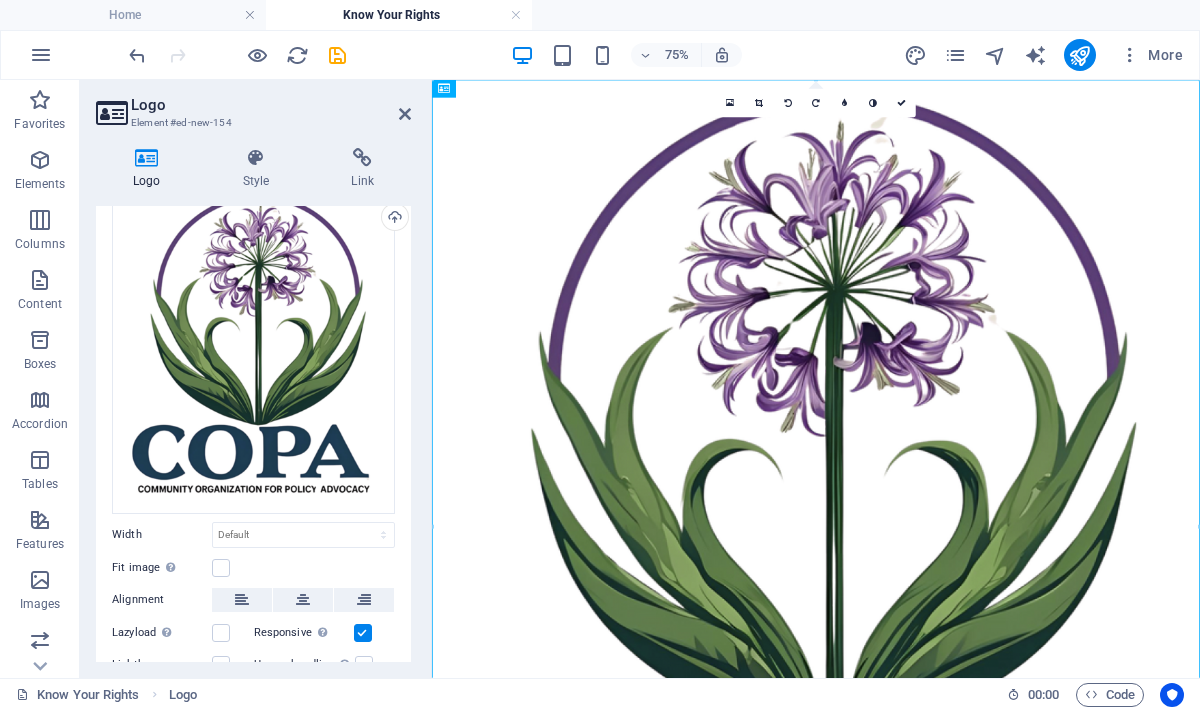scroll, scrollTop: 110, scrollLeft: 0, axis: vertical 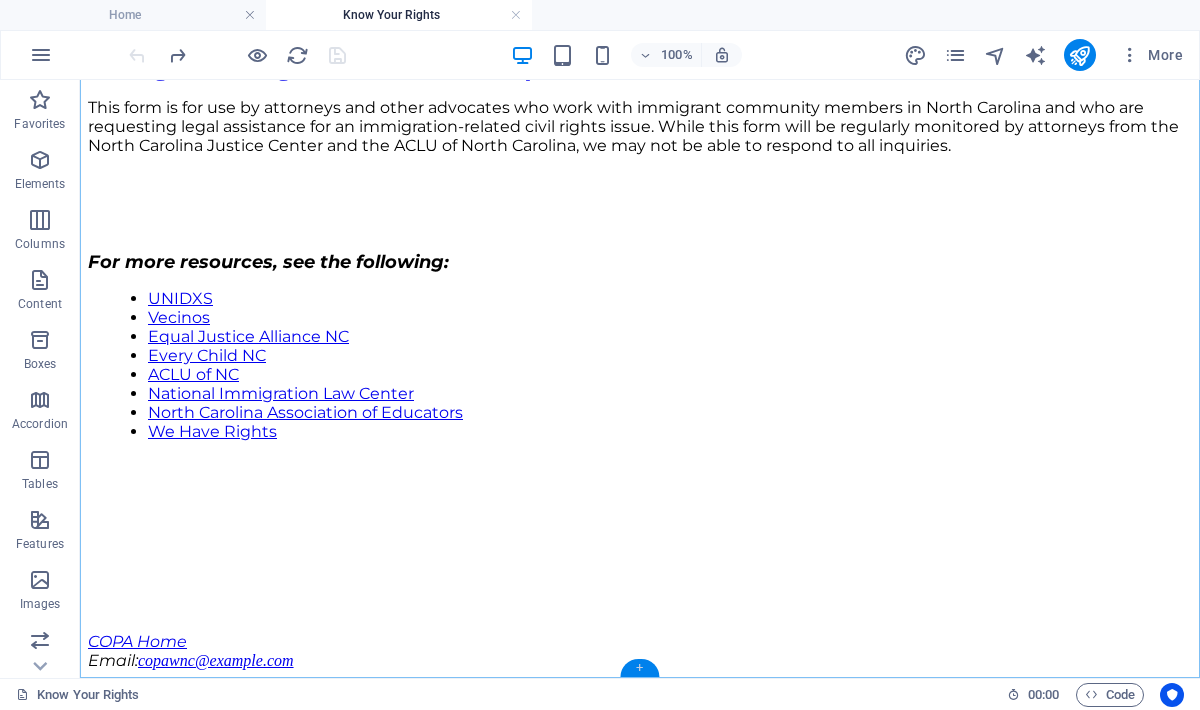 click on "+" at bounding box center (639, 668) 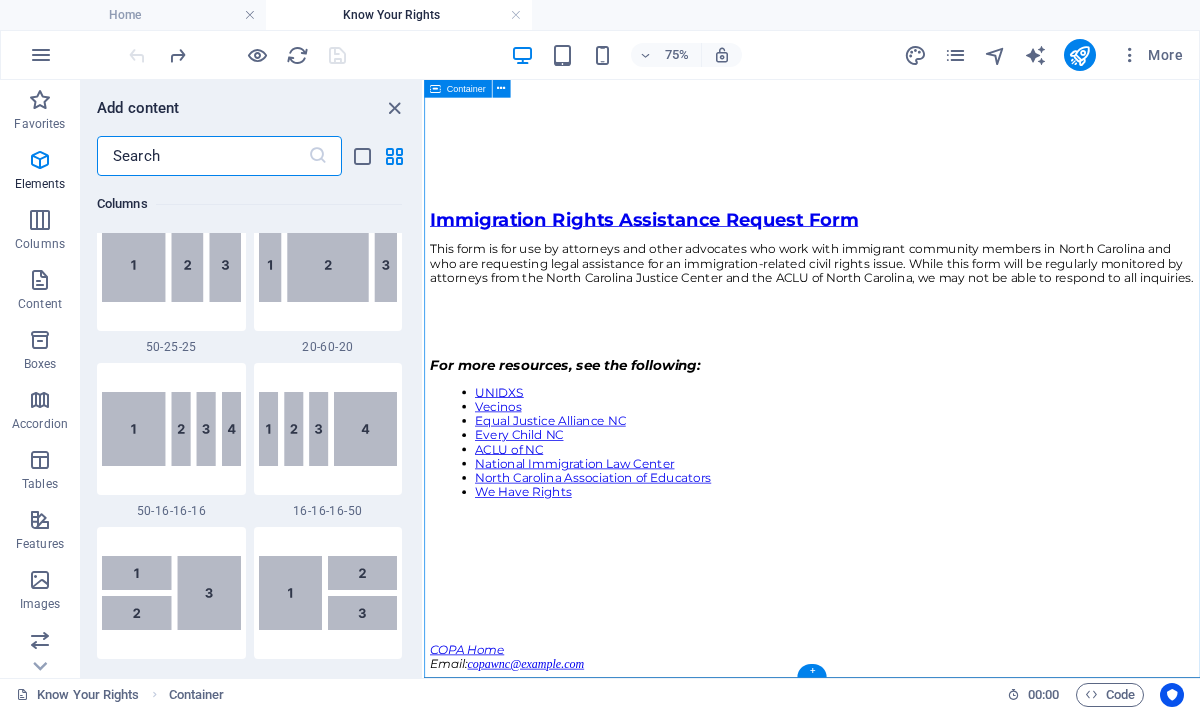 scroll, scrollTop: 3499, scrollLeft: 0, axis: vertical 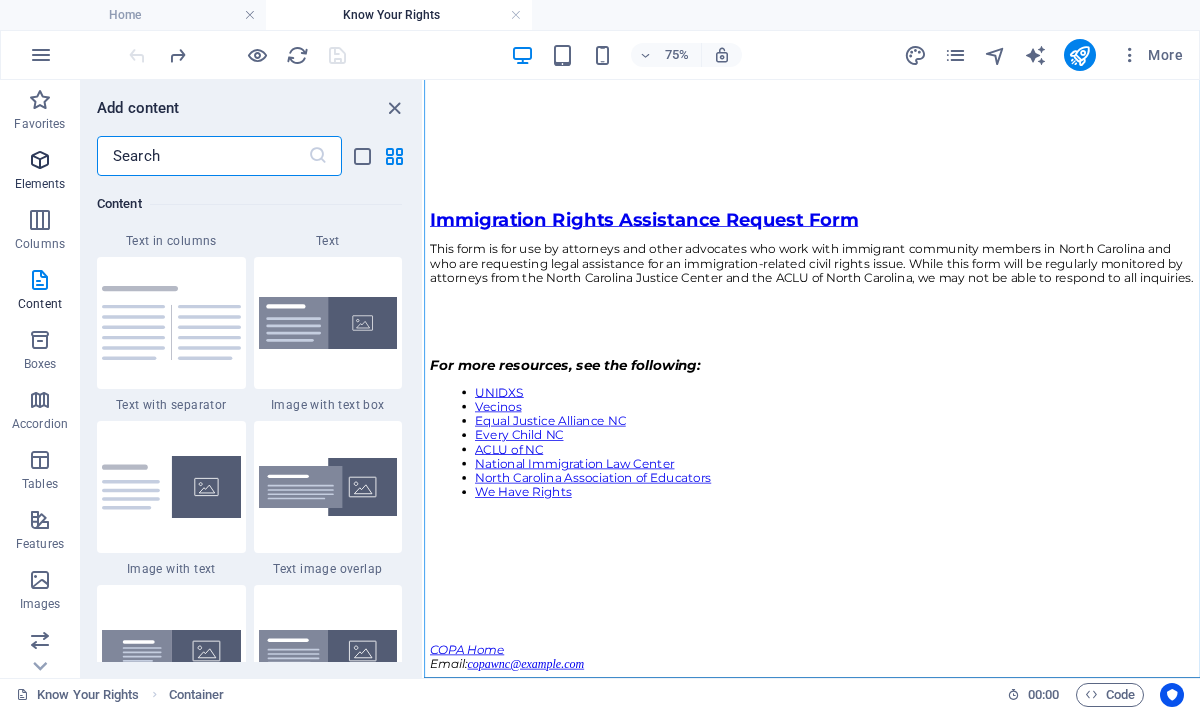 click on "Elements" at bounding box center (40, 172) 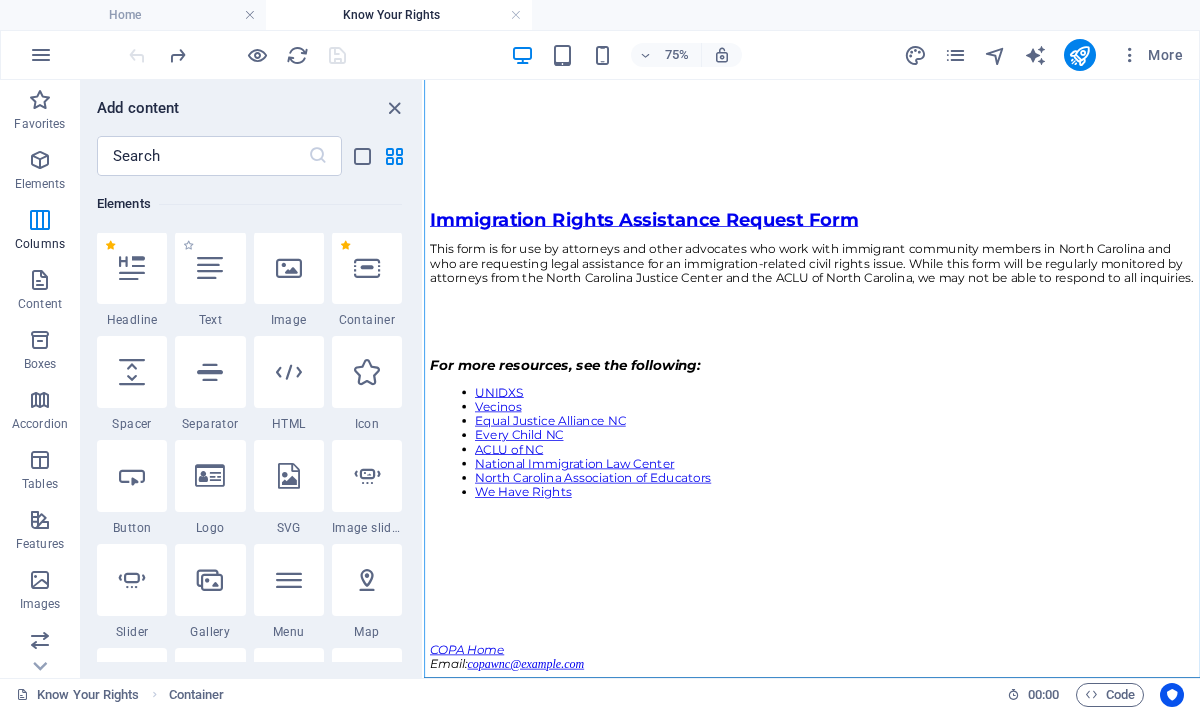 scroll, scrollTop: 213, scrollLeft: 0, axis: vertical 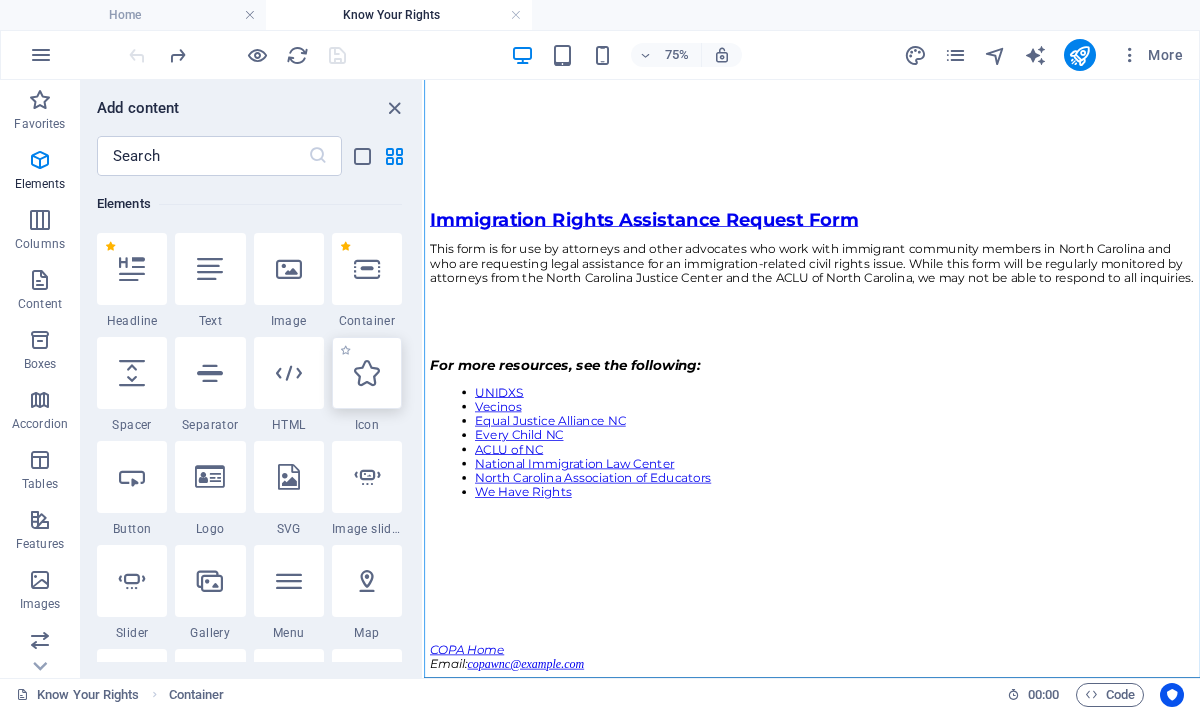 click at bounding box center (367, 373) 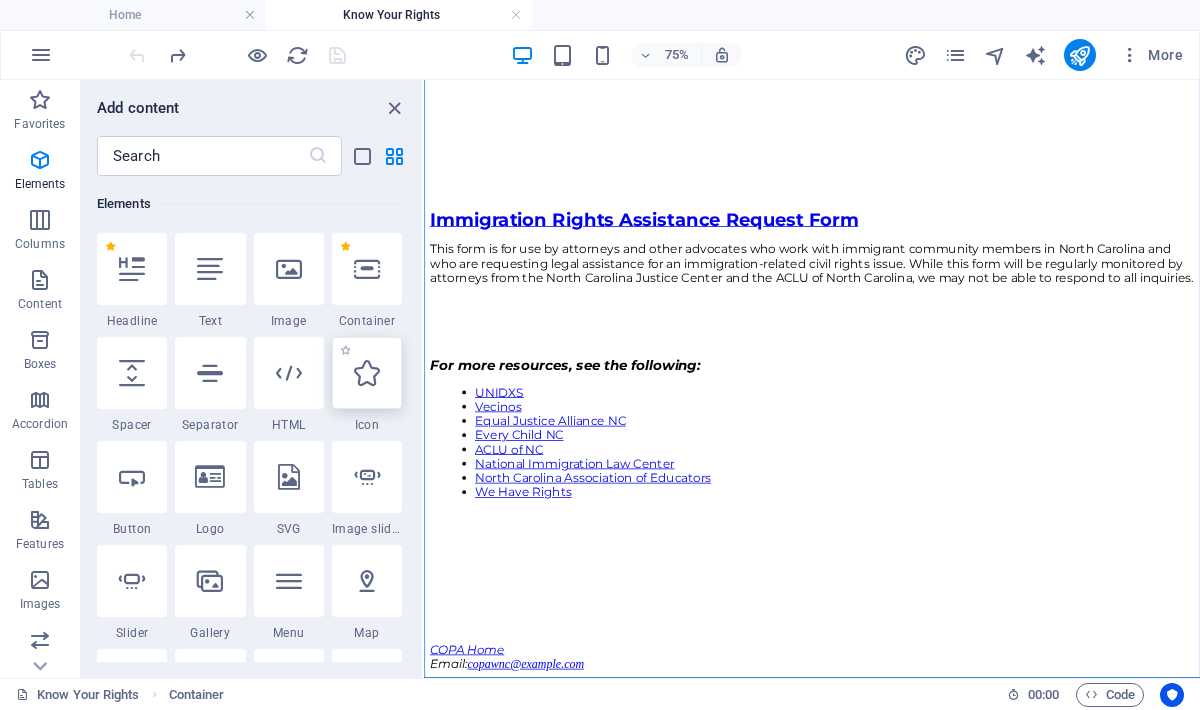 scroll, scrollTop: 0, scrollLeft: 0, axis: both 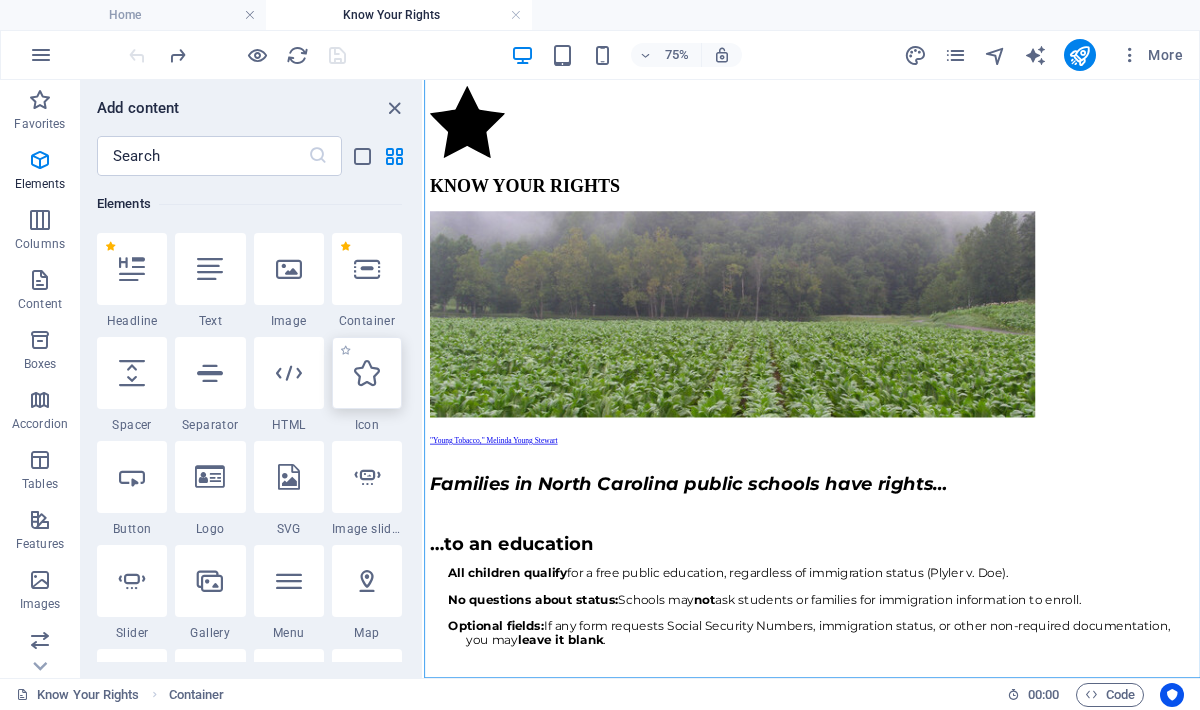 select on "xMidYMid" 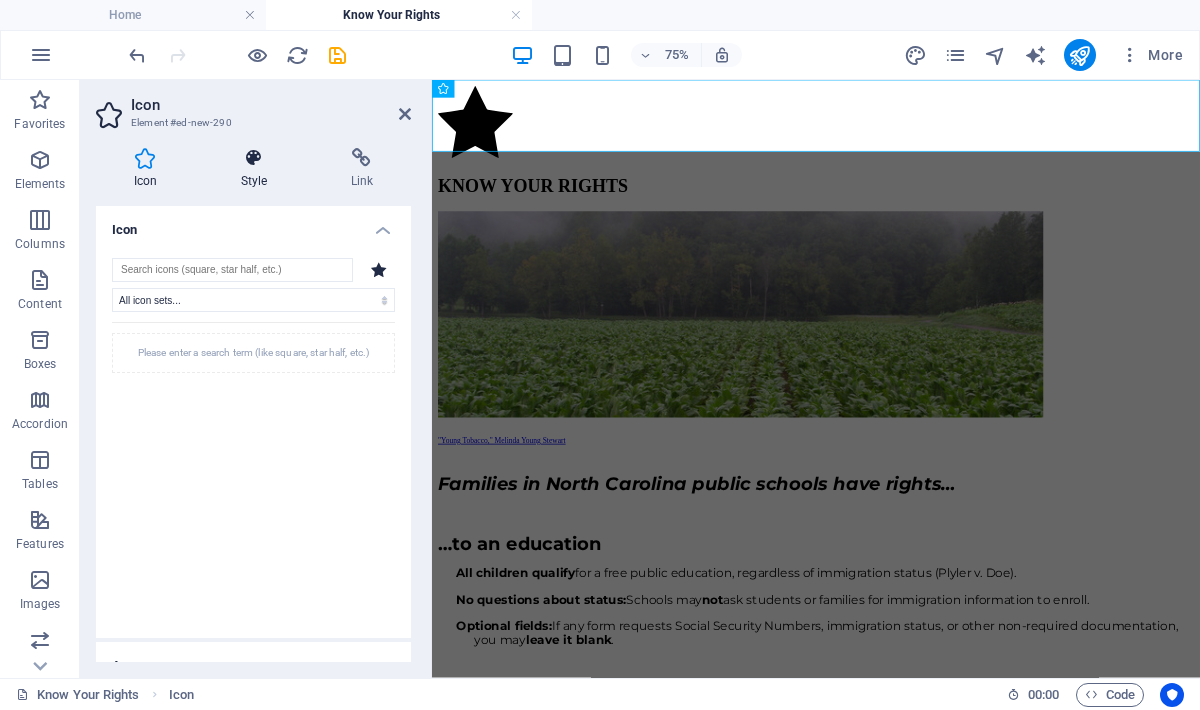 click at bounding box center [254, 158] 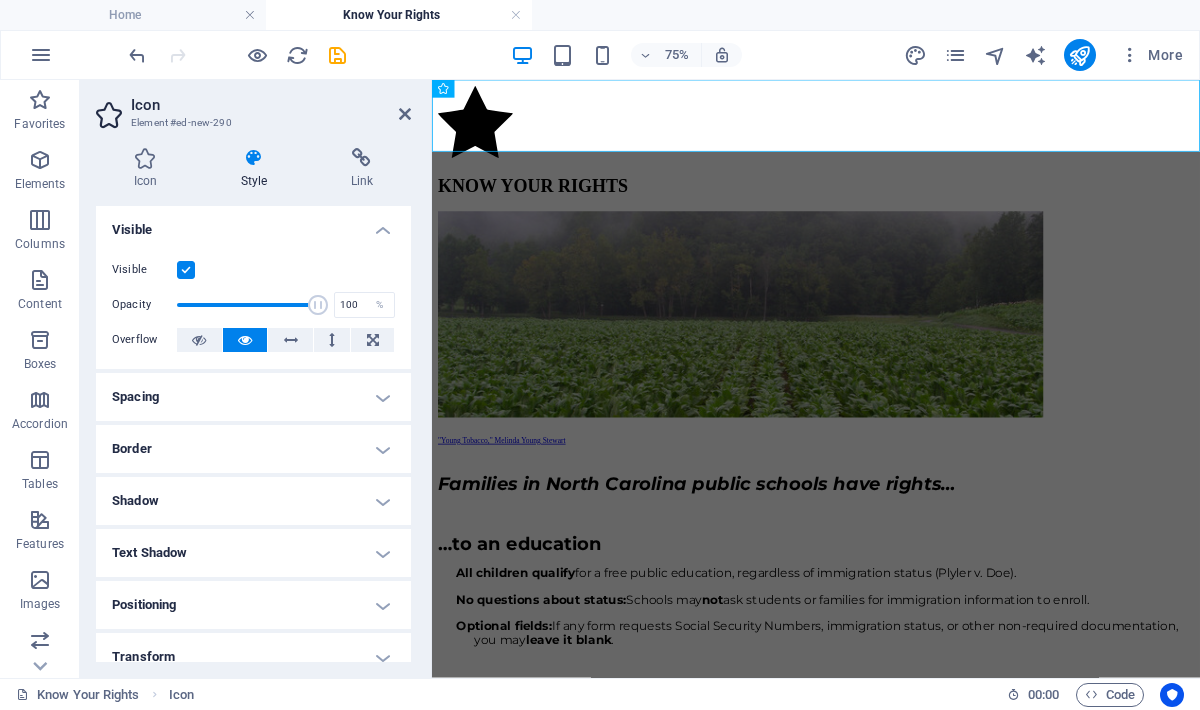 click on "Icon Element #ed-new-290 Icon Style Link Icon All icon sets... IcoFont Ionicons FontAwesome Brands FontAwesome Duotone FontAwesome Solid FontAwesome Regular FontAwesome Light FontAwesome Thin FontAwesome Sharp Solid FontAwesome Sharp Regular FontAwesome Sharp Light FontAwesome Sharp Thin Please enter a search term (like square, star half, etc.) Appearance Color Background Mode Scale Left Center Right Width 100 Default auto px rem % em vh vw Height Default auto px rem em vh vw Padding Default px rem % em vh vw Stroke width Default px rem % em vh vw Stroke color Overflow Alignment Alignment Shadow Default None Outside Color X offset 0 px rem vh vw Y offset 0 px rem vh vw Blur 0 px rem % vh vw Text Alternative text The alternative text is used by devices that cannot display images (e.g. image search engines) and should be added to every image to improve website accessibility. Preset Element Layout How this element expands within the layout (Flexbox). Size Default auto px % 1/1 1/2 1/3 1/4 1/5 1/6 1/7 1/8 1/9 100" at bounding box center [256, 379] 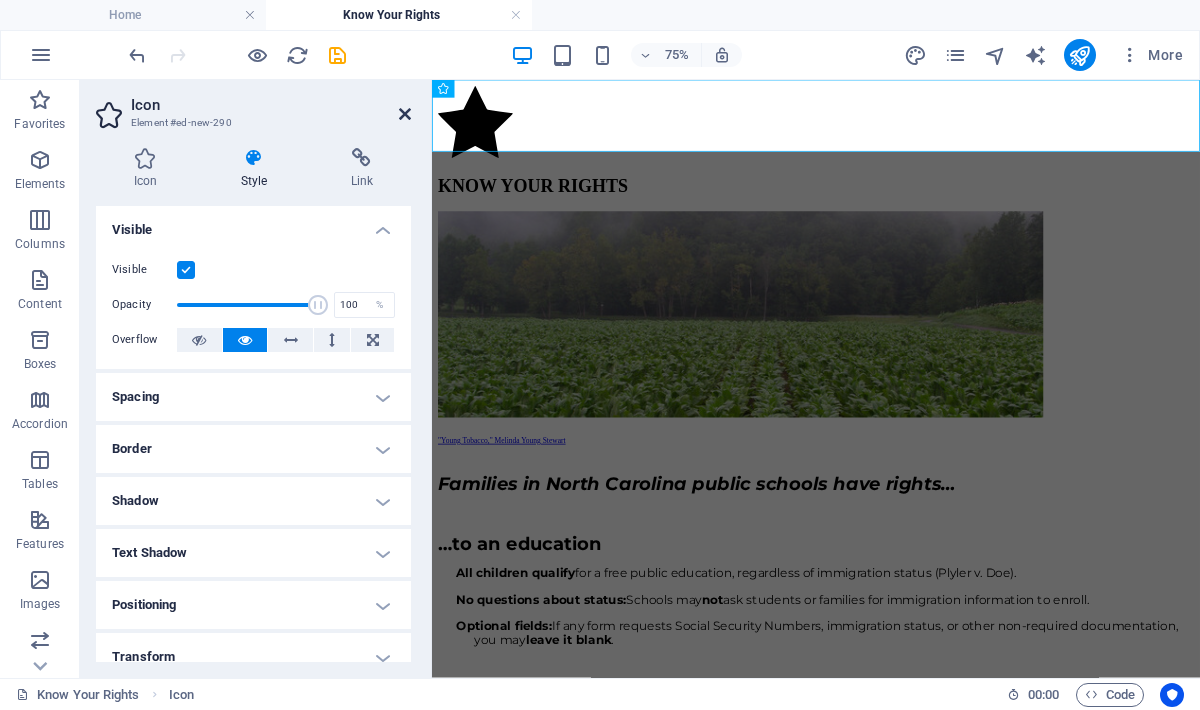 click at bounding box center [405, 114] 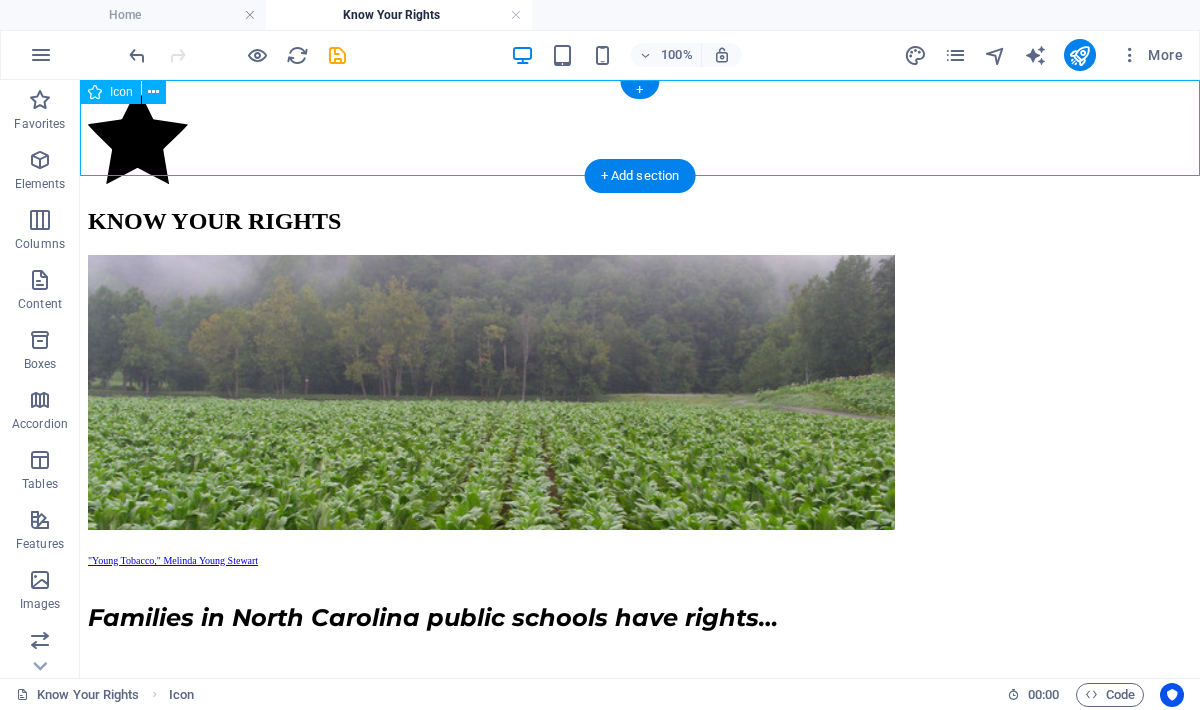 click at bounding box center (640, 138) 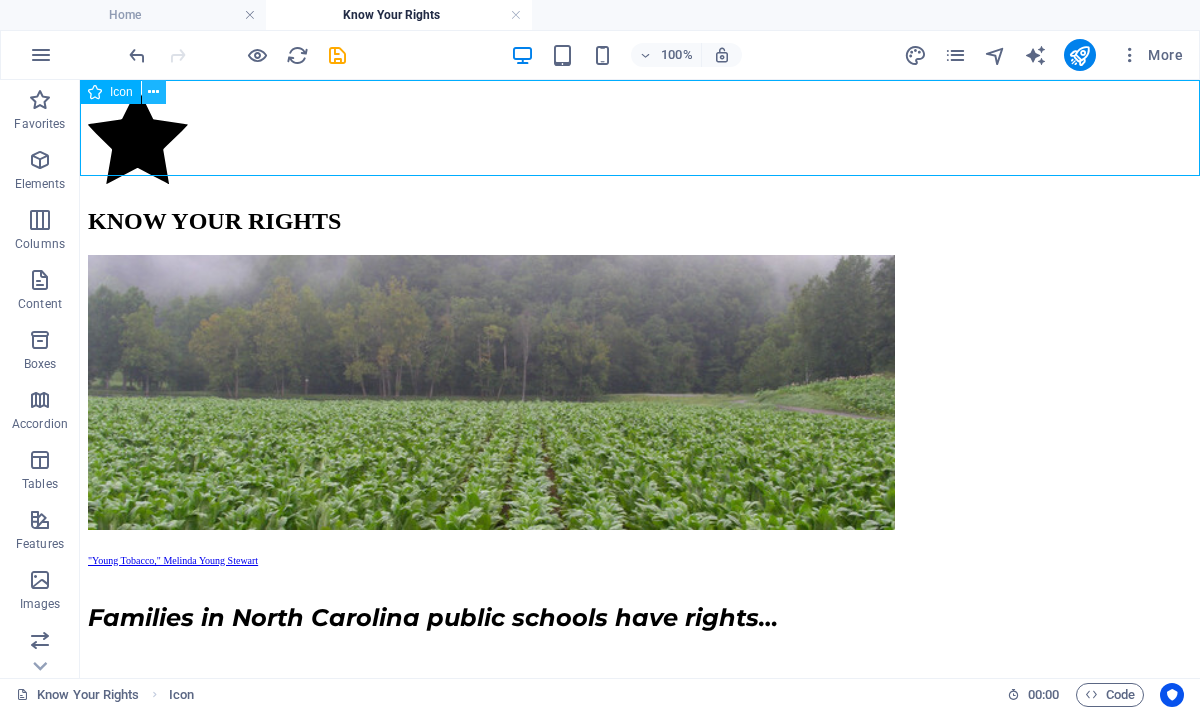 click at bounding box center [153, 92] 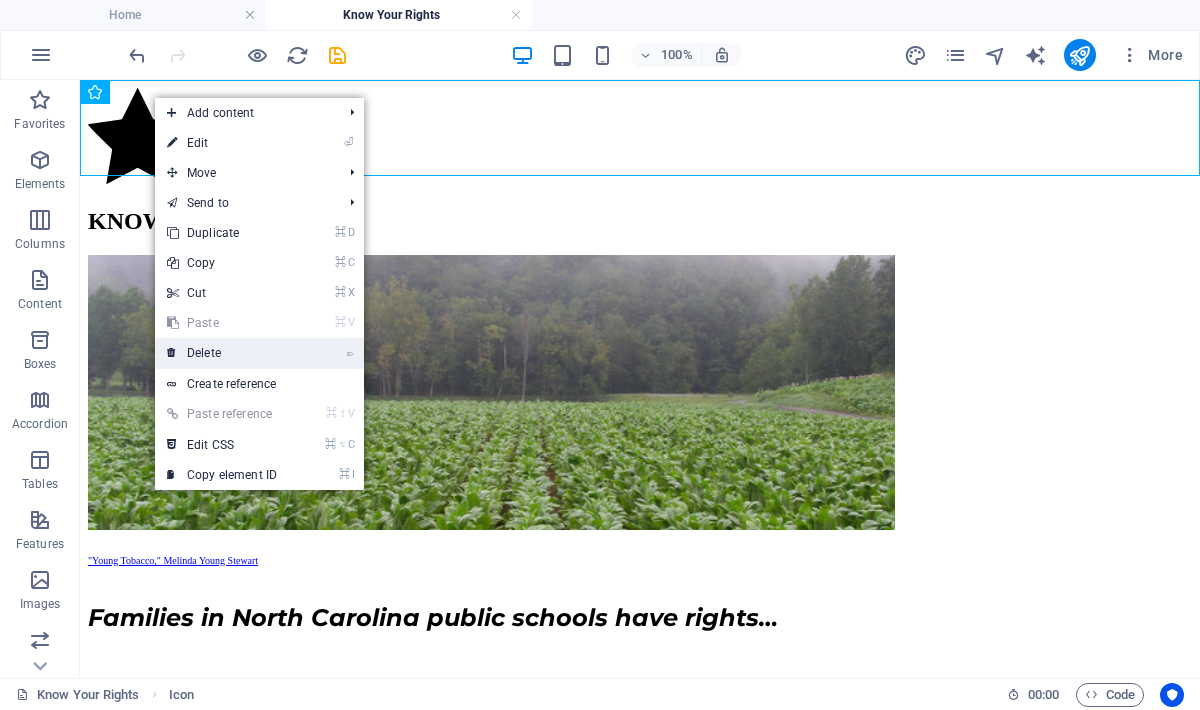 click on "⌦  Delete" at bounding box center [222, 353] 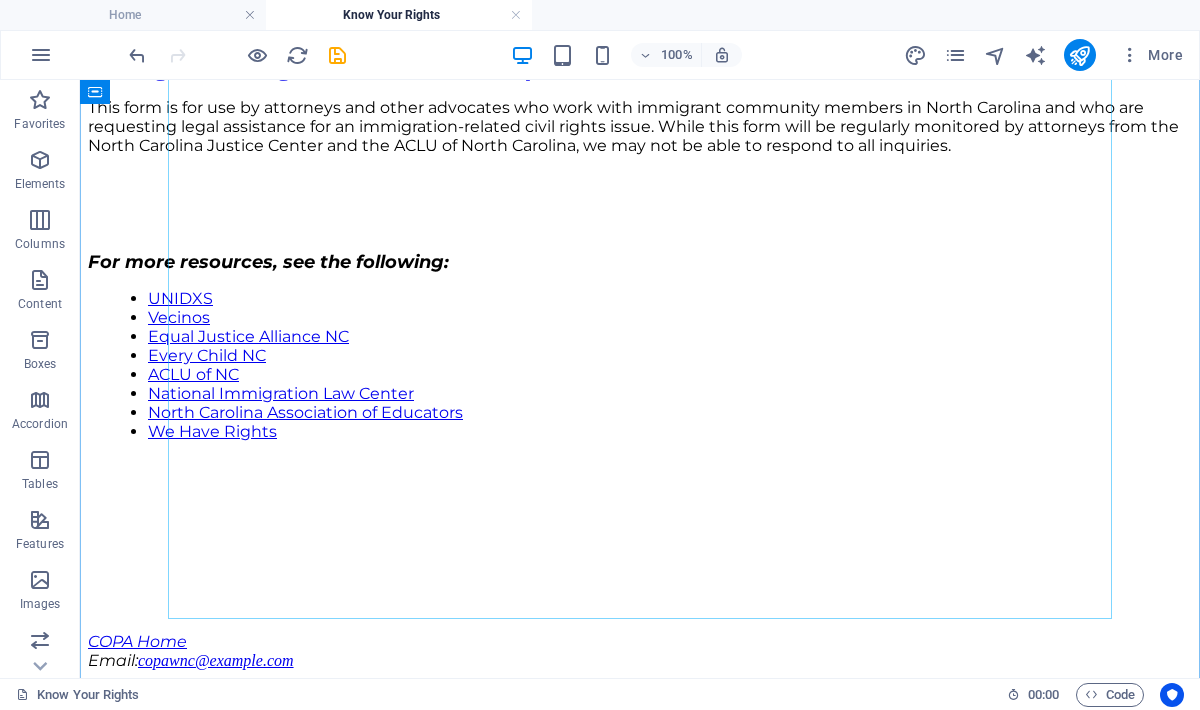 scroll, scrollTop: 2087, scrollLeft: 0, axis: vertical 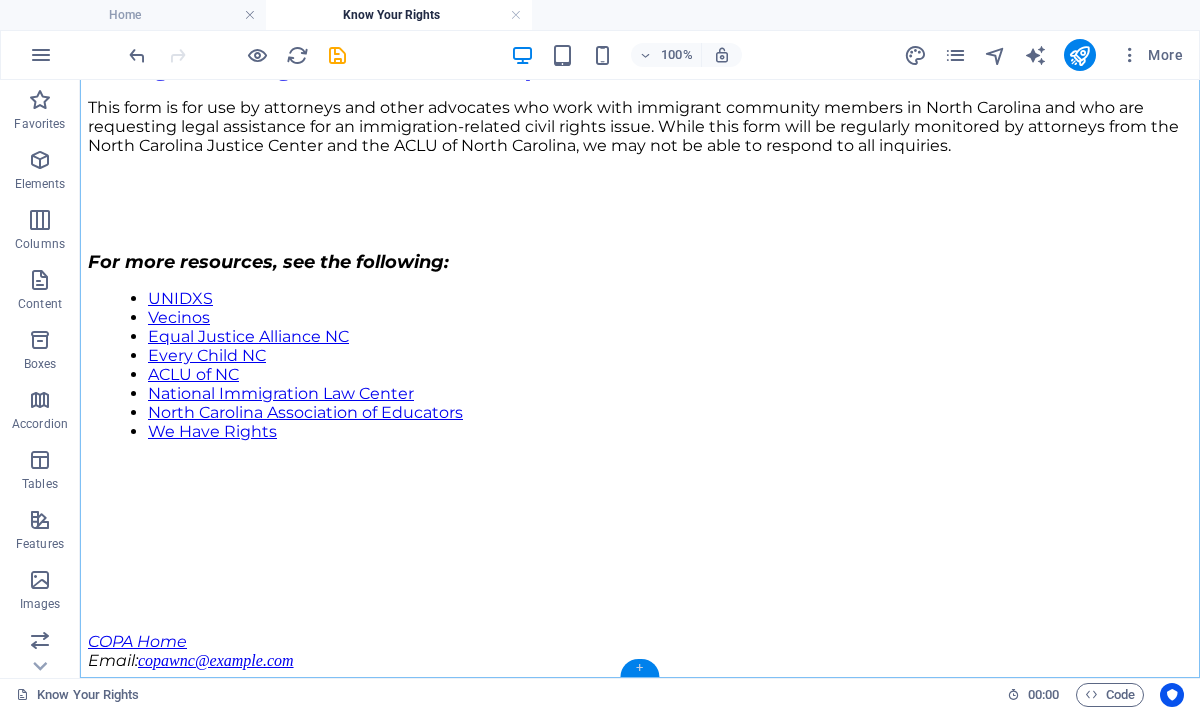 click on "+" at bounding box center (639, 668) 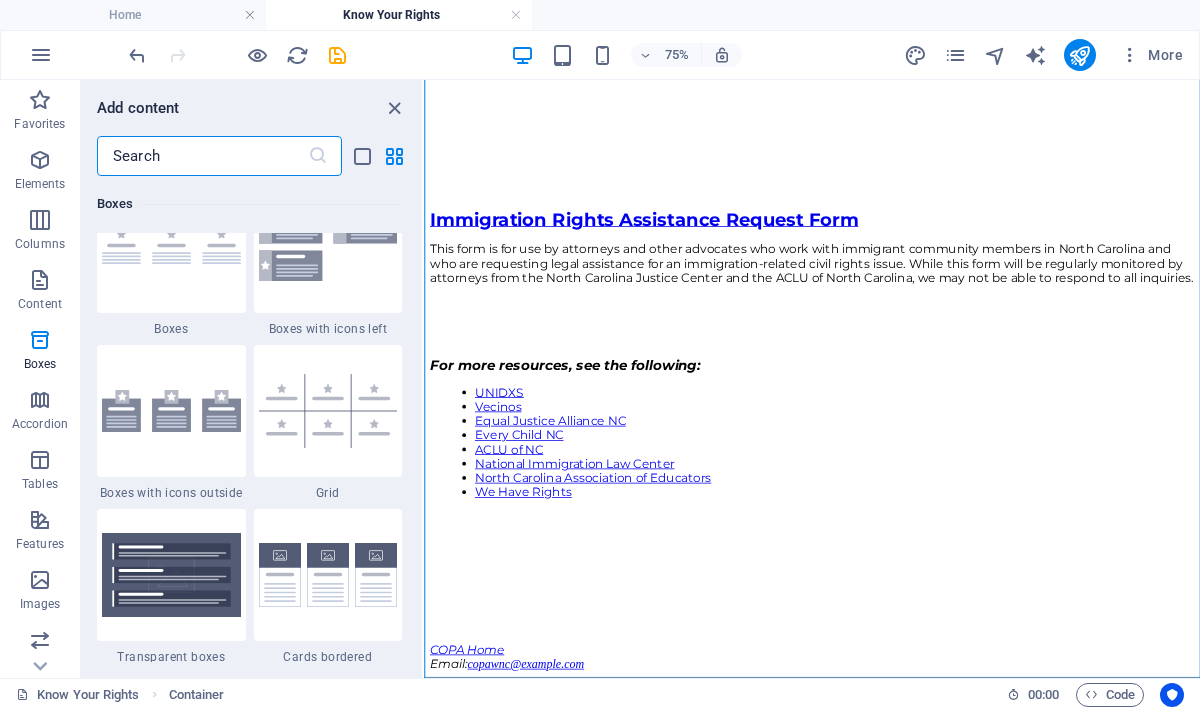 scroll, scrollTop: 5919, scrollLeft: 0, axis: vertical 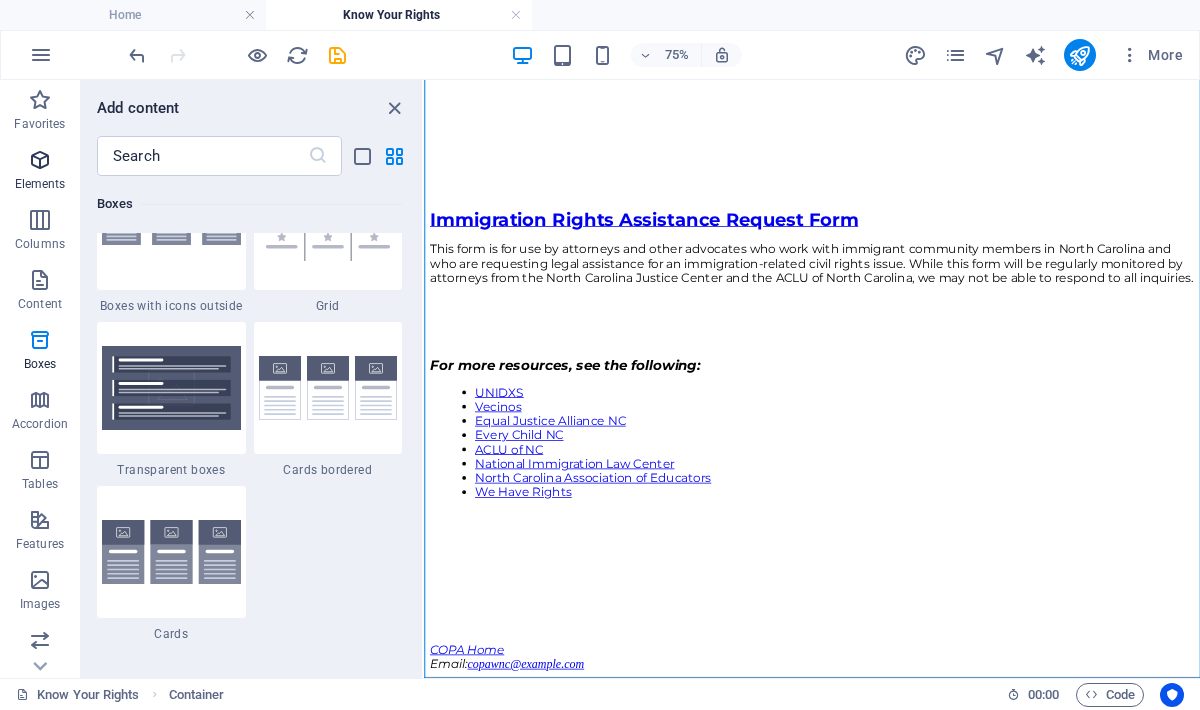 click at bounding box center [40, 160] 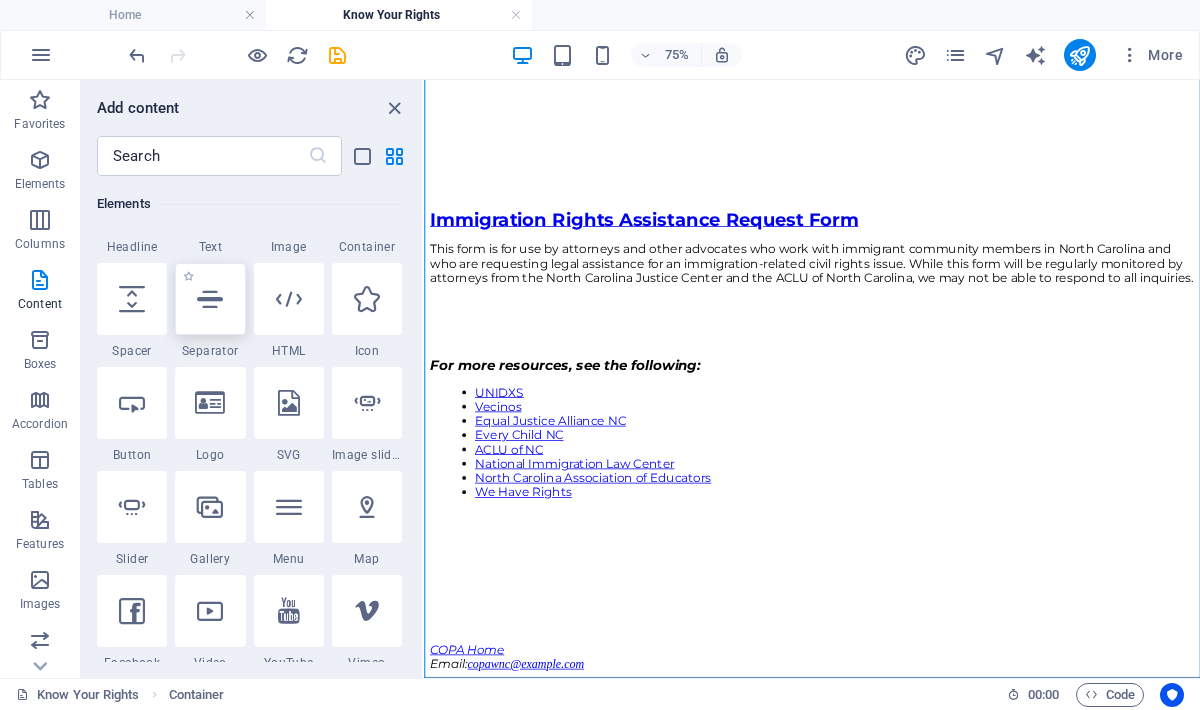 scroll, scrollTop: 213, scrollLeft: 0, axis: vertical 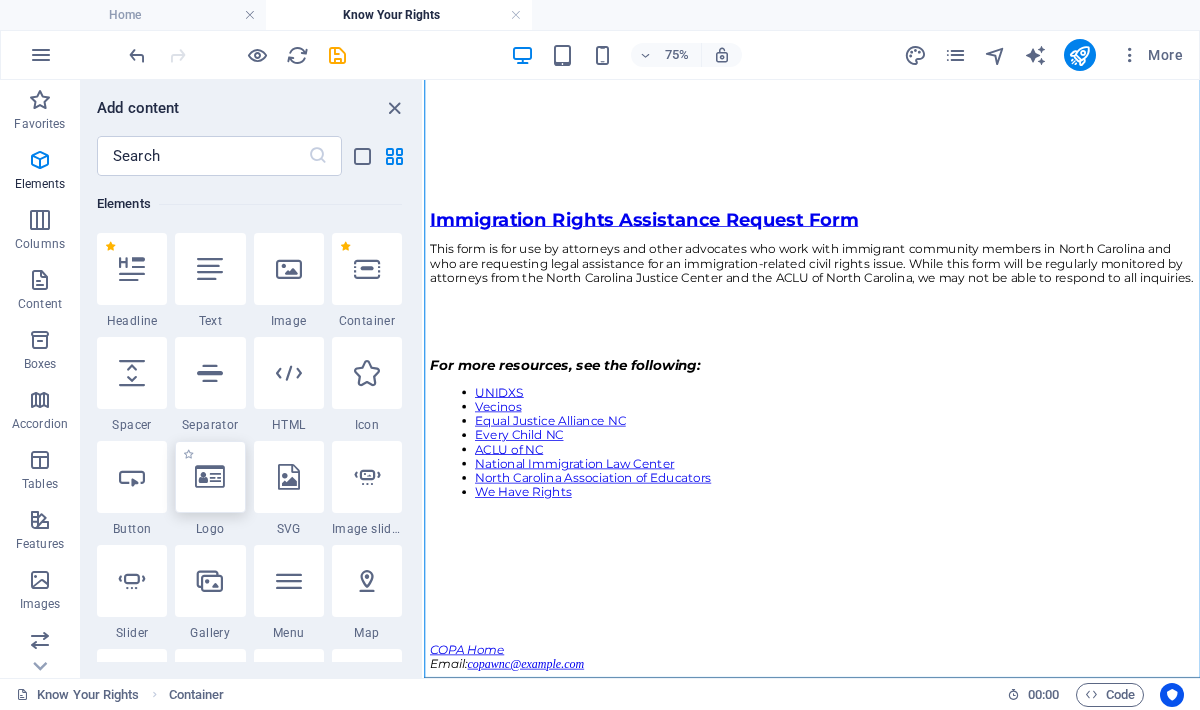 click at bounding box center (210, 477) 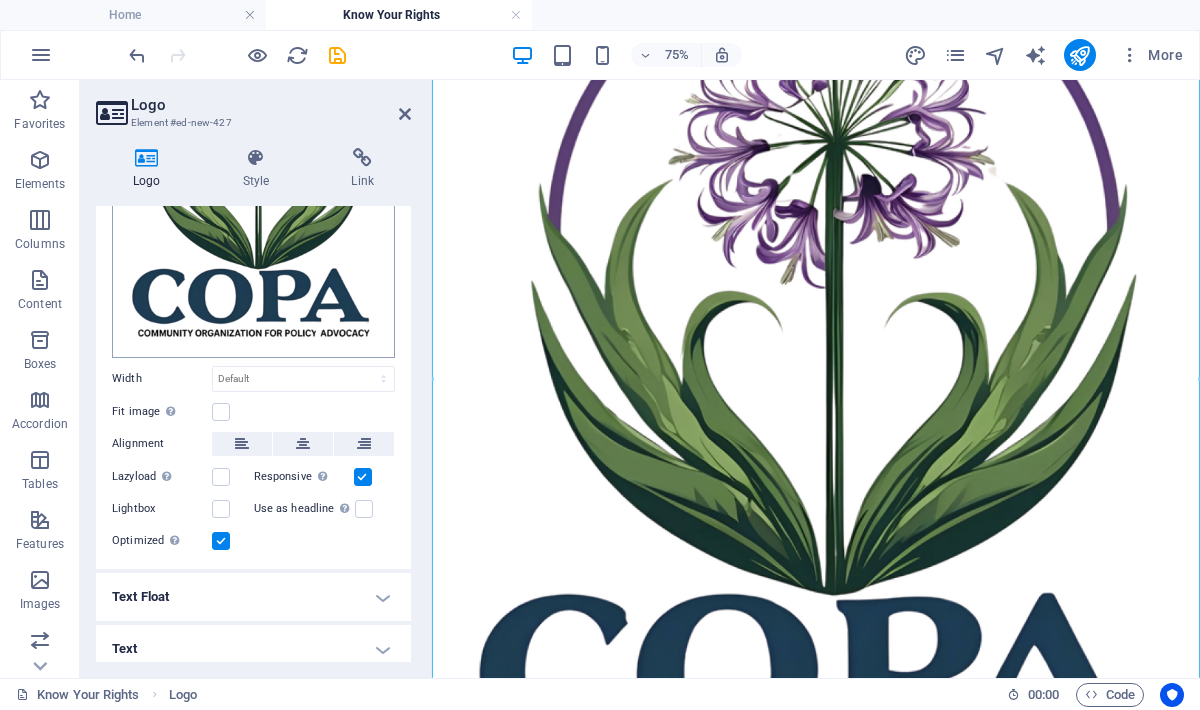 scroll, scrollTop: 266, scrollLeft: 0, axis: vertical 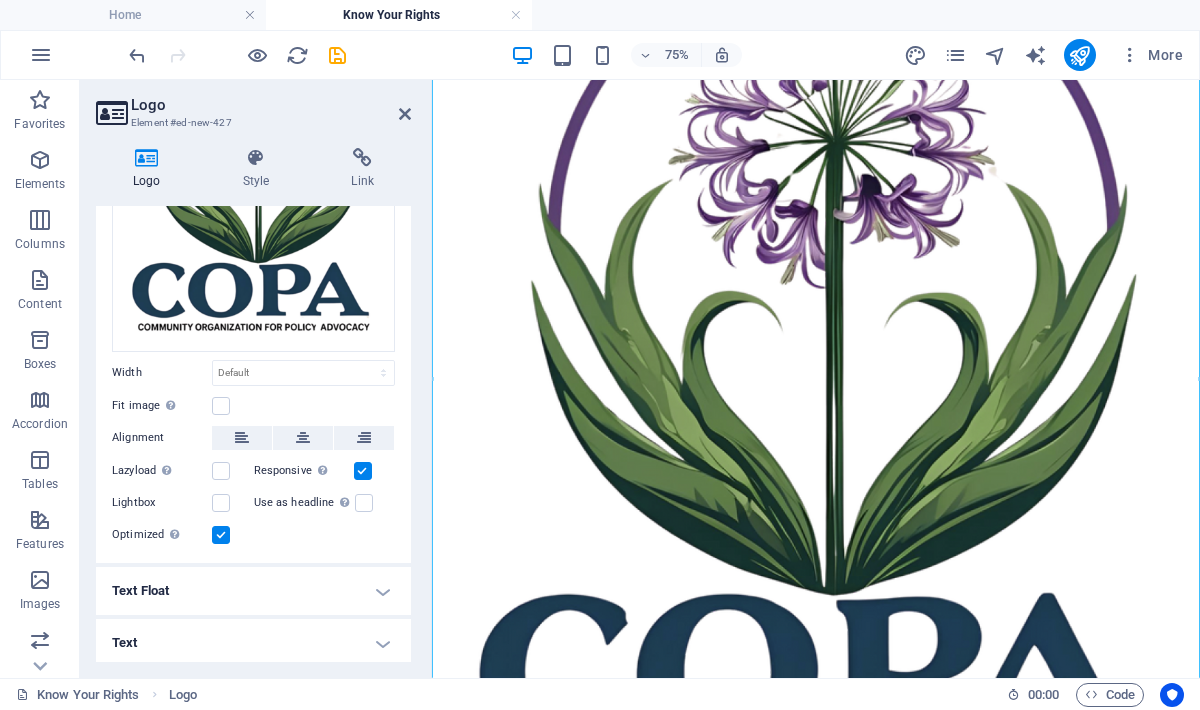 click at bounding box center [363, 471] 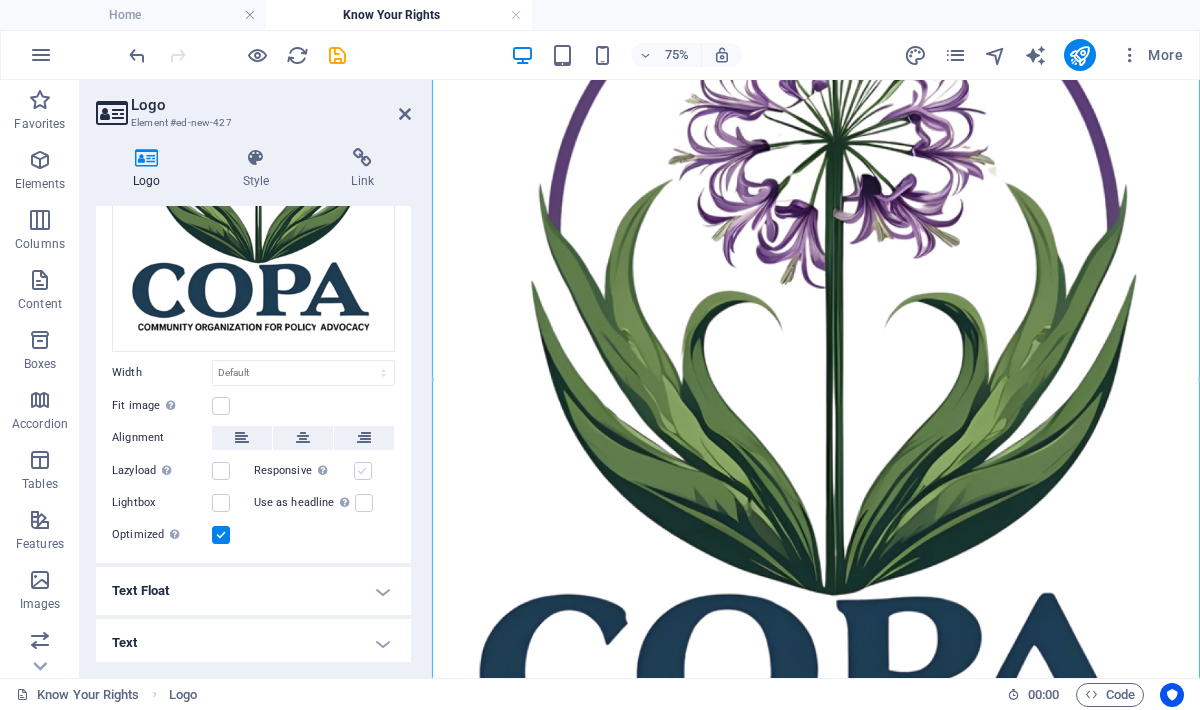 click at bounding box center (363, 471) 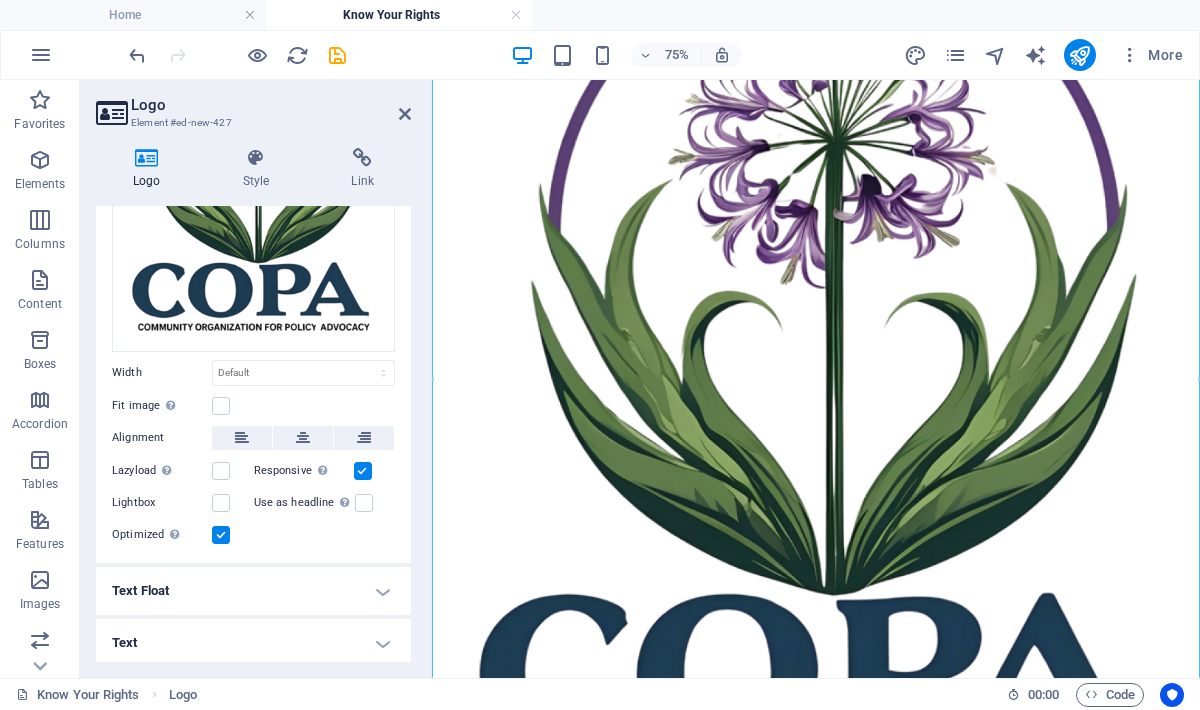 click at bounding box center [221, 535] 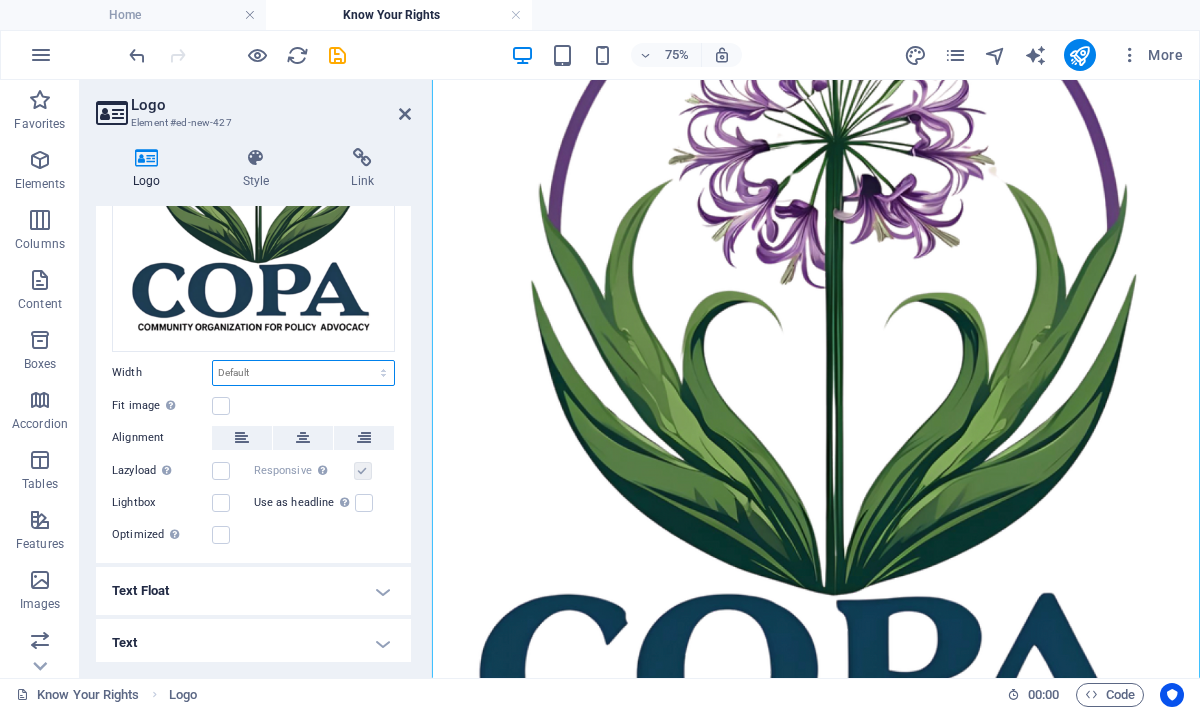 click on "Default auto px rem % em vh vw" at bounding box center (303, 373) 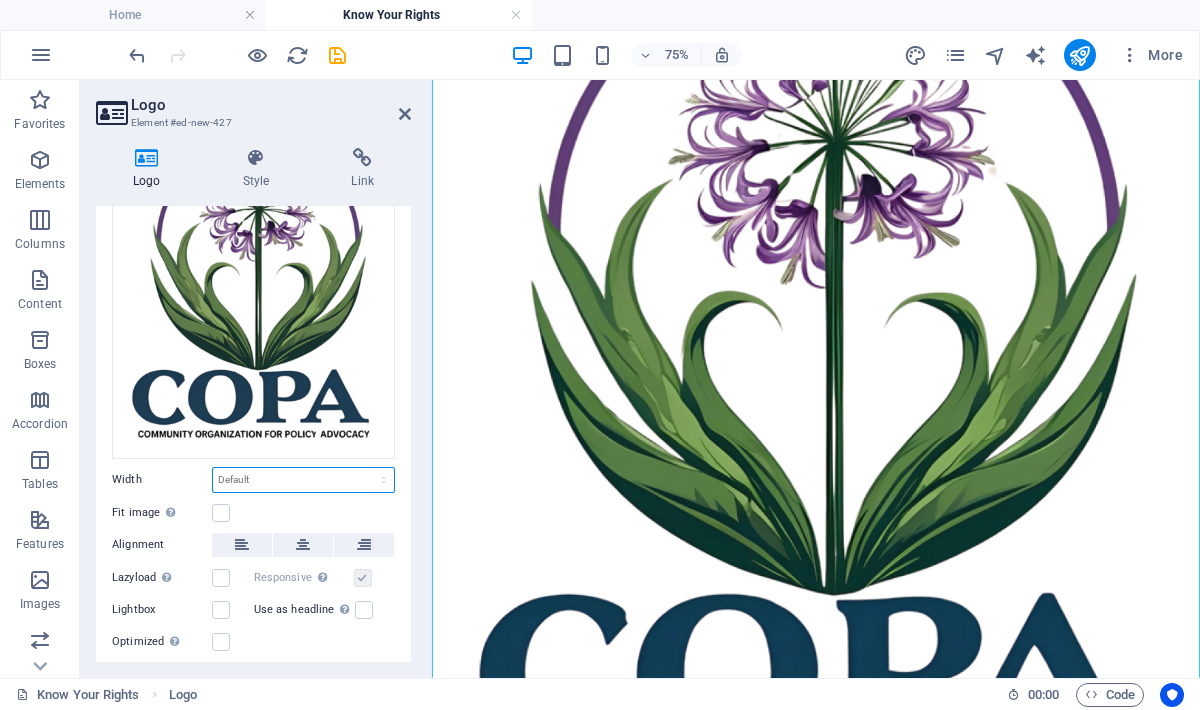 scroll, scrollTop: 0, scrollLeft: 0, axis: both 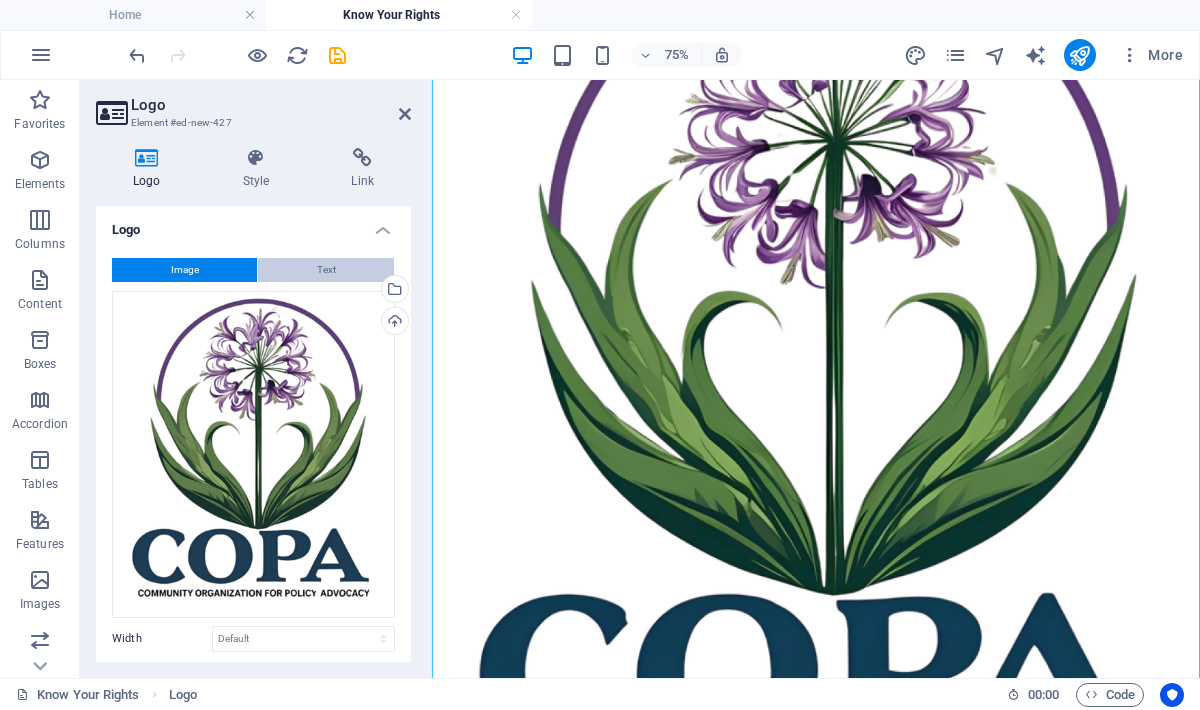 click on "Text" at bounding box center (326, 270) 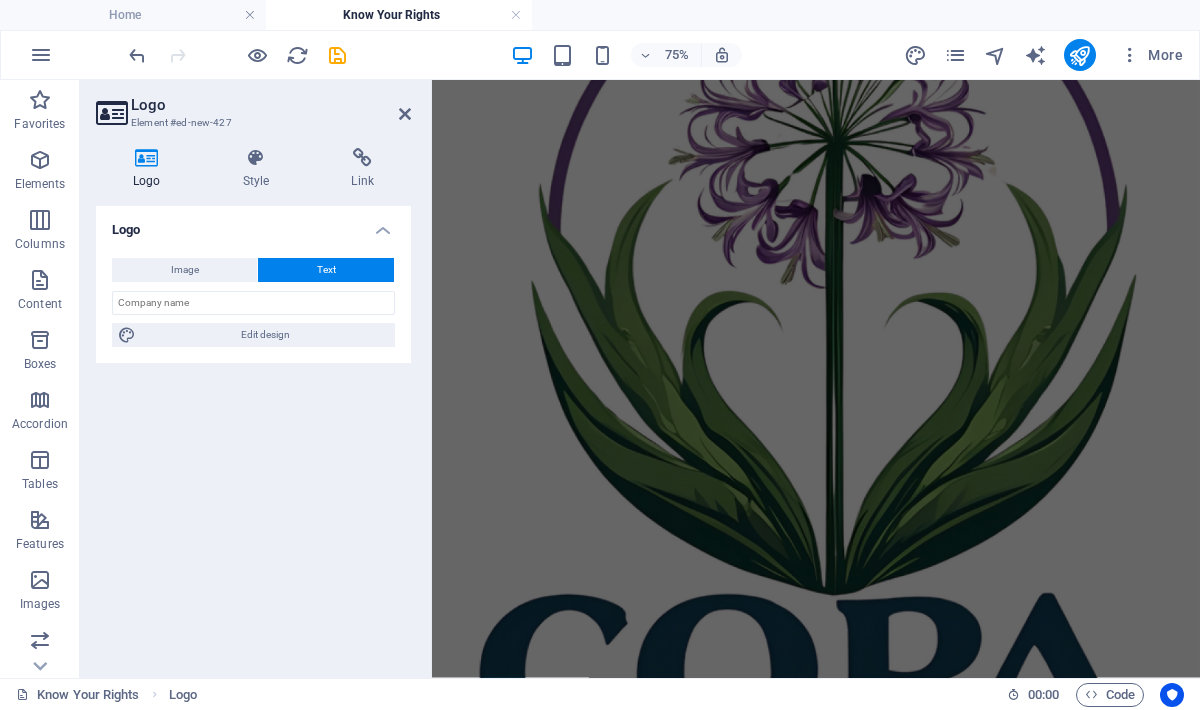 scroll, scrollTop: 0, scrollLeft: 0, axis: both 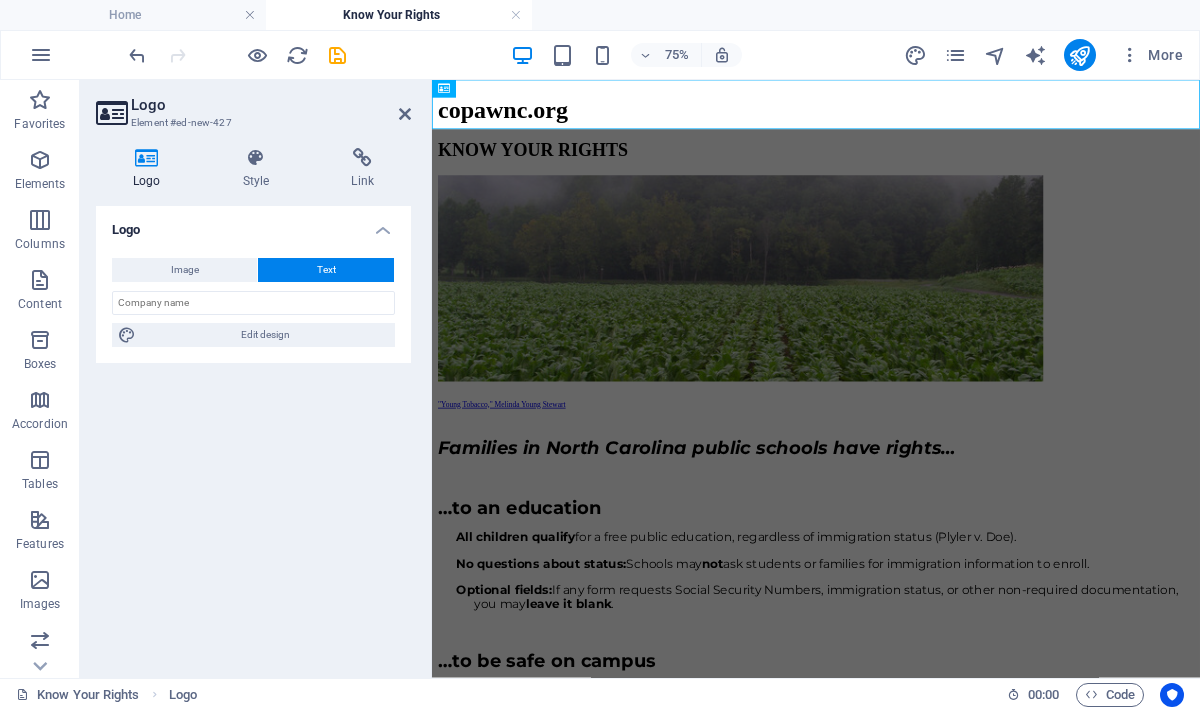 click on "Image Text Drag files here, click to choose files or select files from Files or our free stock photos & videos Select files from the file manager, stock photos, or upload file(s) Upload Width Default auto px rem % em vh vw Fit image Automatically fit image to a fixed width and height Height Default auto px Alignment Lazyload Loading images after the page loads improves page speed. Responsive Automatically load retina image and smartphone optimized sizes. Lightbox Use as headline The image will be wrapped in an H1 headline tag. Useful for giving alternative text the weight of an H1 headline, e.g. for the logo. Leave unchecked if uncertain. Optimized Images are compressed to improve page speed. Position Direction Custom X offset 50 px rem % vh vw Y offset 50 px rem % vh vw Edit design" at bounding box center [253, 302] 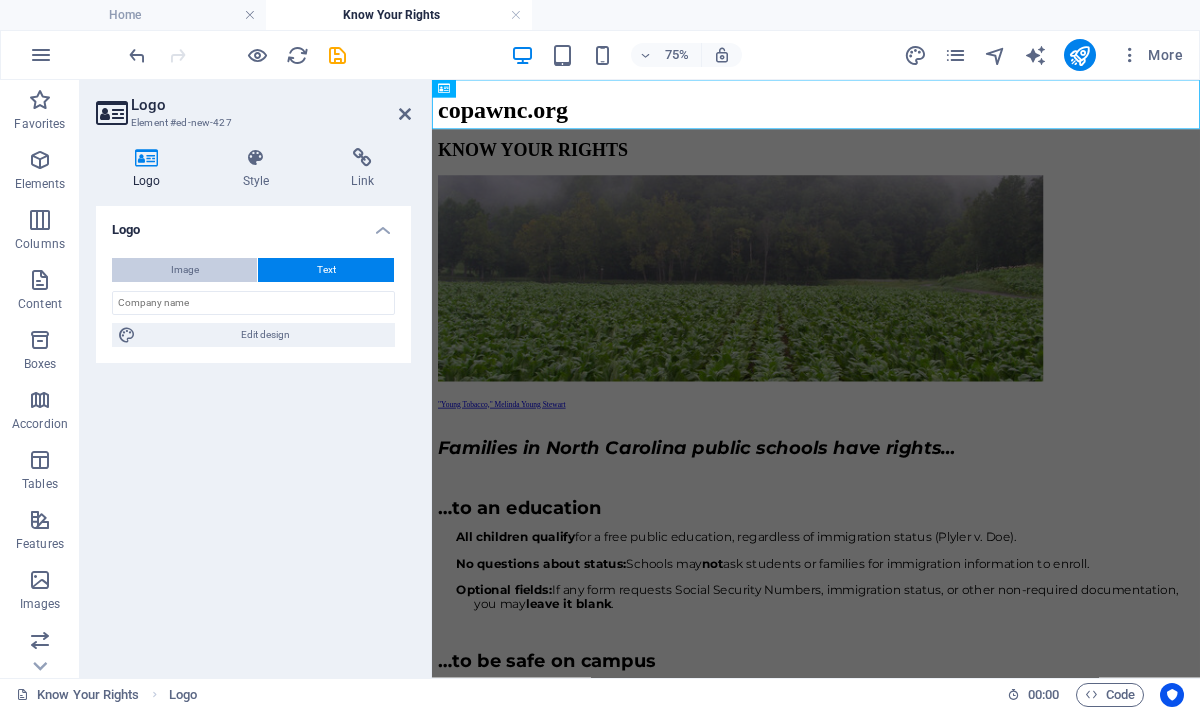 click on "Image" at bounding box center [184, 270] 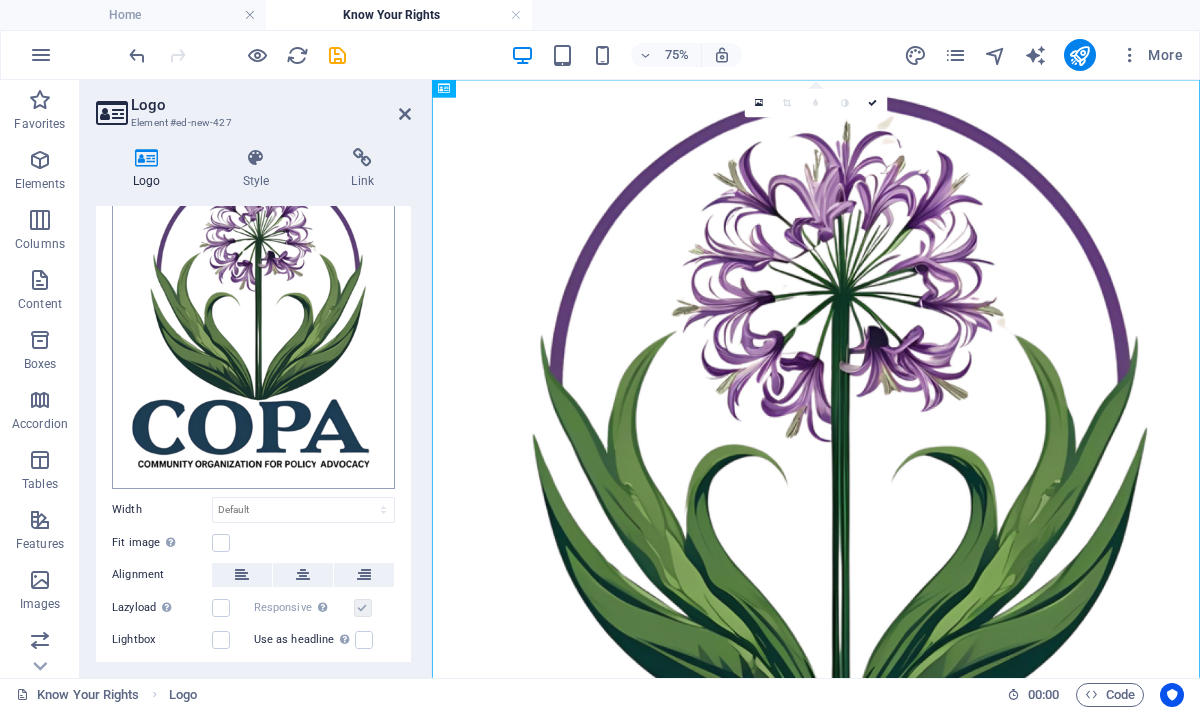 scroll, scrollTop: 134, scrollLeft: 0, axis: vertical 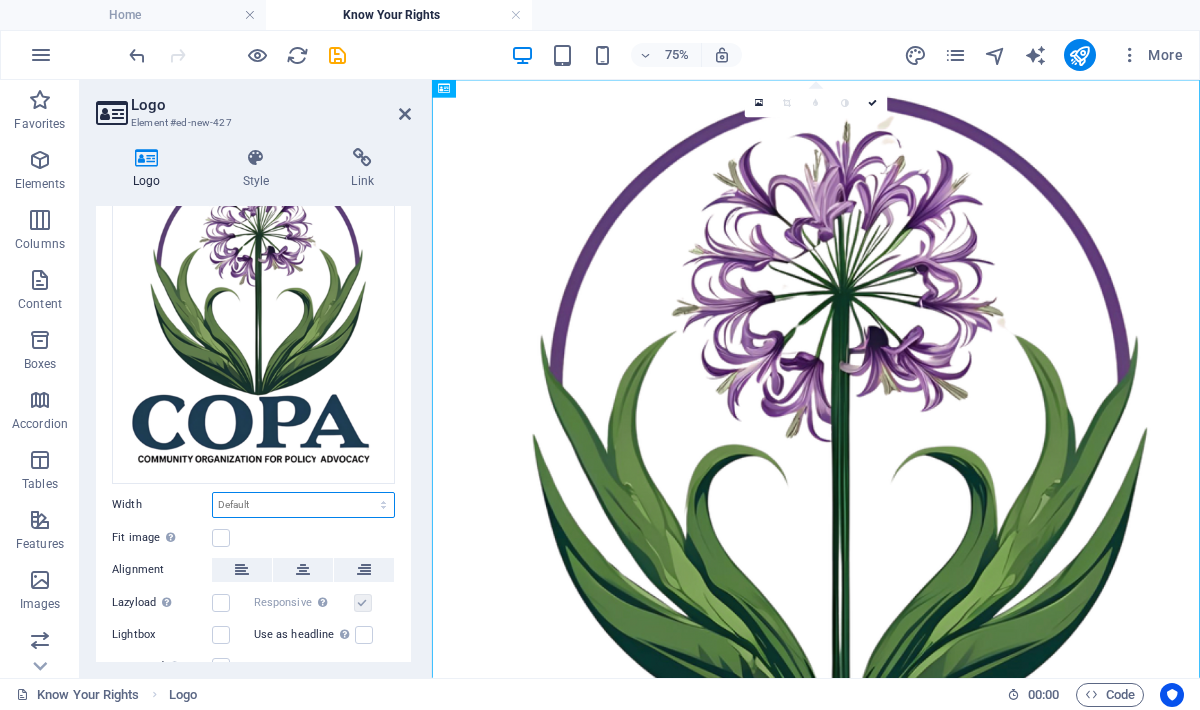 click on "Default auto px rem % em vh vw" at bounding box center (303, 505) 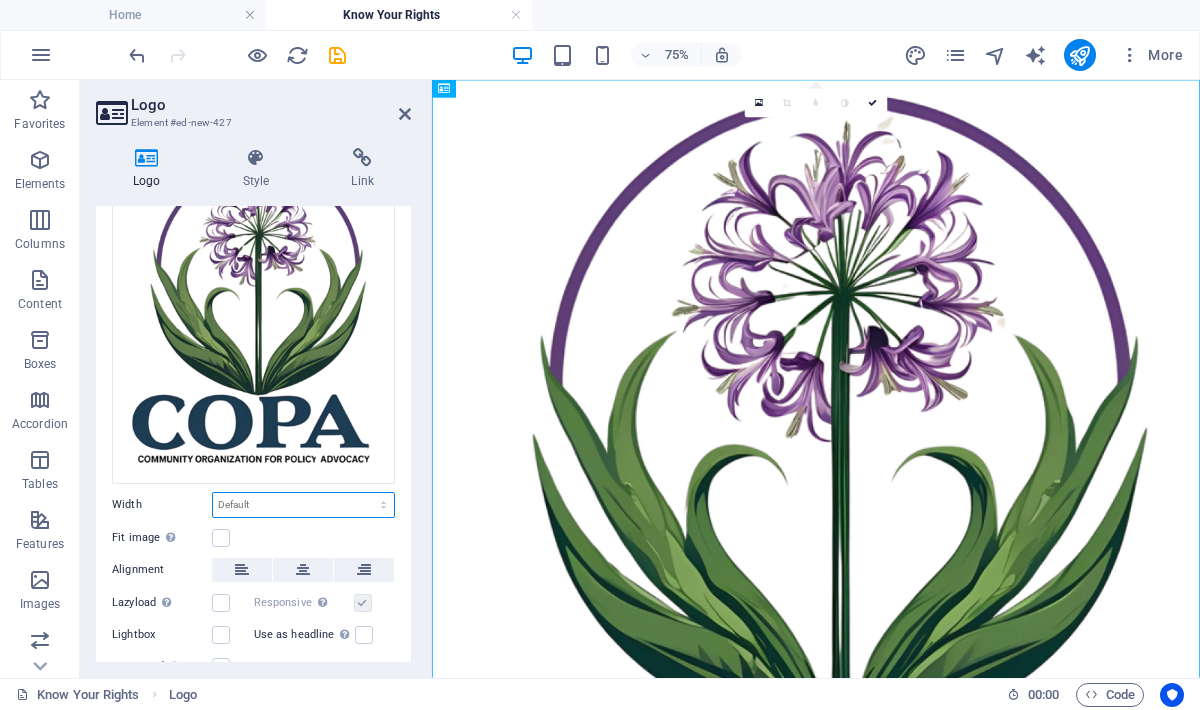 select on "%" 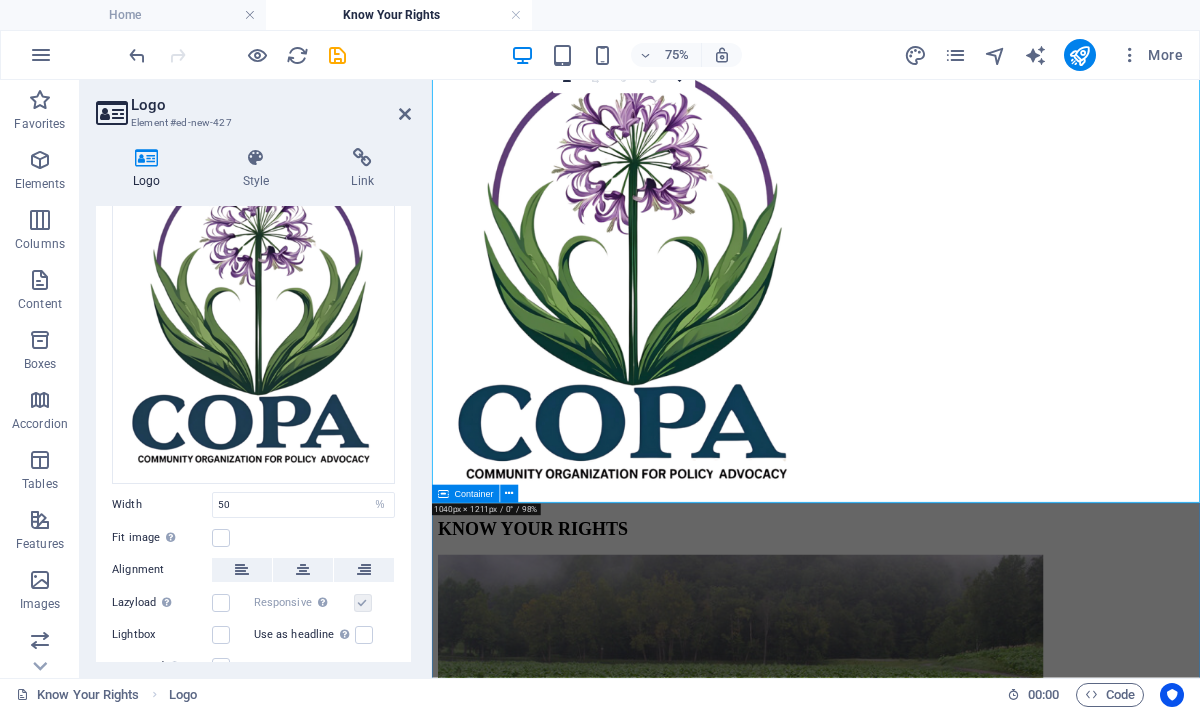 scroll, scrollTop: 33, scrollLeft: 0, axis: vertical 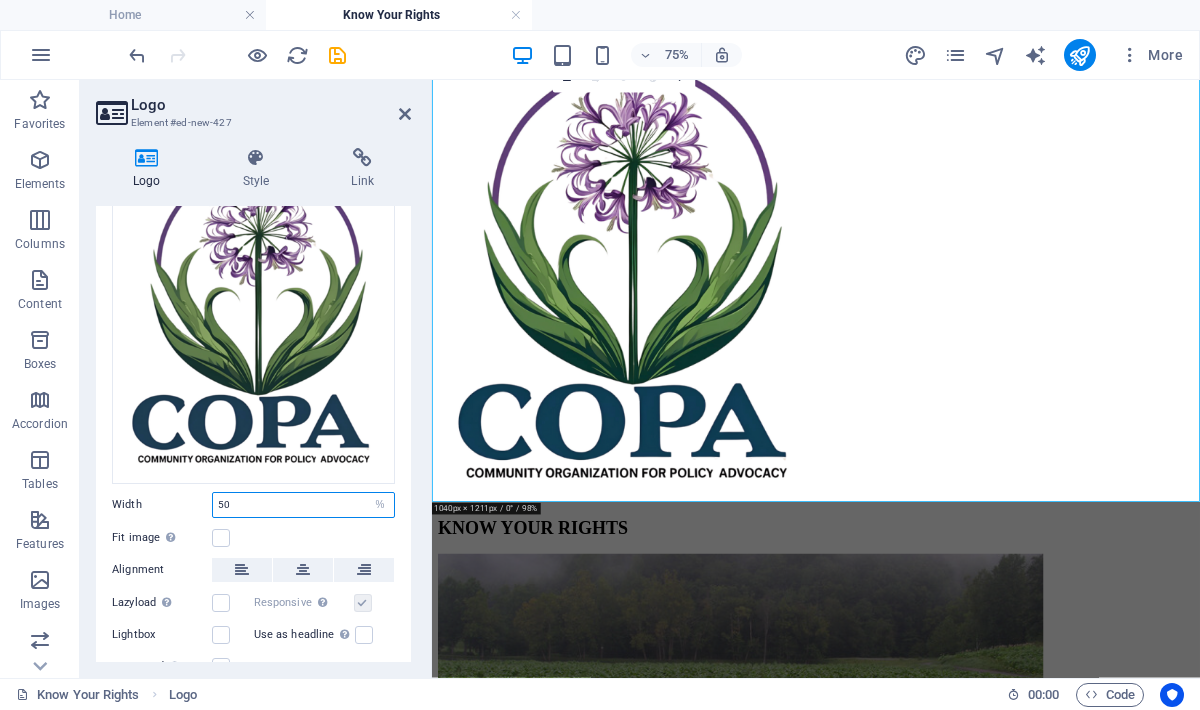 drag, startPoint x: 237, startPoint y: 502, endPoint x: 201, endPoint y: 502, distance: 36 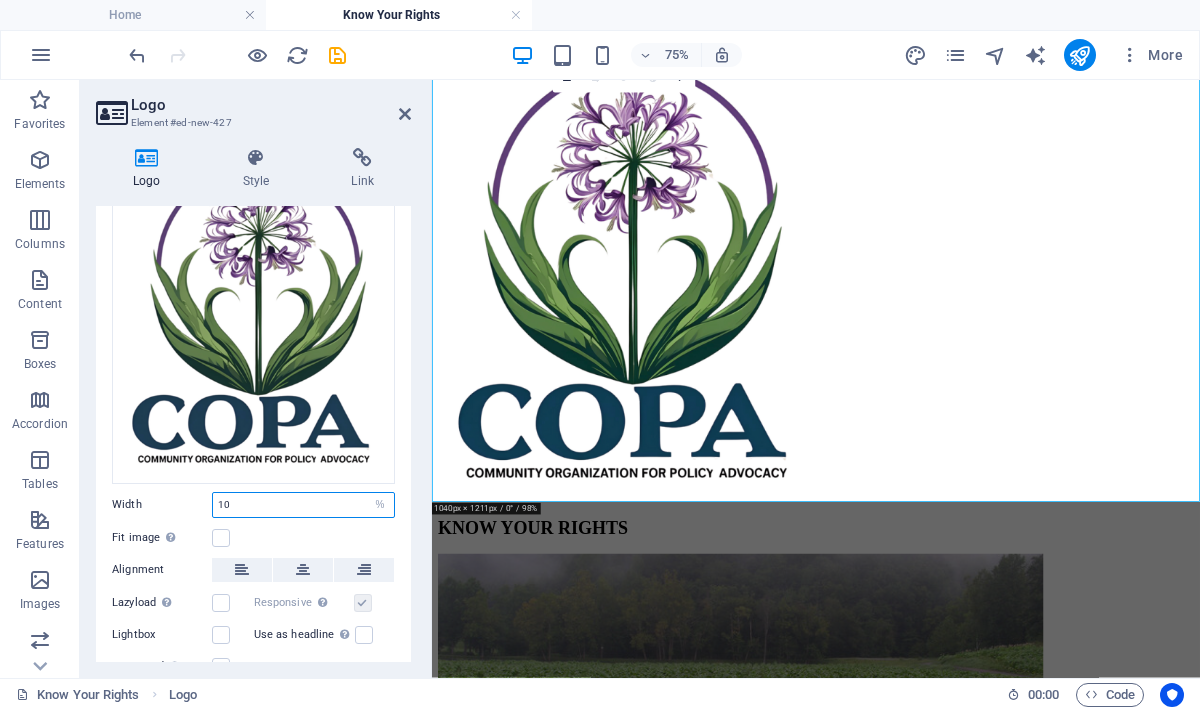 type on "10" 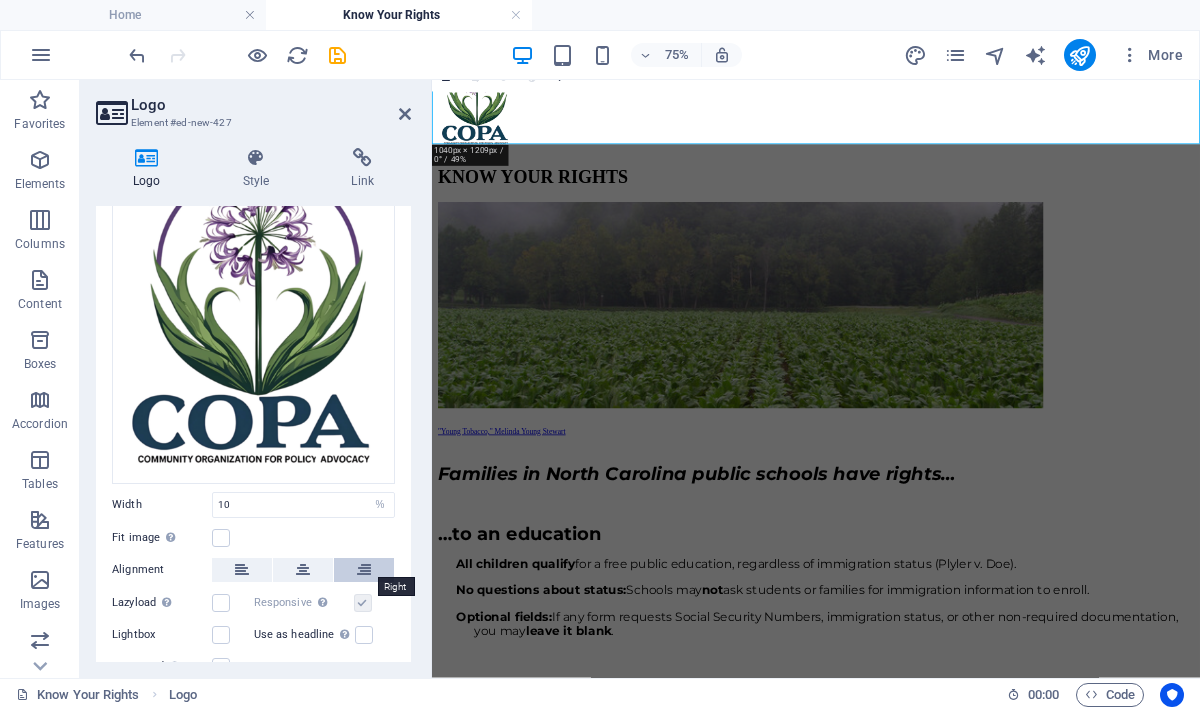 click at bounding box center [364, 570] 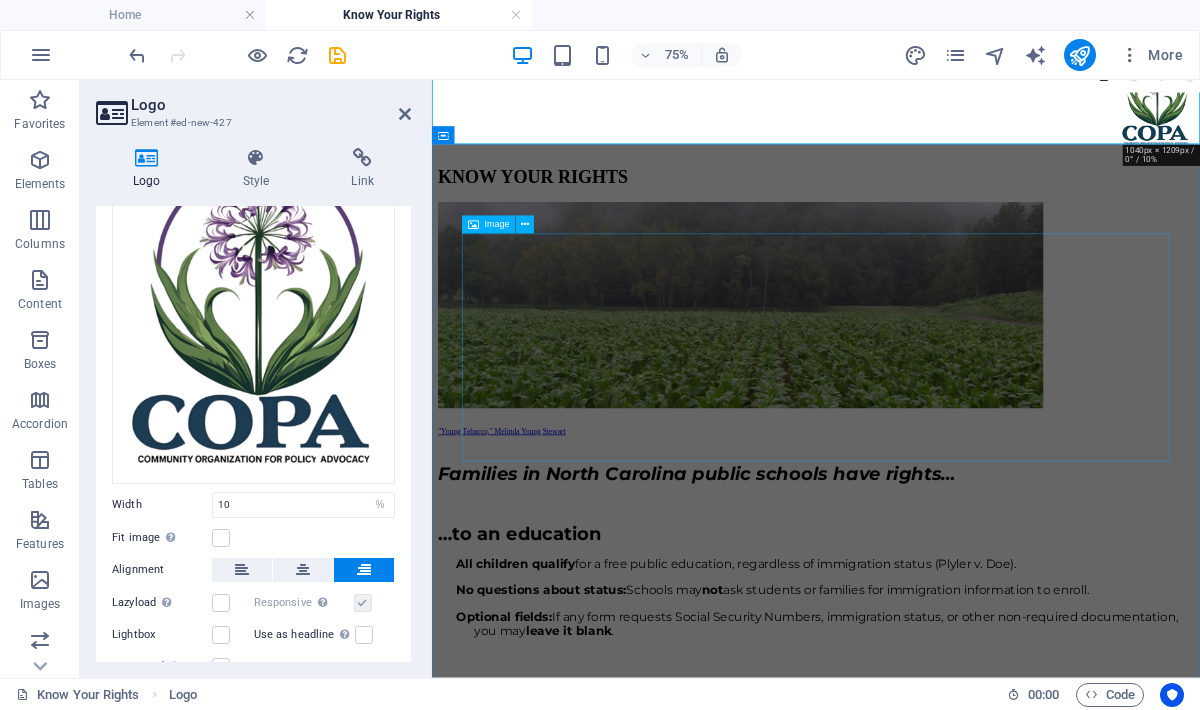 scroll, scrollTop: 0, scrollLeft: 0, axis: both 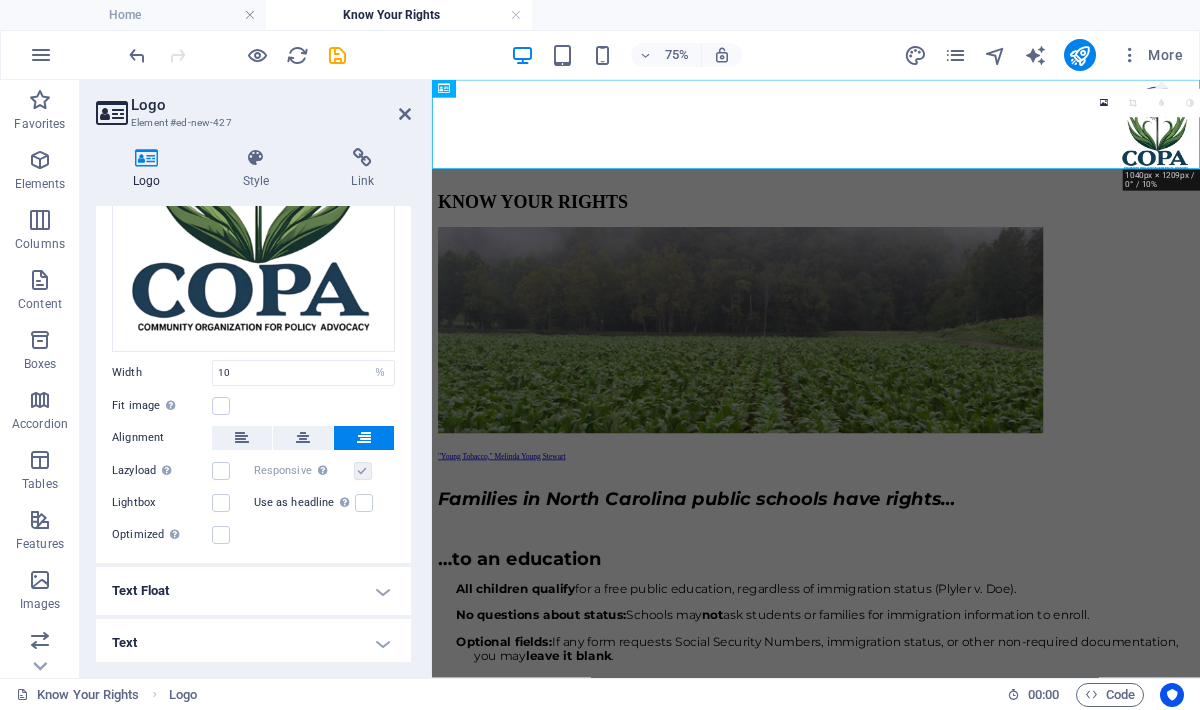 click on "Text" at bounding box center (253, 643) 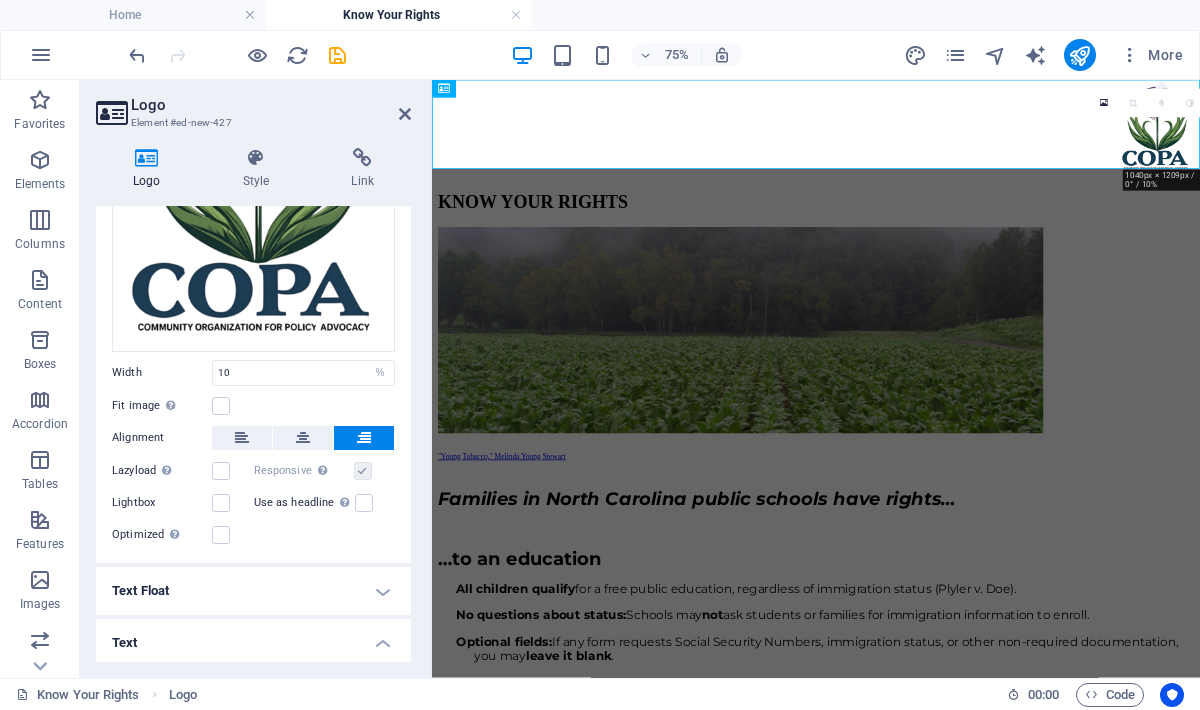 click on "Text" at bounding box center [253, 637] 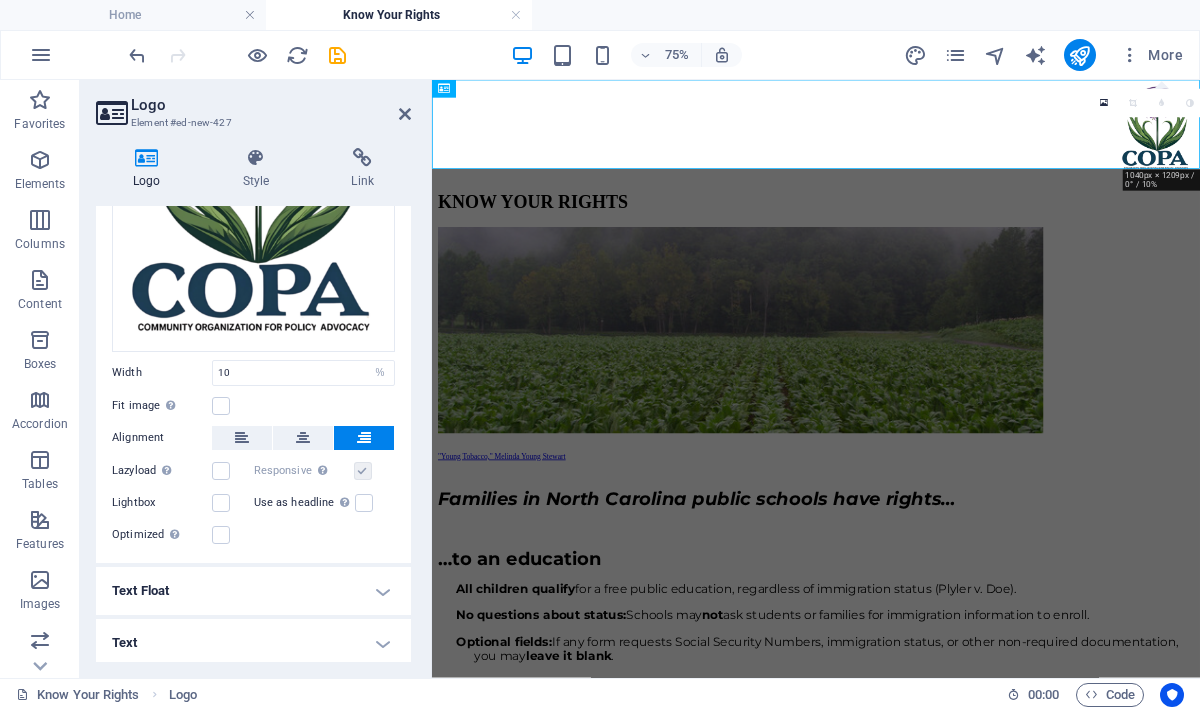 click on "Text Float" at bounding box center [253, 591] 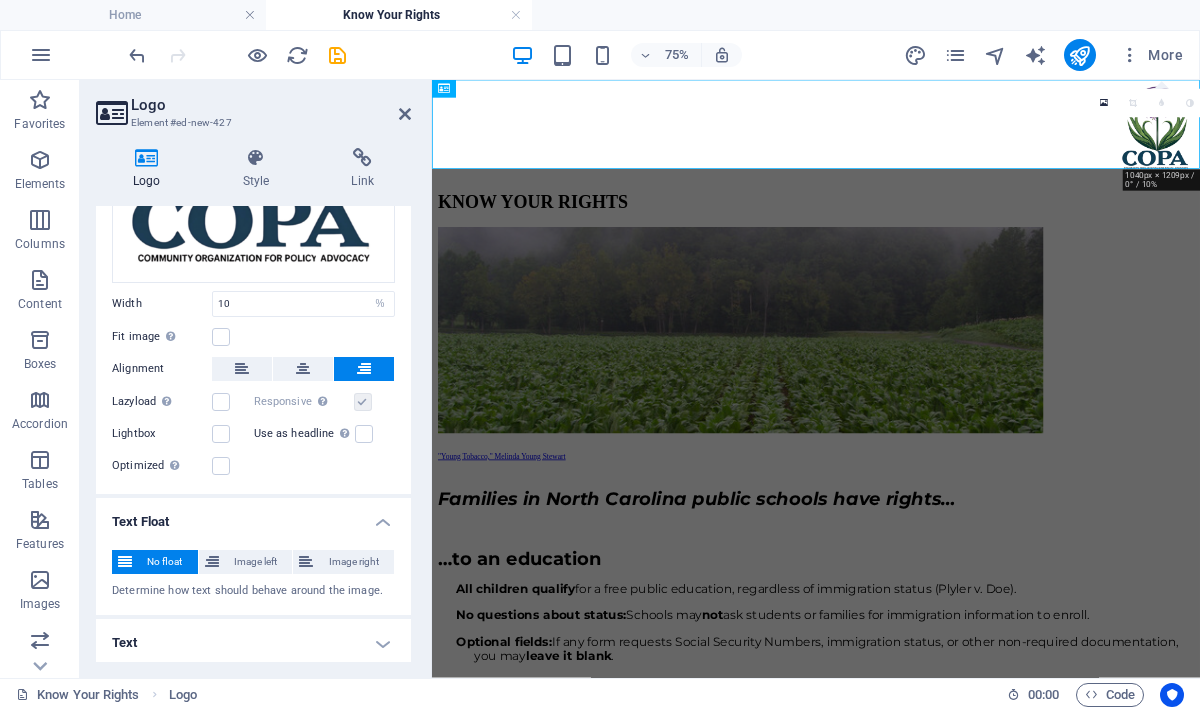 click on "Text Float" at bounding box center [253, 516] 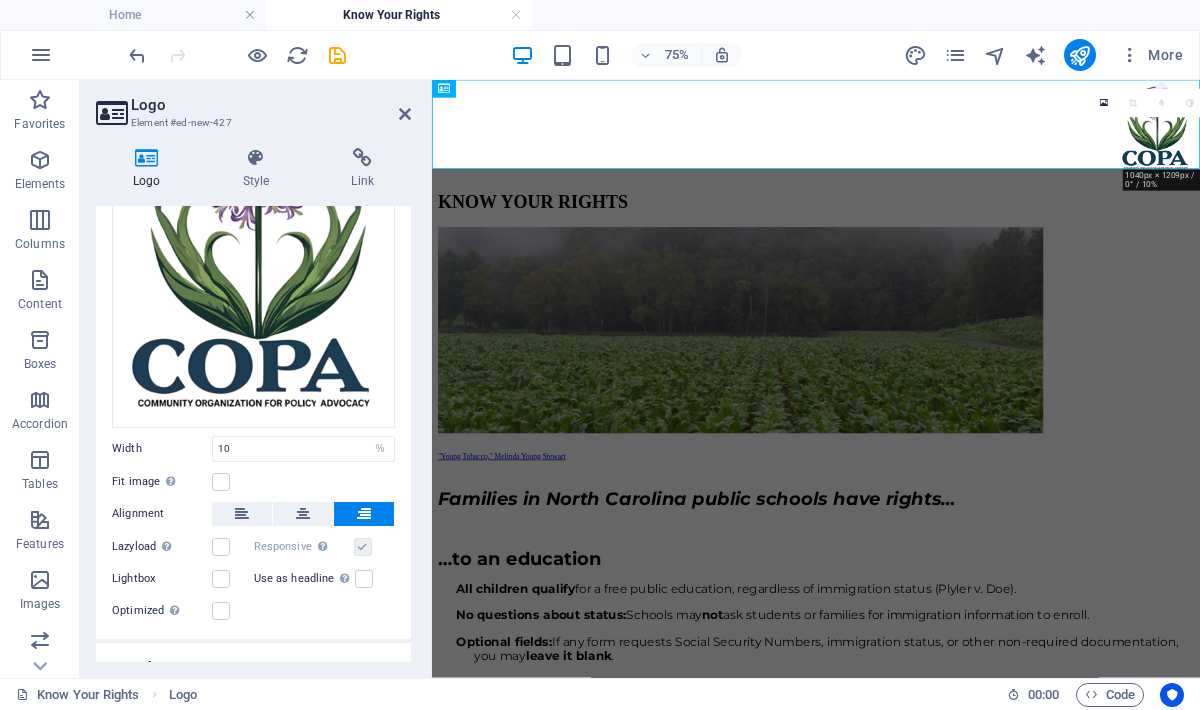 scroll, scrollTop: 188, scrollLeft: 0, axis: vertical 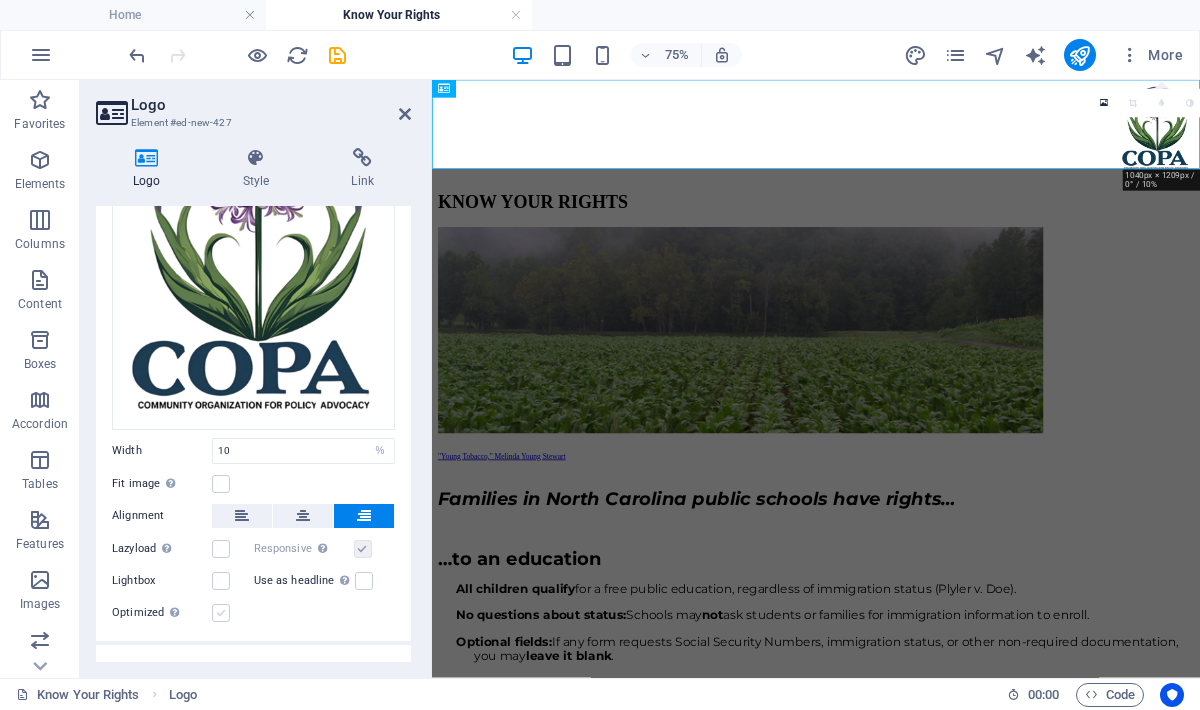 click at bounding box center (221, 613) 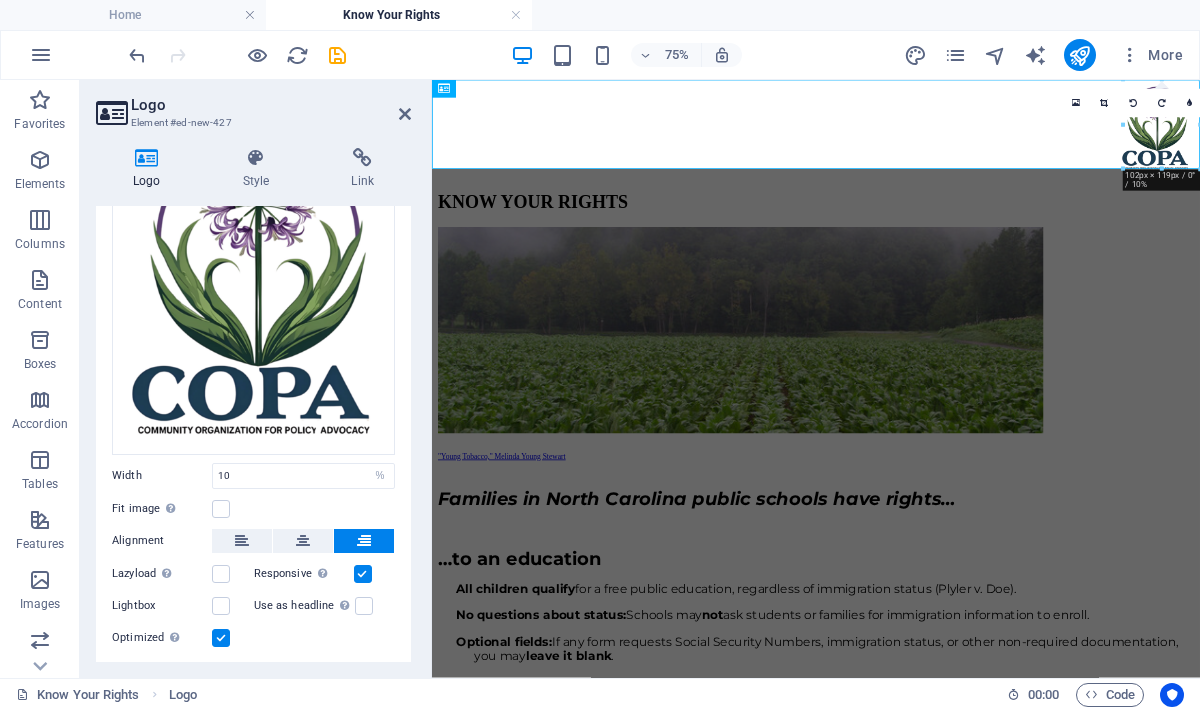 scroll, scrollTop: 158, scrollLeft: 0, axis: vertical 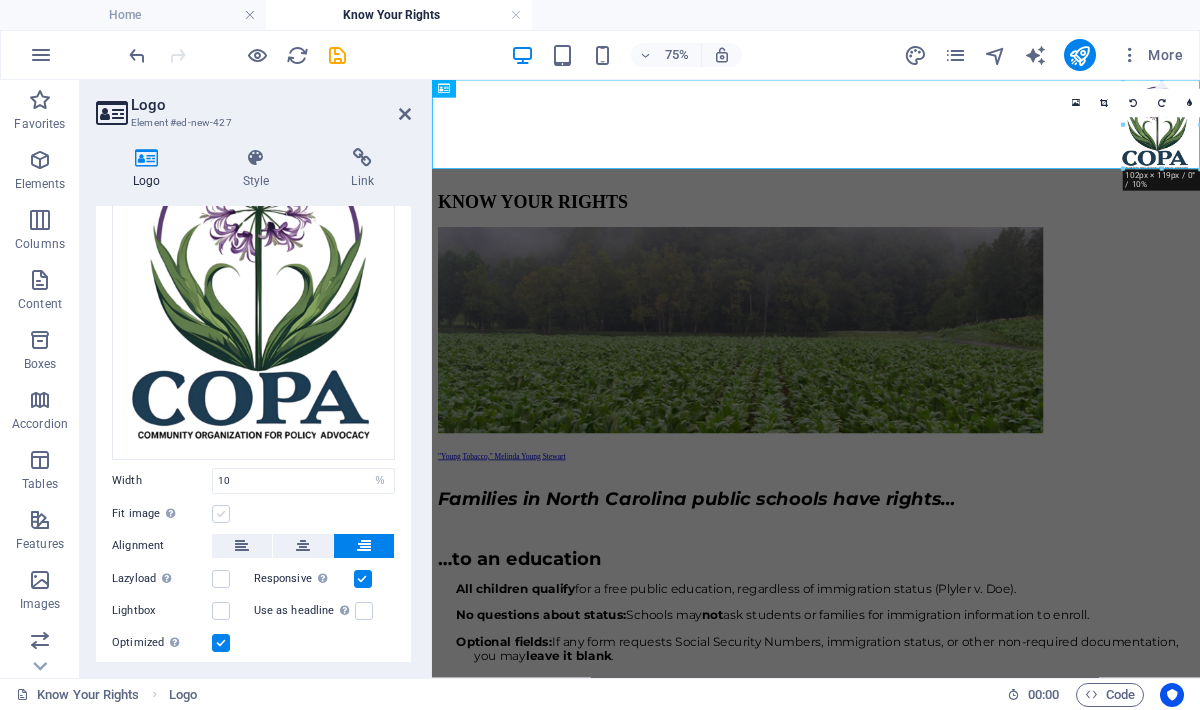 click at bounding box center [221, 514] 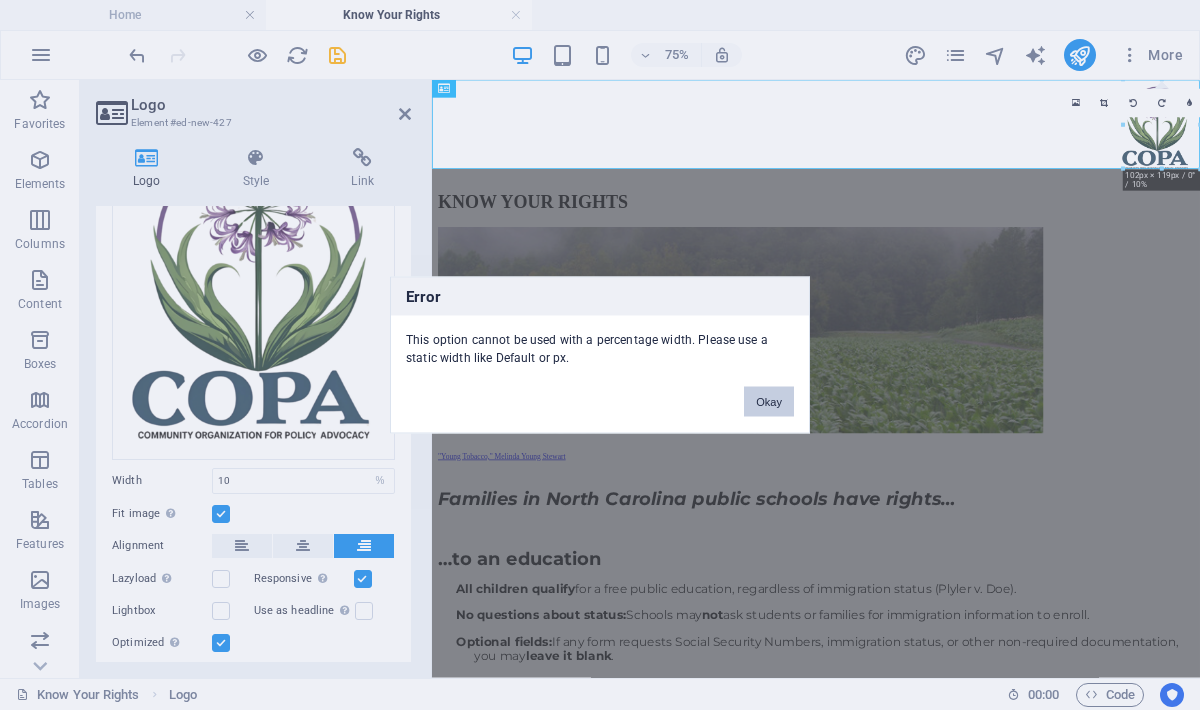click on "Okay" at bounding box center (769, 402) 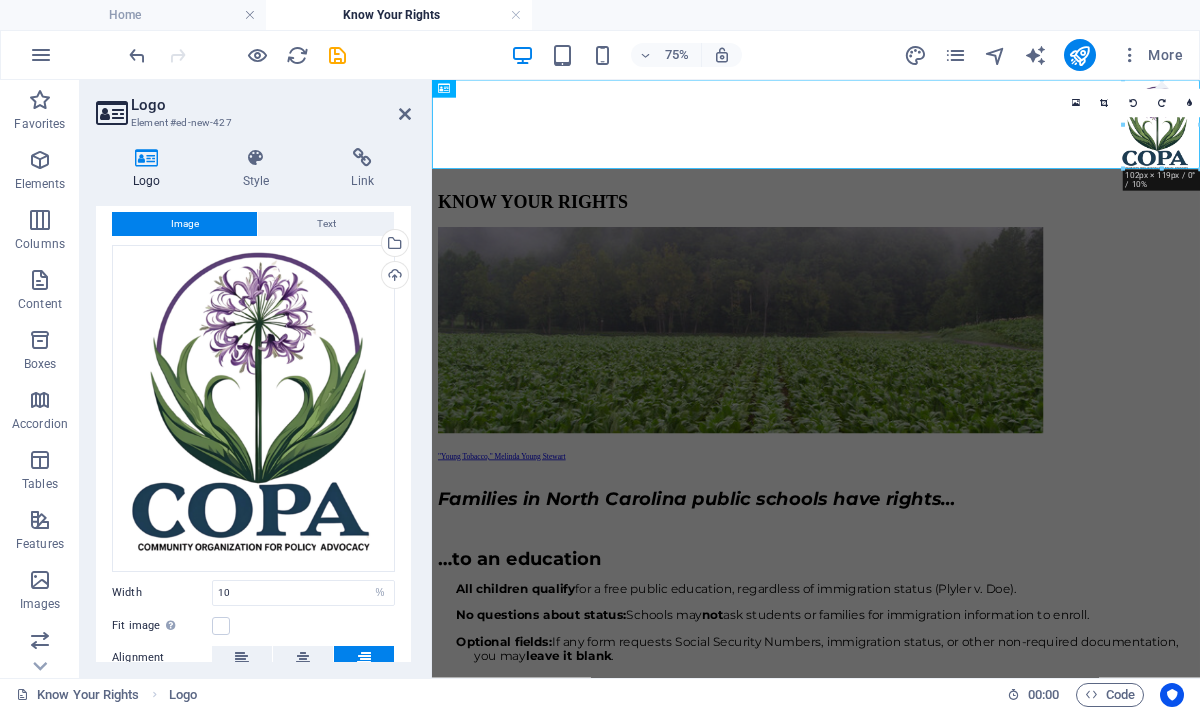 scroll, scrollTop: 0, scrollLeft: 0, axis: both 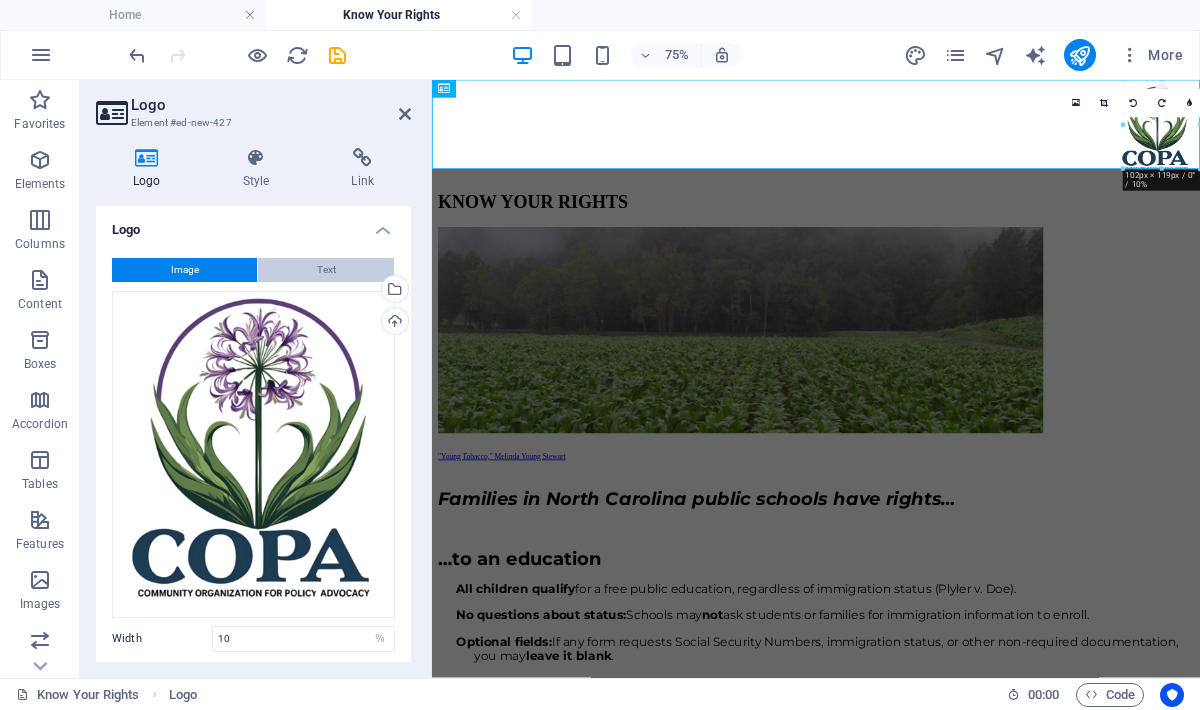 click on "Text" at bounding box center [326, 270] 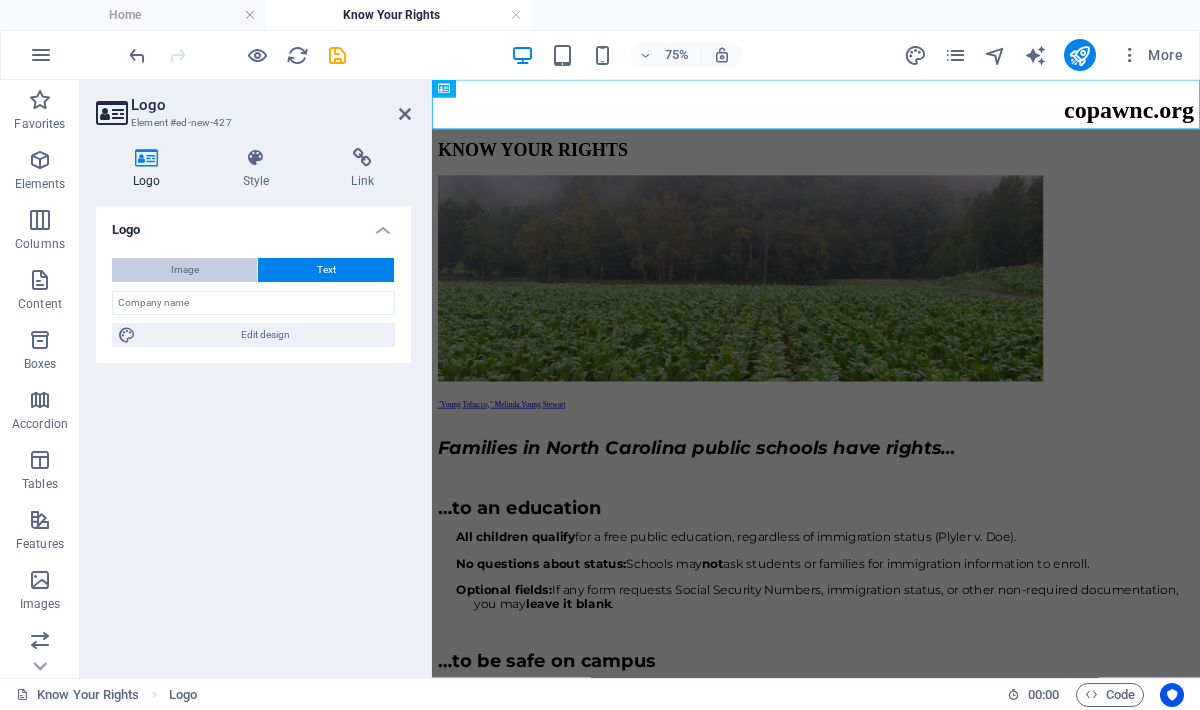 click on "Image" at bounding box center [184, 270] 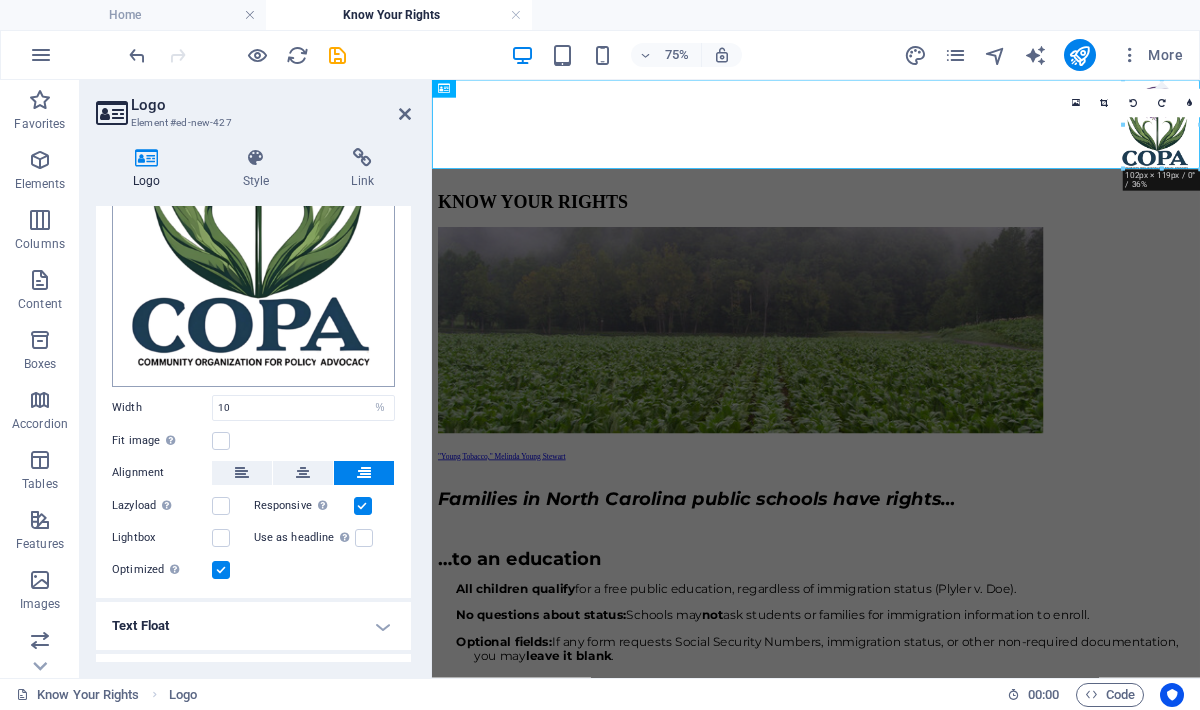 scroll, scrollTop: 266, scrollLeft: 0, axis: vertical 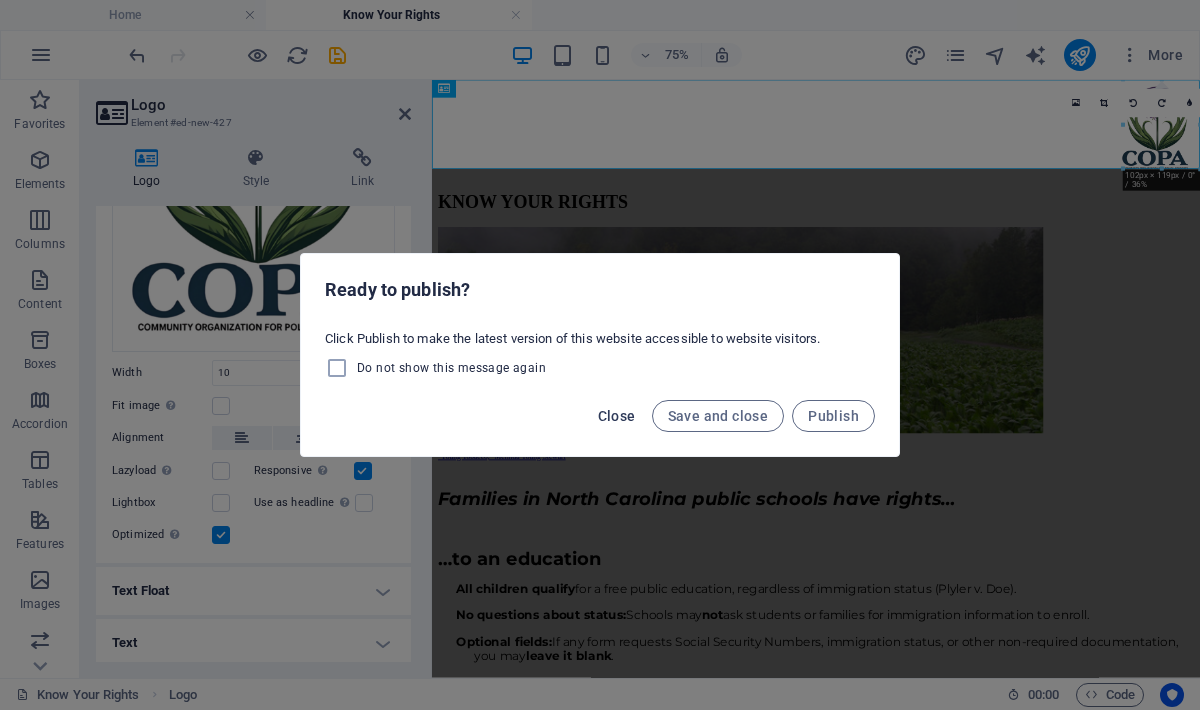 click on "Close" at bounding box center (617, 416) 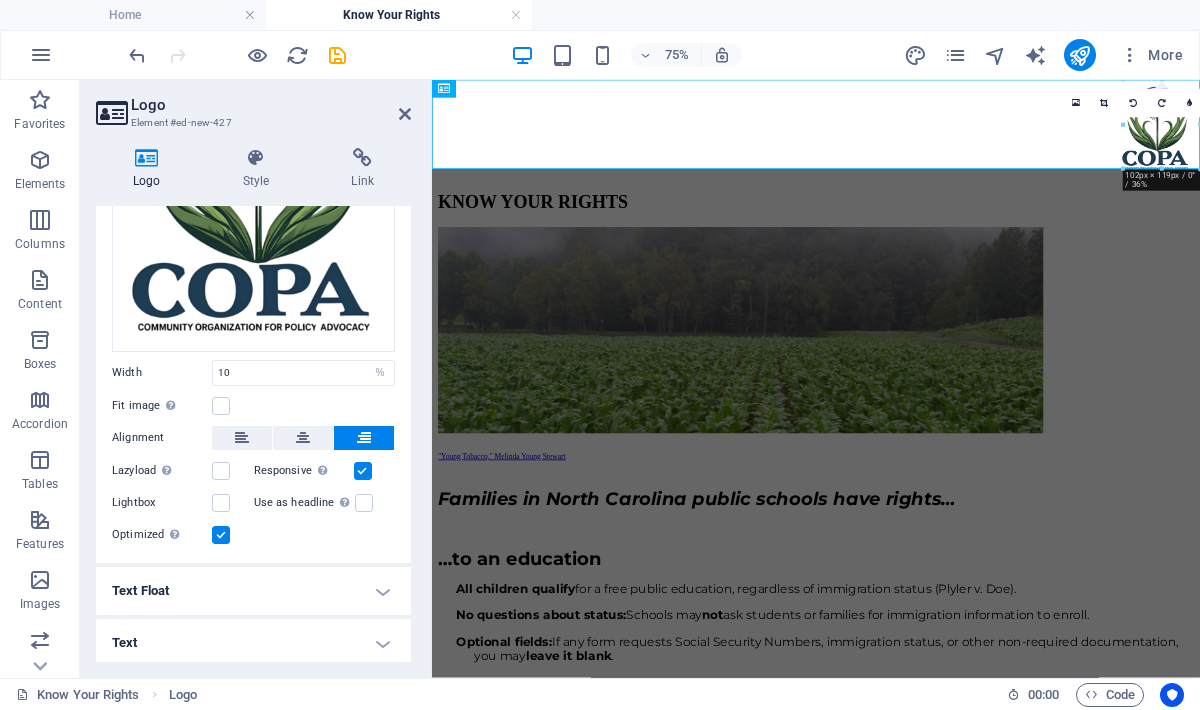 scroll, scrollTop: 0, scrollLeft: 0, axis: both 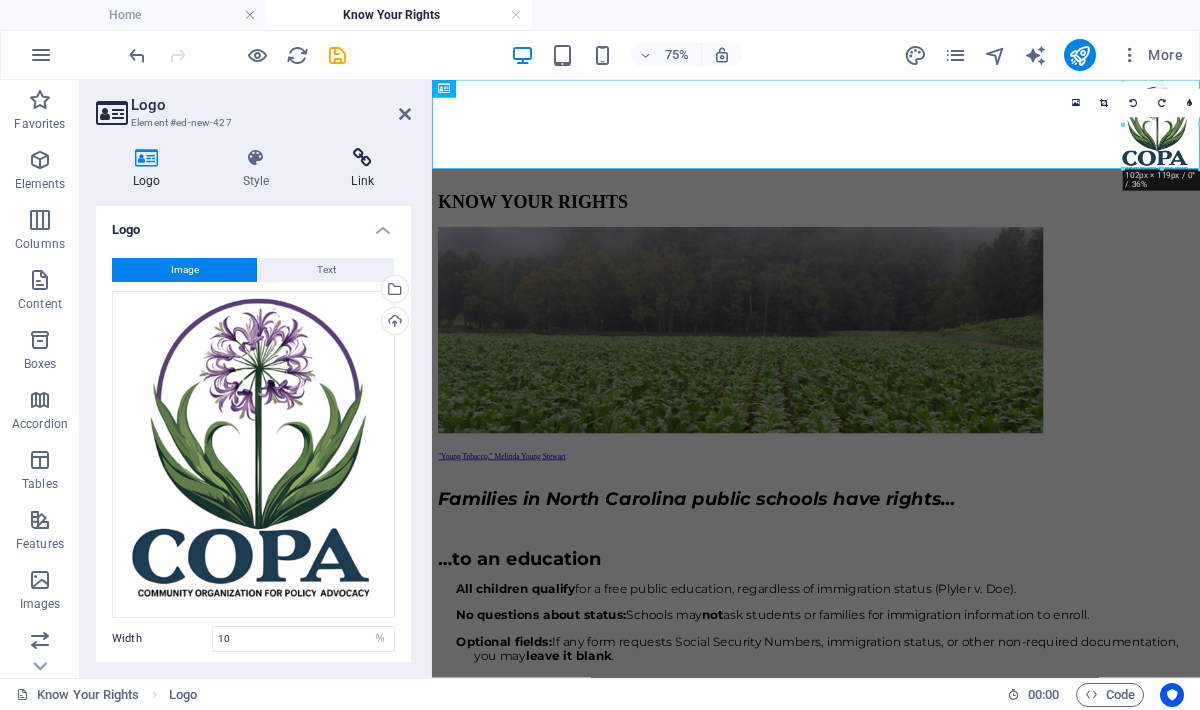 click at bounding box center [362, 158] 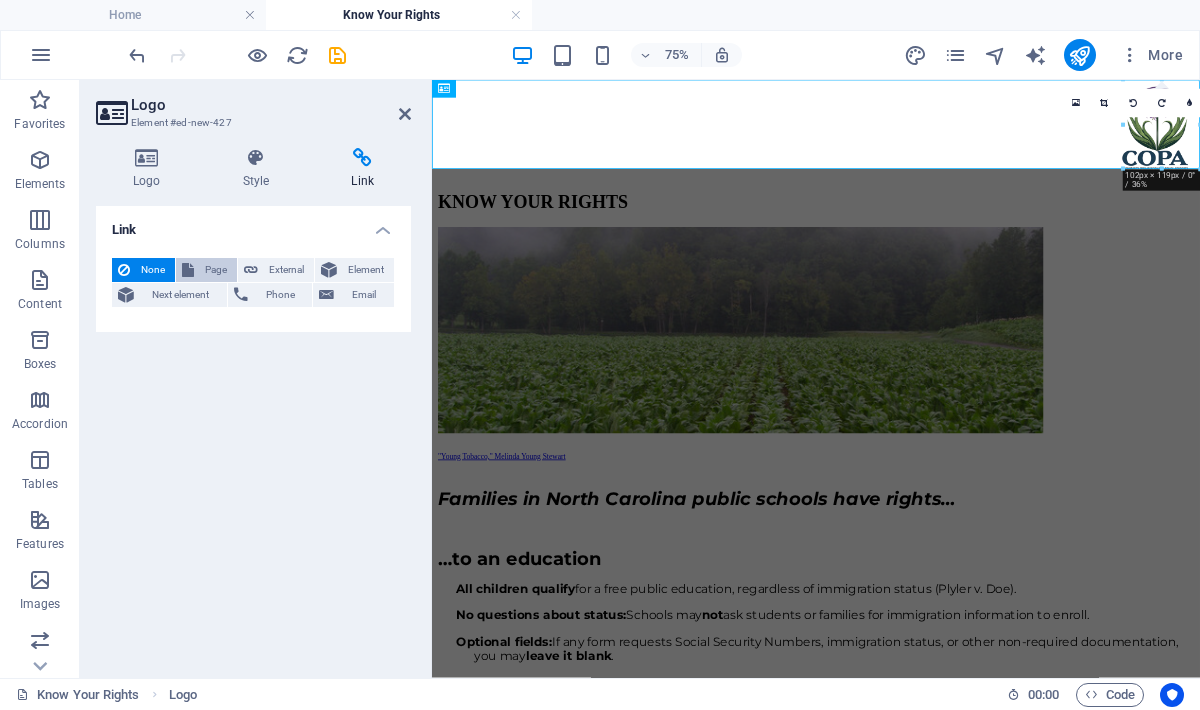 click on "Page" at bounding box center [215, 270] 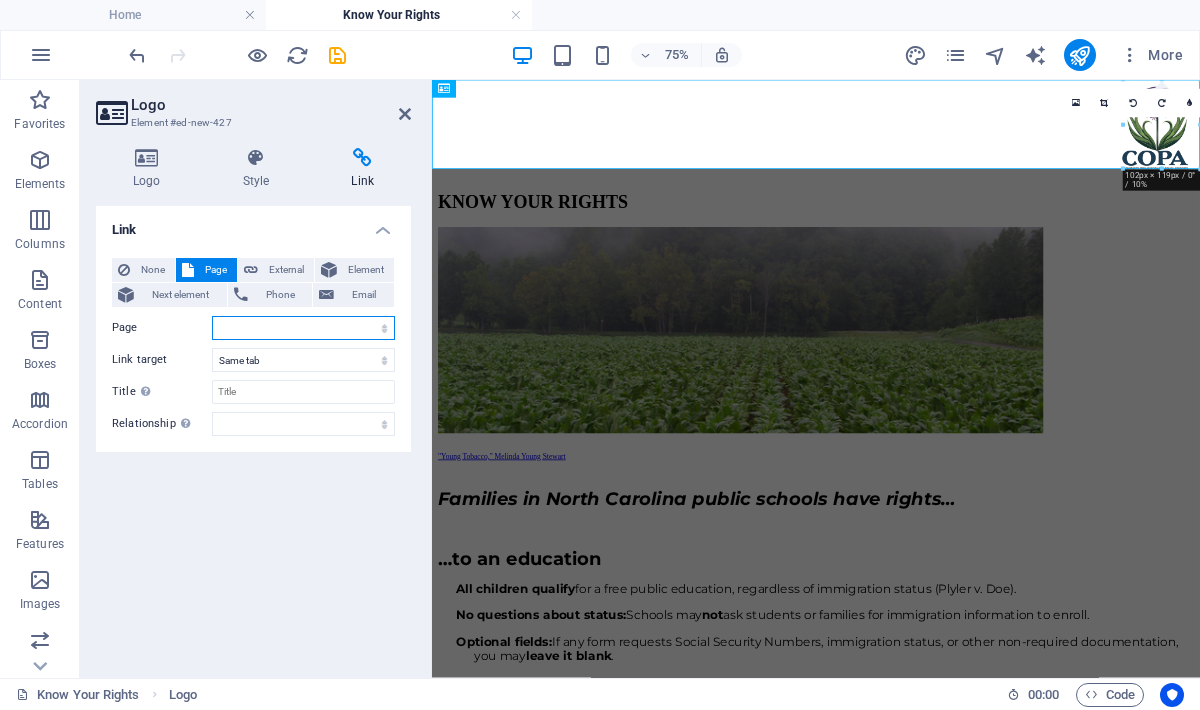 click on "Home Know Your Rights Privacy About" at bounding box center [303, 328] 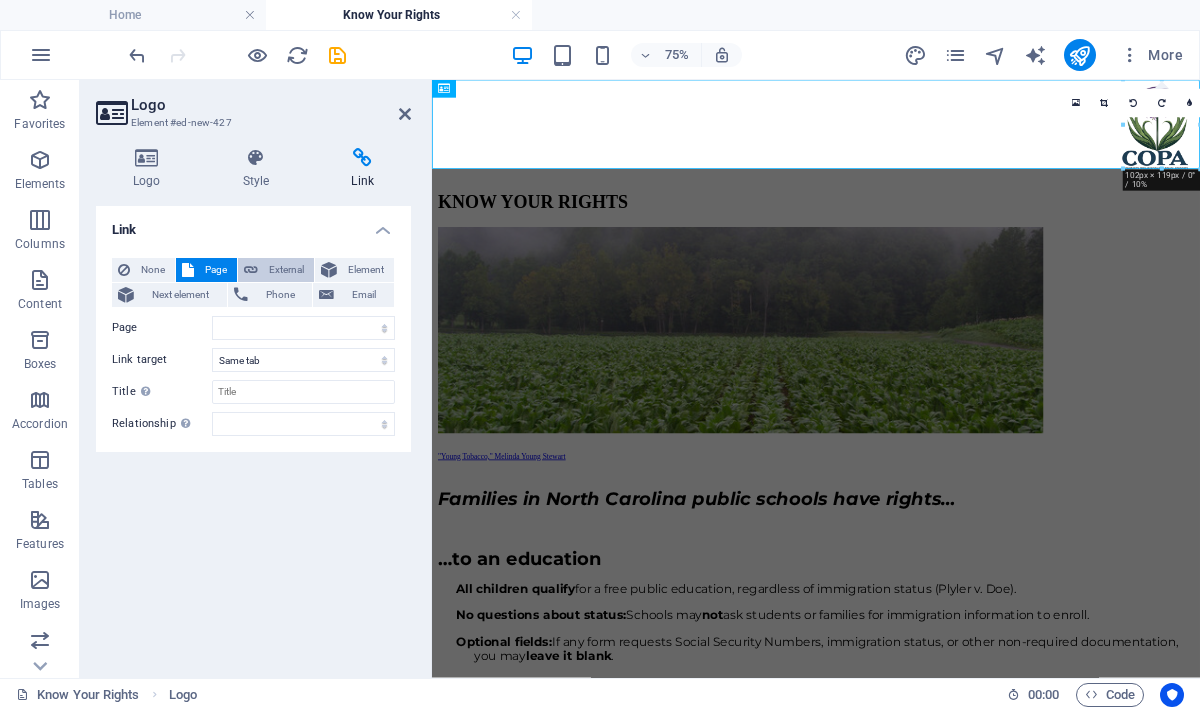 click on "External" at bounding box center (286, 270) 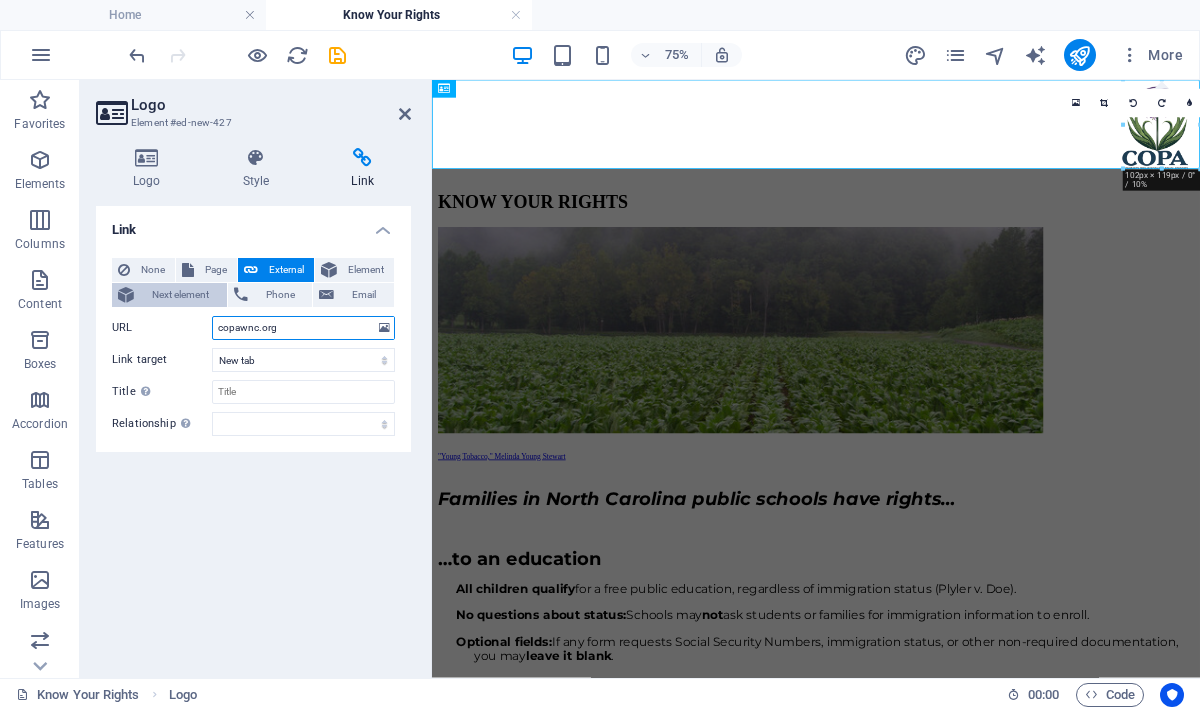 type on "copawnc.org" 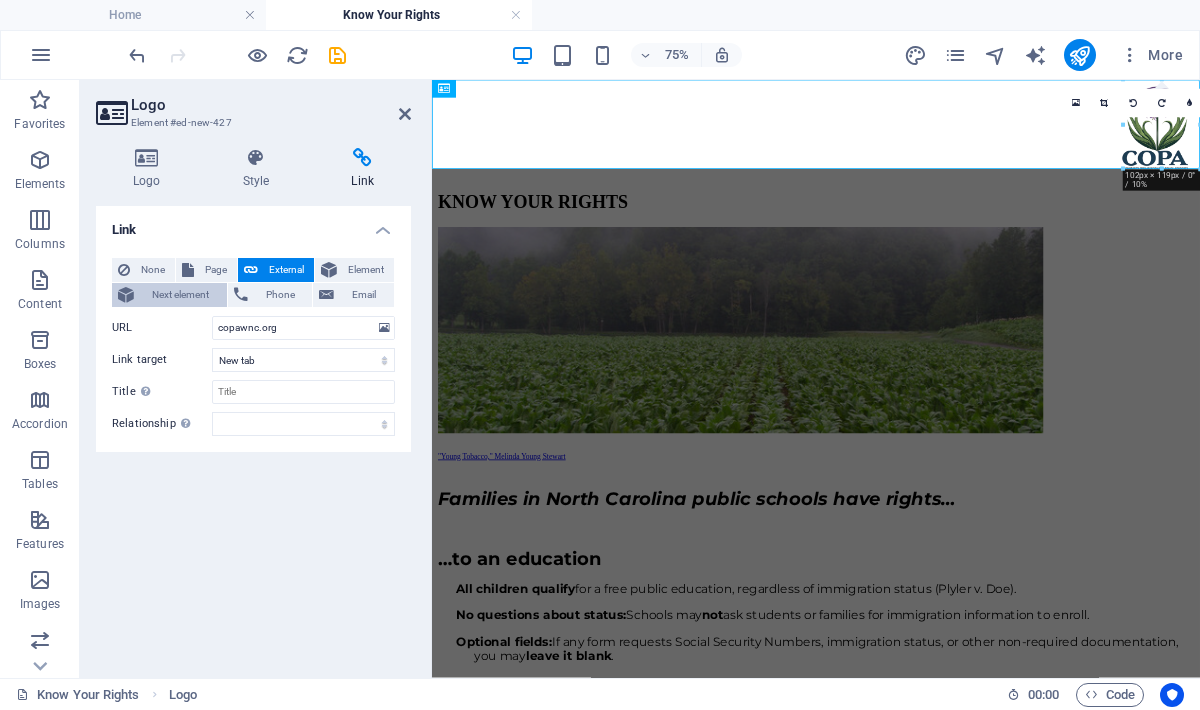 click on "Next element" at bounding box center (180, 295) 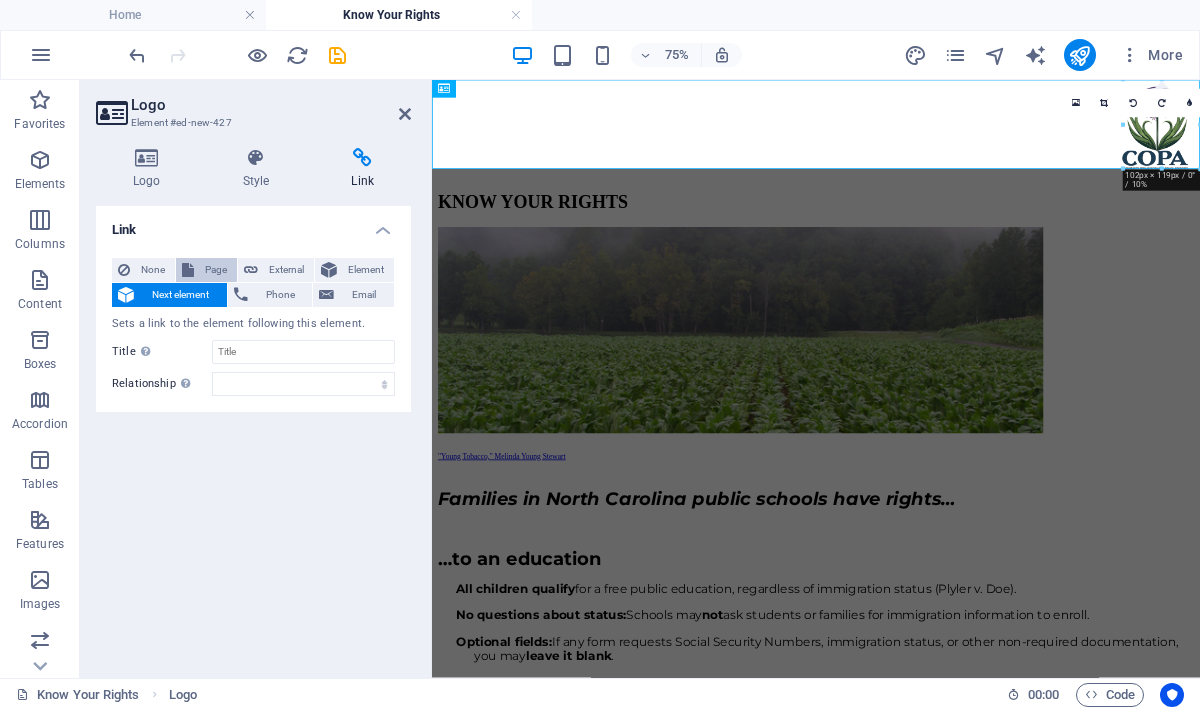 click on "Page" at bounding box center (215, 270) 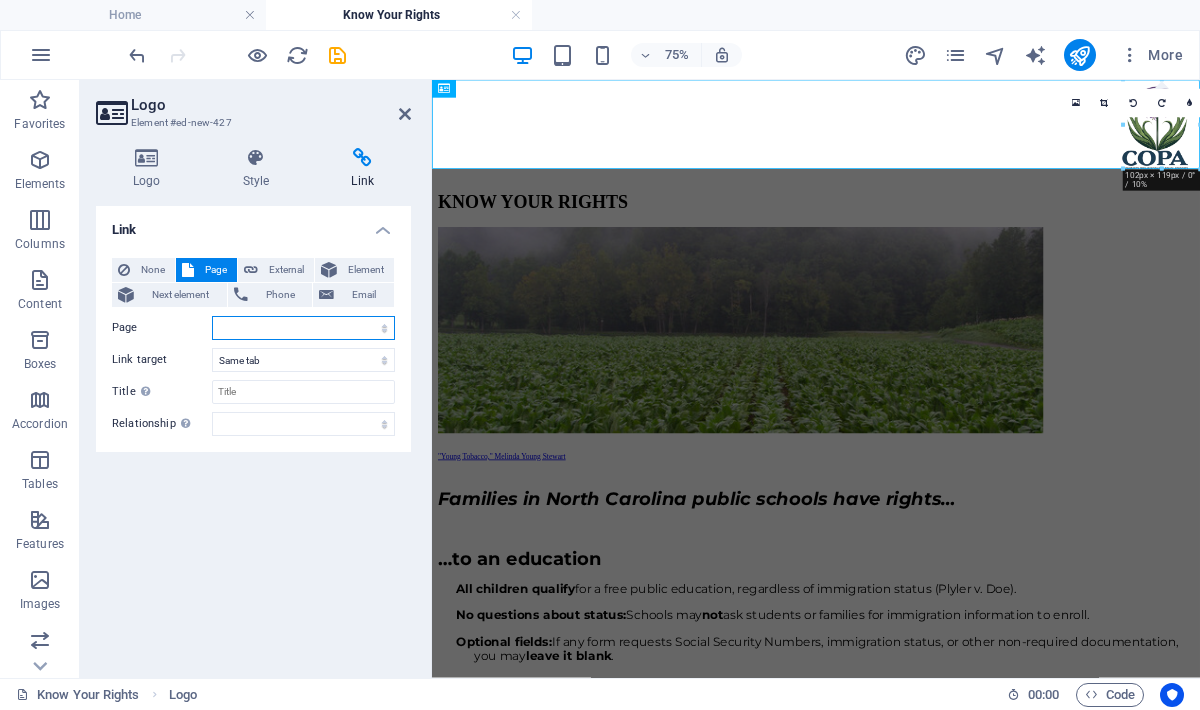 click on "Home Know Your Rights Privacy About" at bounding box center [303, 328] 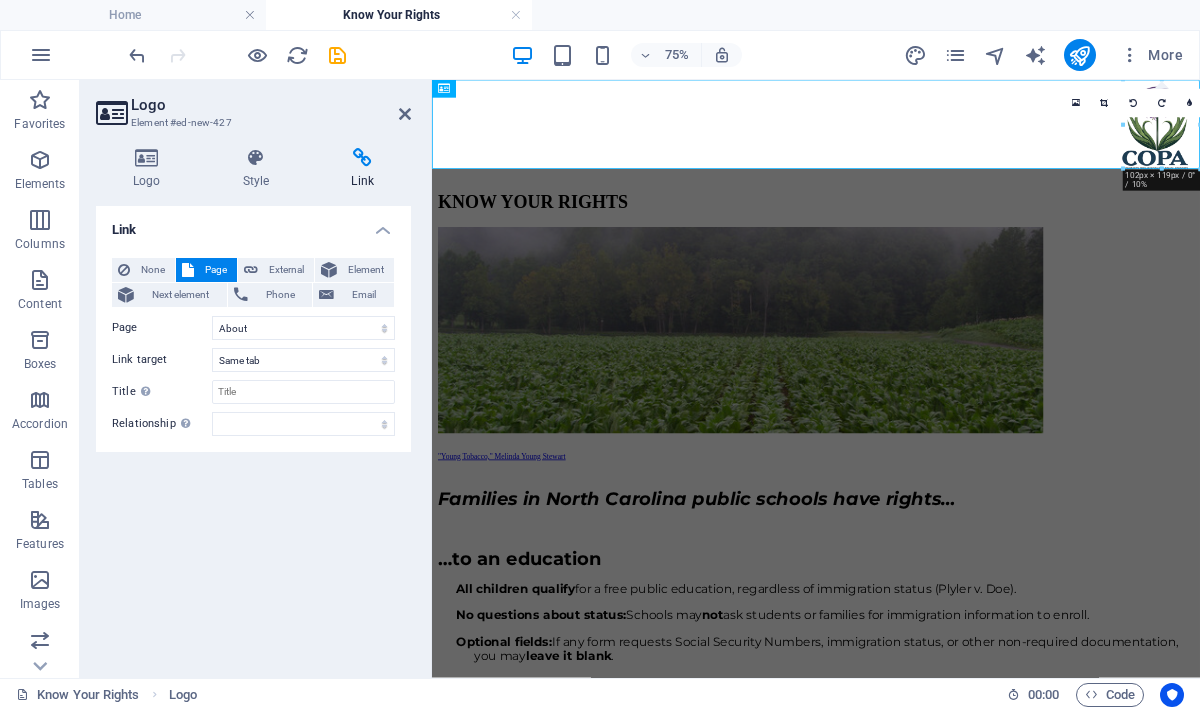 click on "None Page External Element Next element Phone Email Page Home Know Your Rights Privacy About Element
URL copawnc.org Phone Email Link target New tab Same tab Overlay Title Additional link description, should not be the same as the link text. The title is most often shown as a tooltip text when the mouse moves over the element. Leave empty if uncertain. Relationship Sets the  relationship of this link to the link target . For example, the value "nofollow" instructs search engines not to follow the link. Can be left empty. alternate author bookmark external help license next nofollow noreferrer noopener prev search tag" at bounding box center [253, 347] 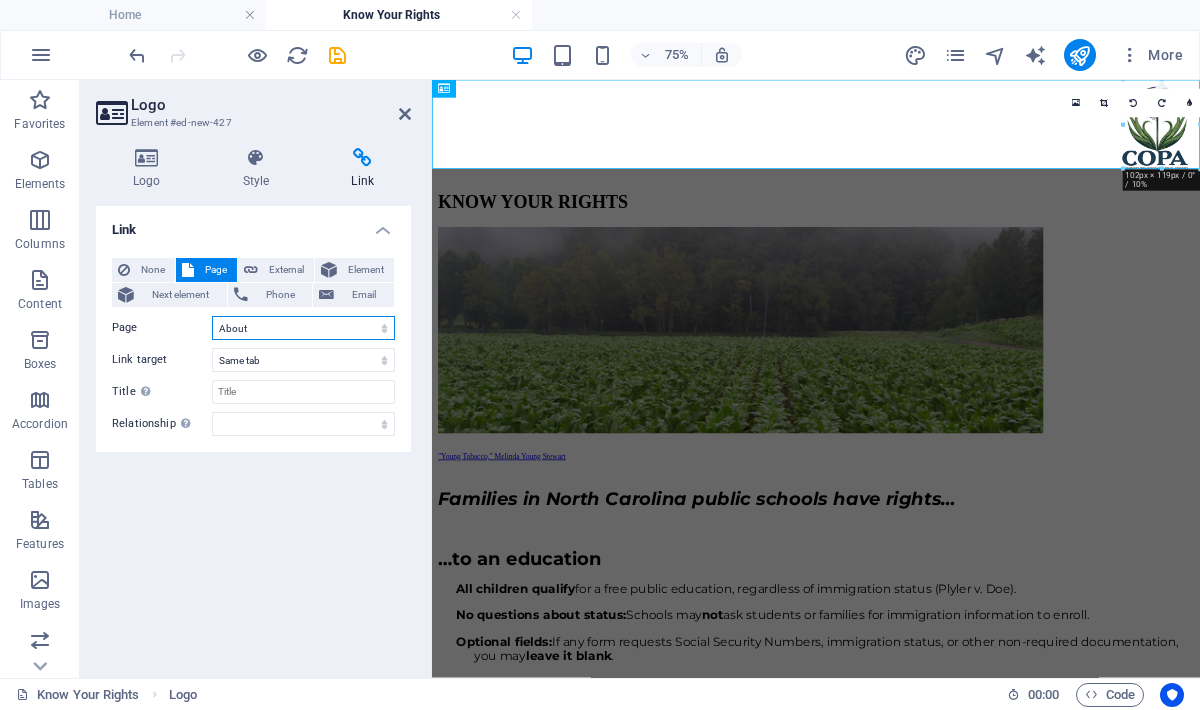 click on "Home Know Your Rights Privacy About" at bounding box center (303, 328) 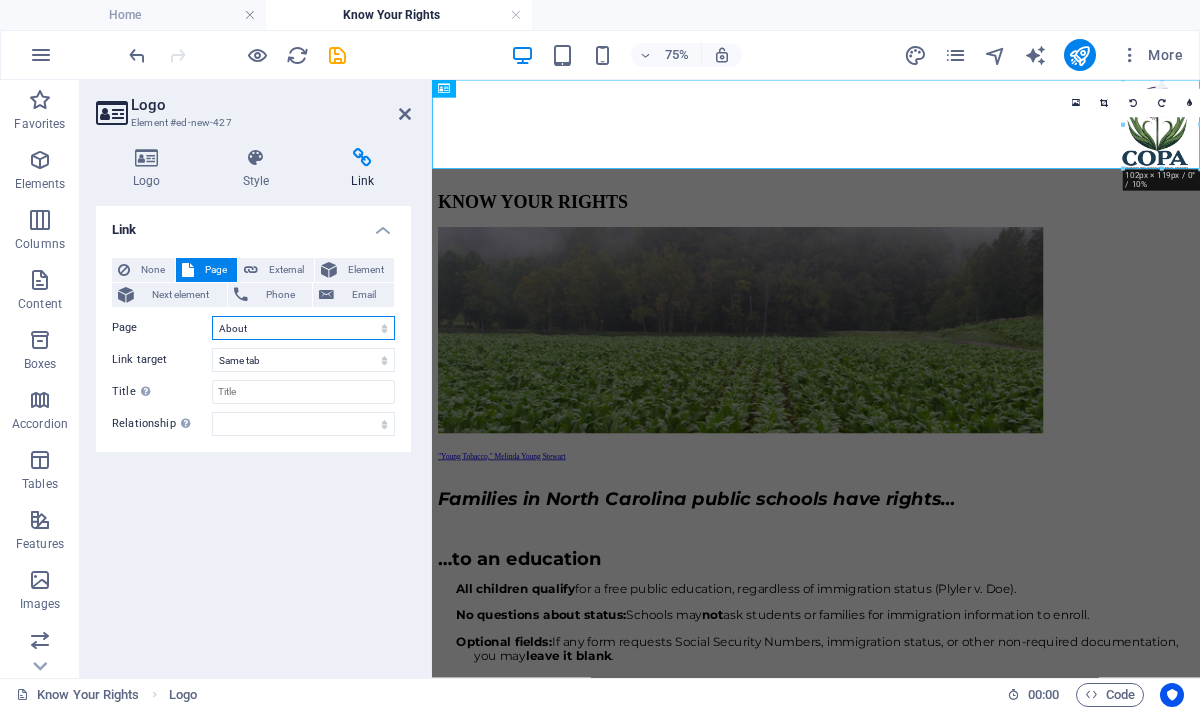 select on "0" 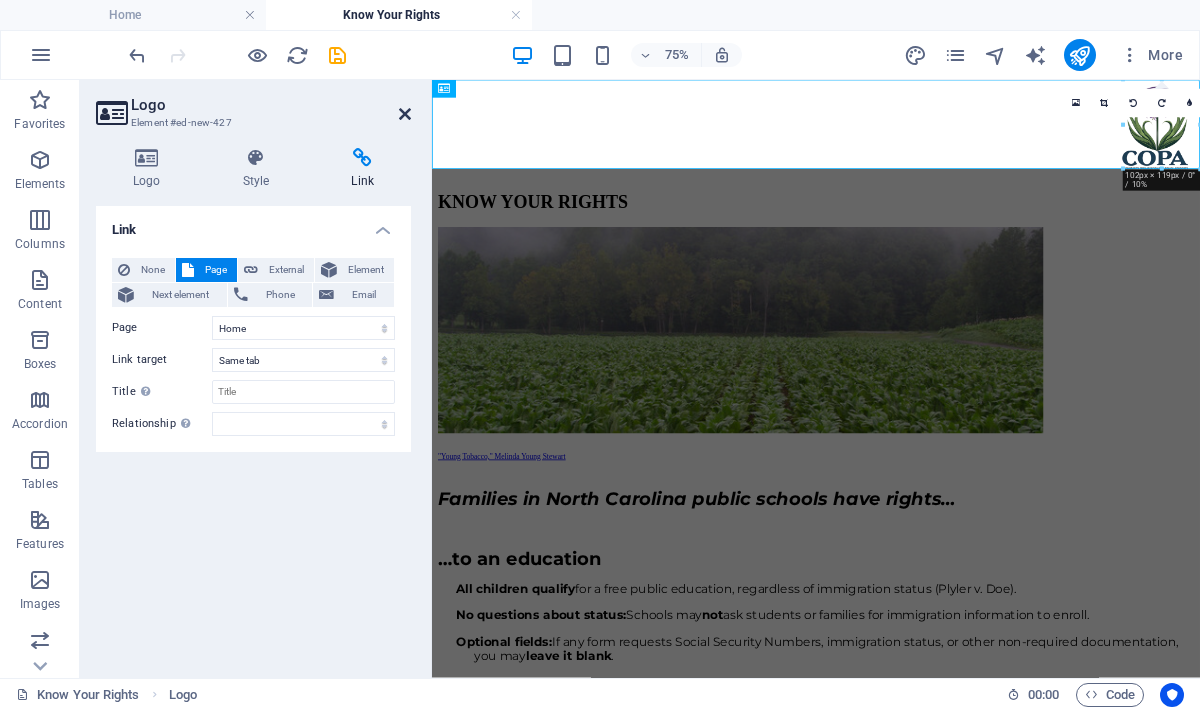 click at bounding box center (405, 114) 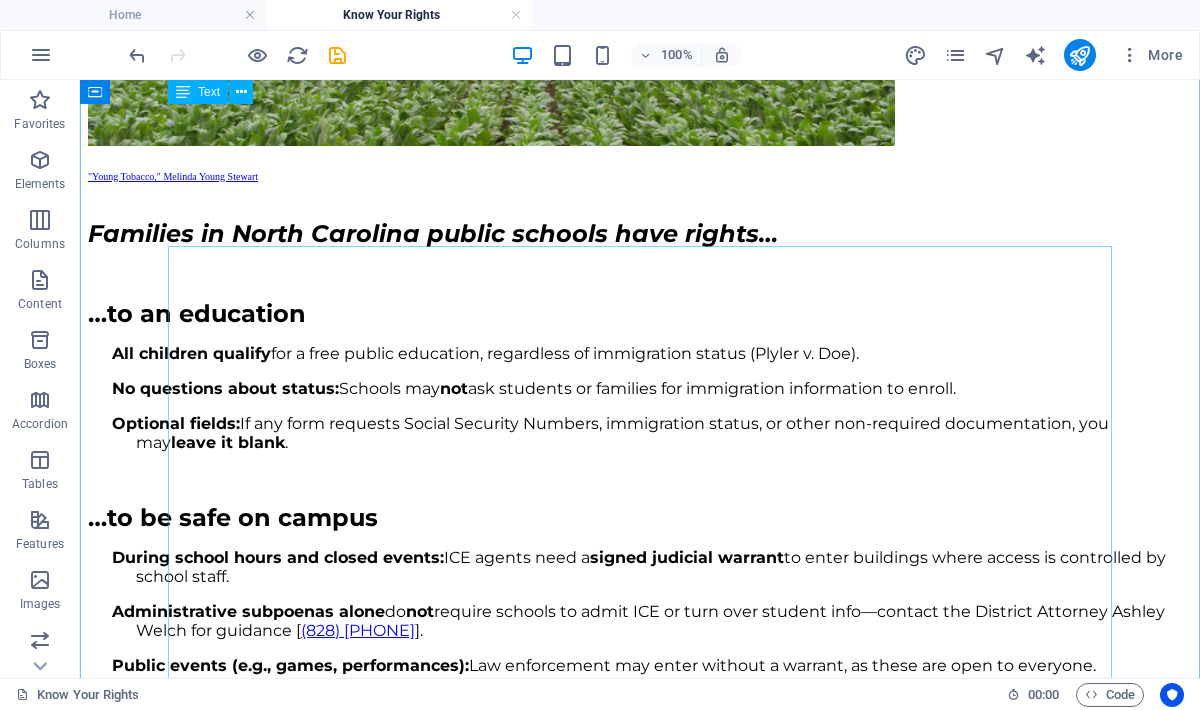scroll, scrollTop: 386, scrollLeft: 0, axis: vertical 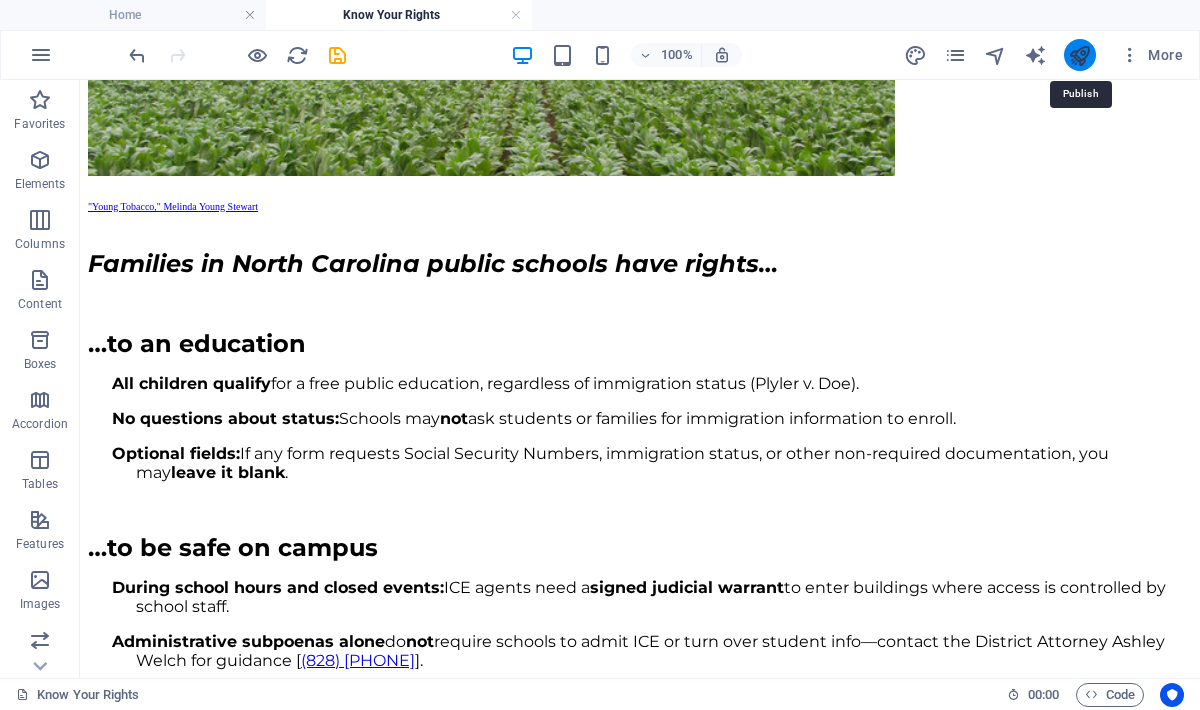 click at bounding box center [1079, 55] 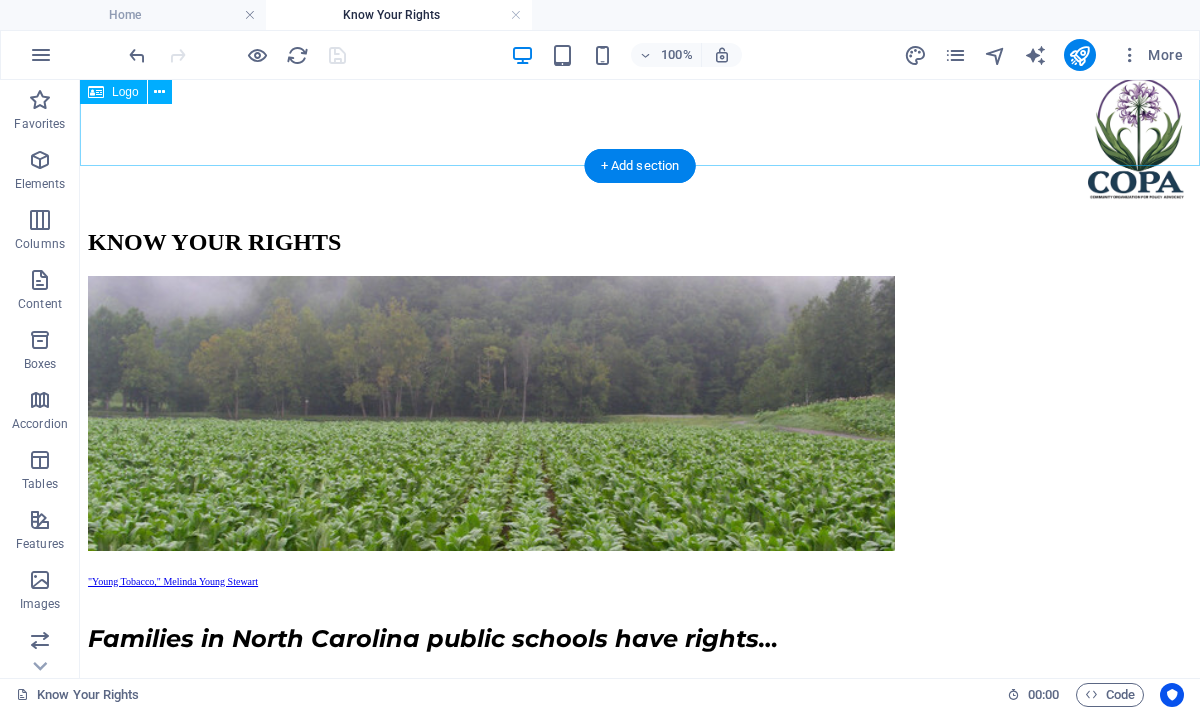 scroll, scrollTop: 0, scrollLeft: 0, axis: both 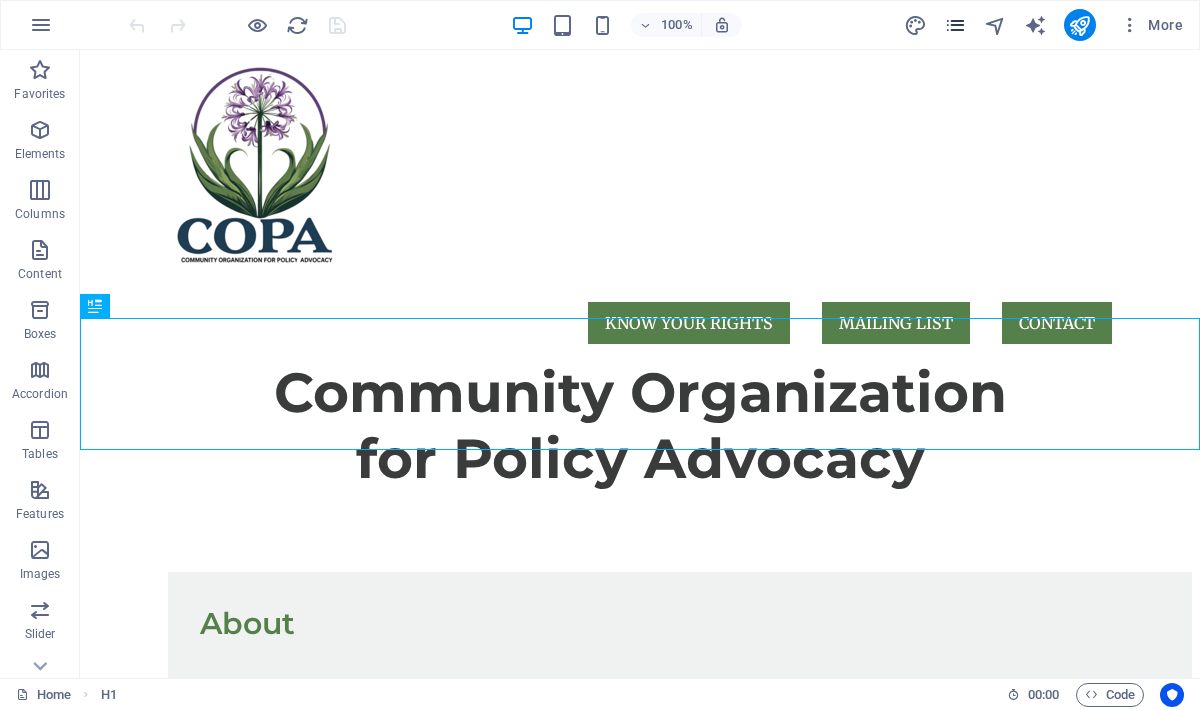 click at bounding box center (955, 25) 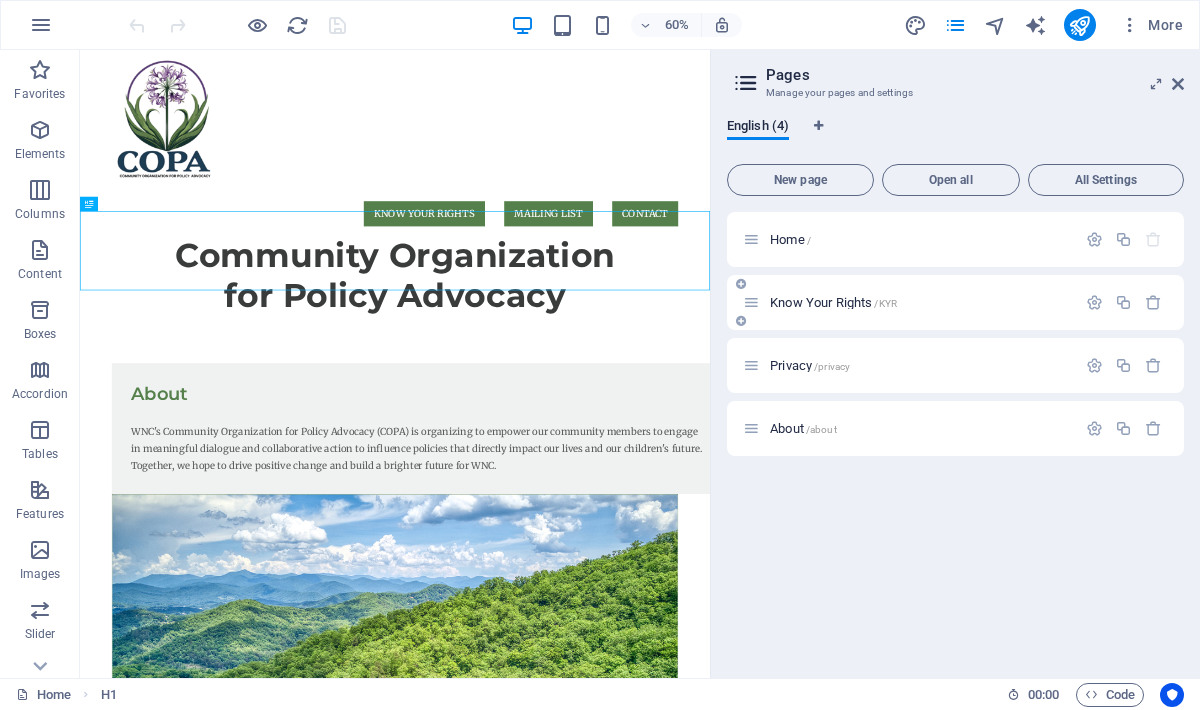click on "Know Your Rights /KYR" at bounding box center [833, 302] 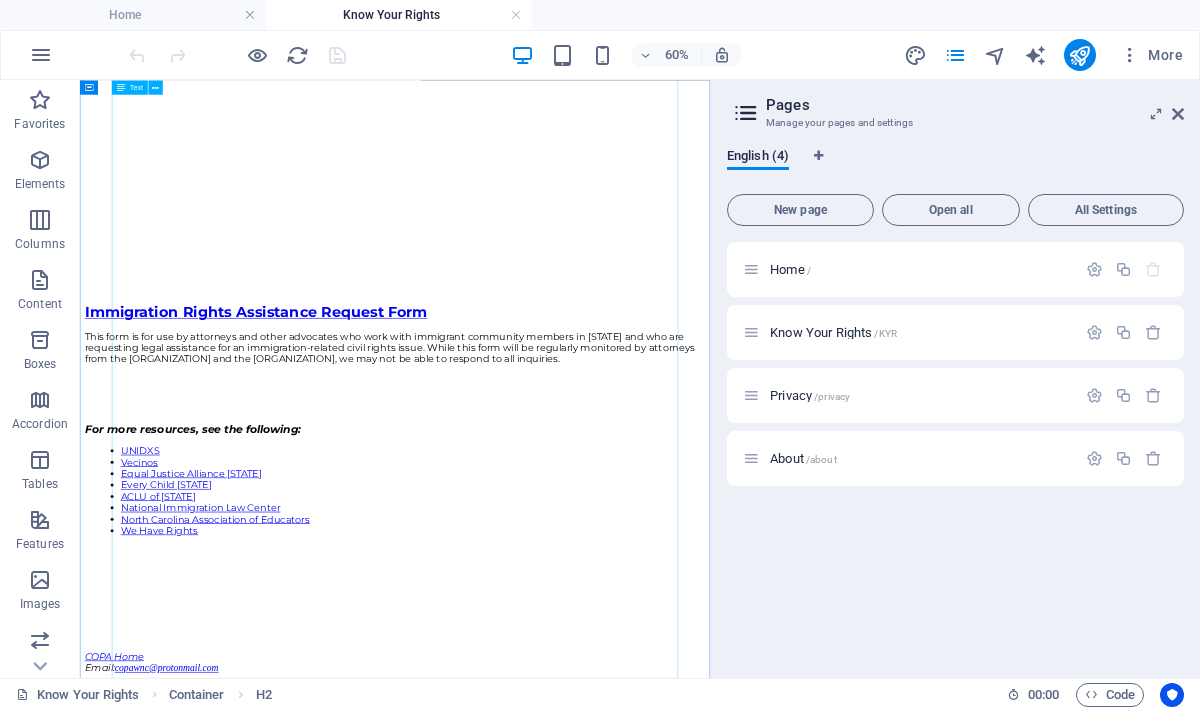scroll, scrollTop: 1811, scrollLeft: 0, axis: vertical 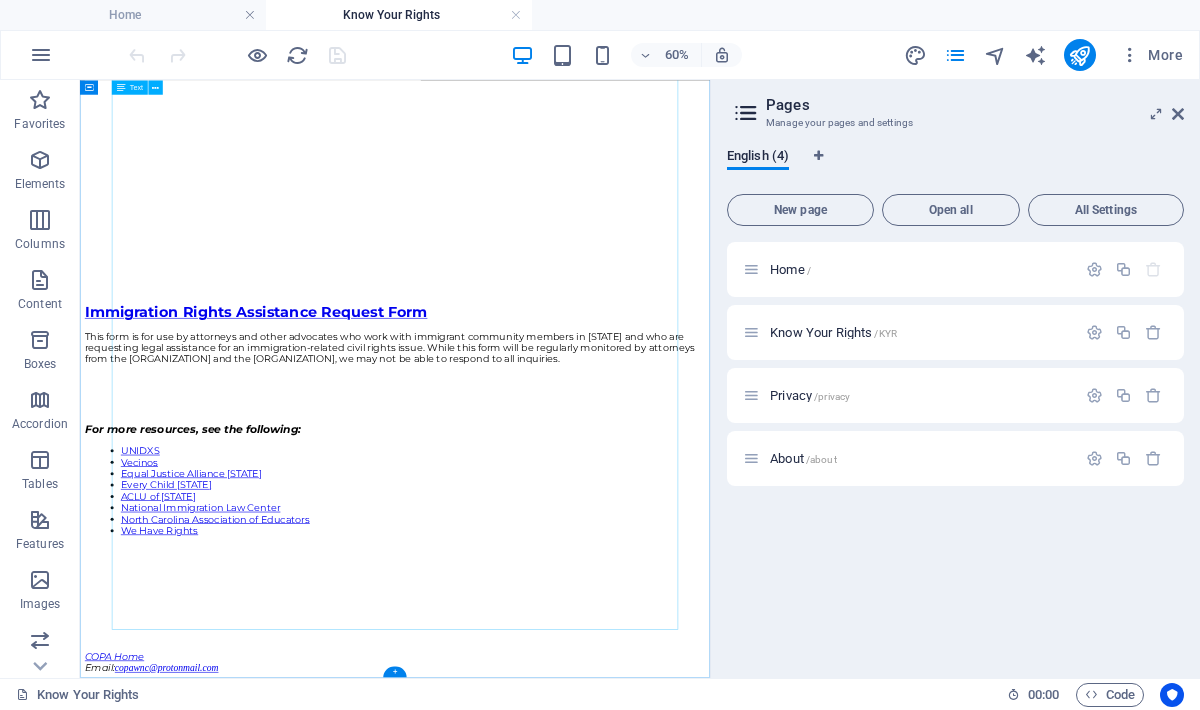 click on "Families in North Carolina public schools have rights… …to an education All children qualify for a free public education, regardless of immigration status (Plyler v. Doe). No questions about status: Schools may not ask students or families for immigration information to enroll. Optional fields: If any form requests Social Security Numbers, immigration status, or other non-required documentation, you may leave it blank …to be safe on campus During school hours and closed events: ICE agents need a signed judicial warrant to enter buildings where access is controlled by school staff. Administrative subpoenas alone do not require schools to admit ICE or turn over student info—contact the District Attorney Ashley Welch for guidance [ ([PHONE]) ]. Public events (e.g., games, performances): Law enforcement may enter without a warrant, as these are open to everyone. ...to privacy of student records Federal protection (FERPA): Schools must keep student records confidential and cannot." at bounding box center [605, 33] 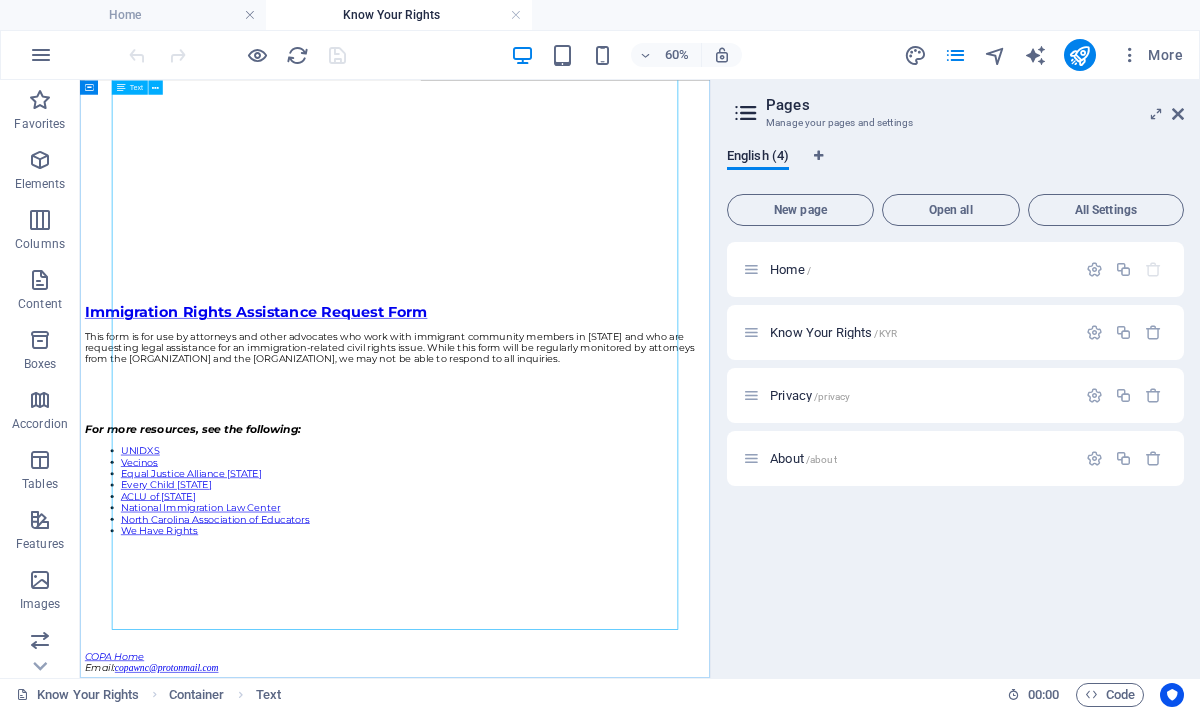 click on "Text" at bounding box center [136, 87] 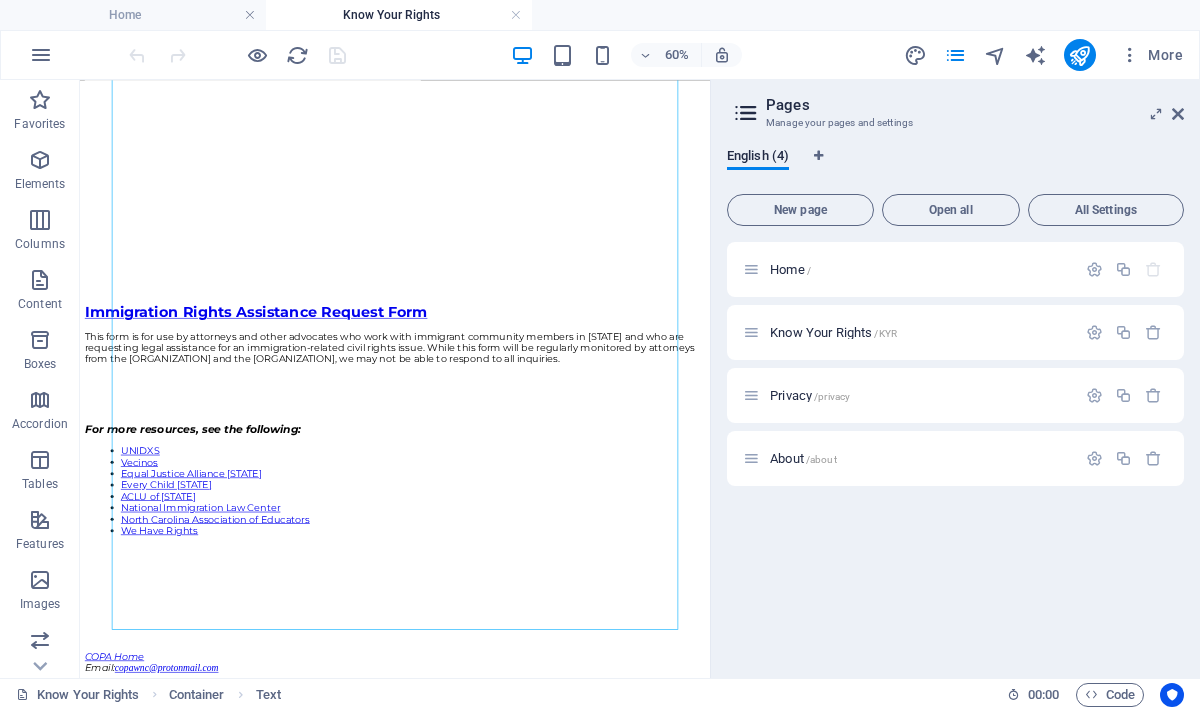 click on "Pages Manage your pages and settings English (4) New page Open all All Settings Home / Know Your Rights /KYR Privacy /privacy About /about" at bounding box center (955, 379) 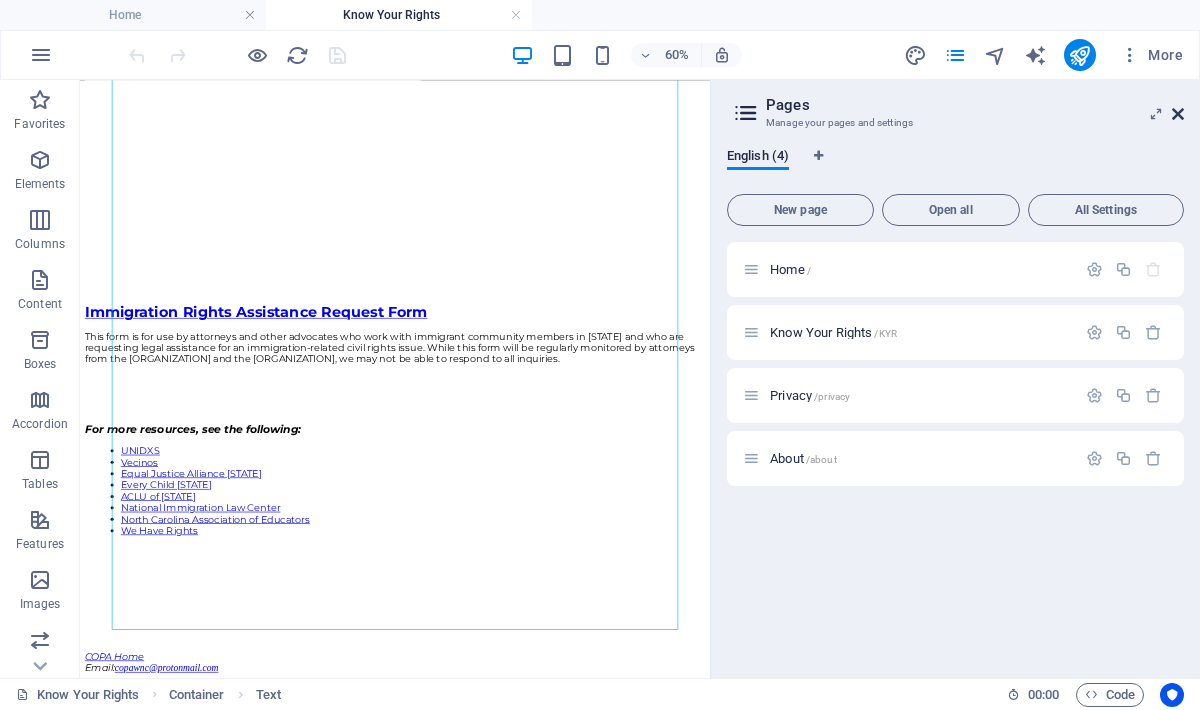 click at bounding box center (1178, 114) 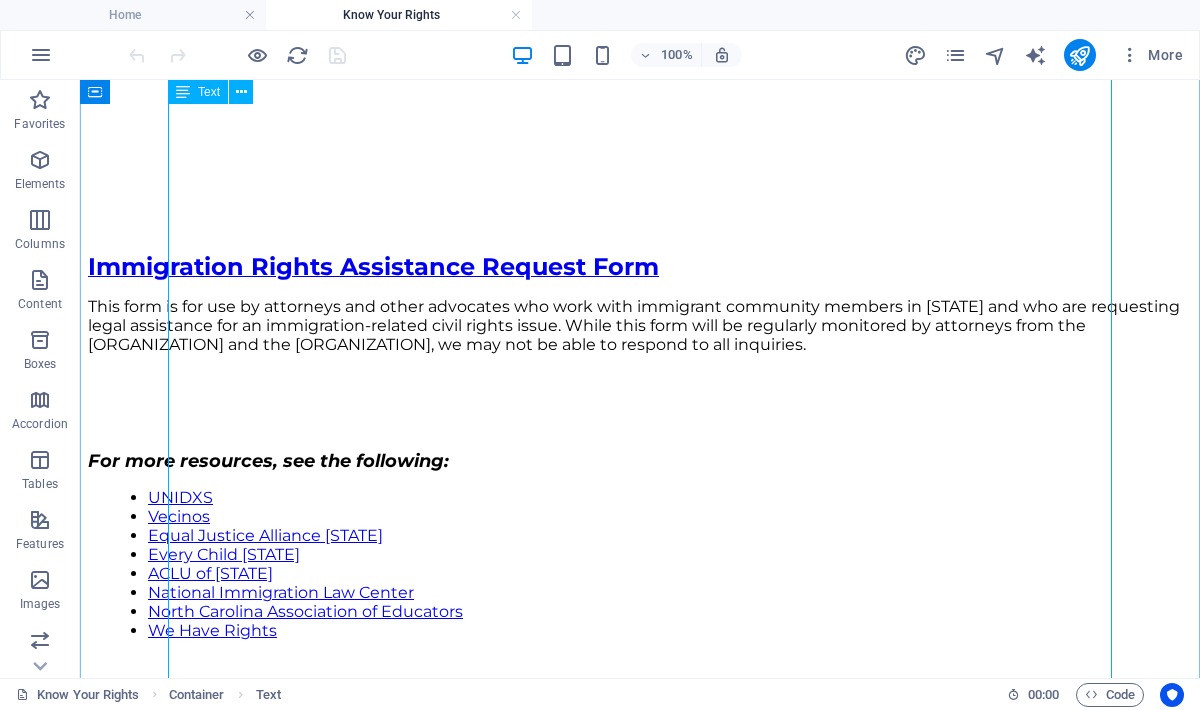 click on "Text" at bounding box center (209, 92) 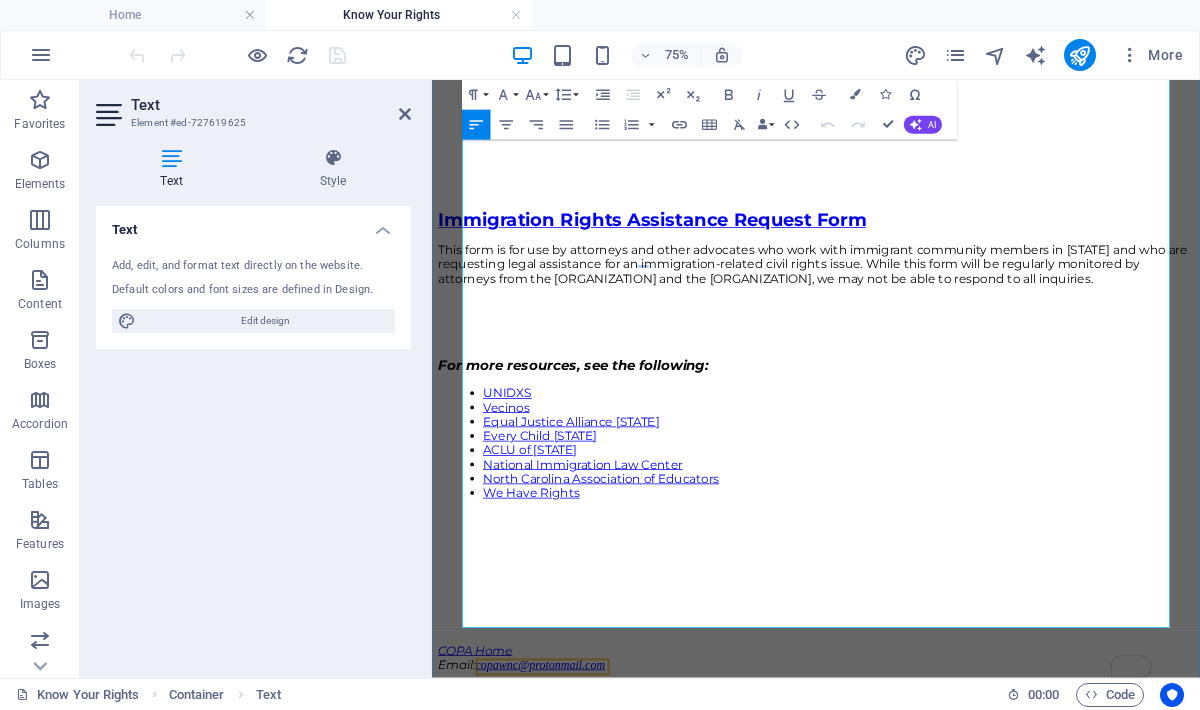 scroll, scrollTop: 2007, scrollLeft: 0, axis: vertical 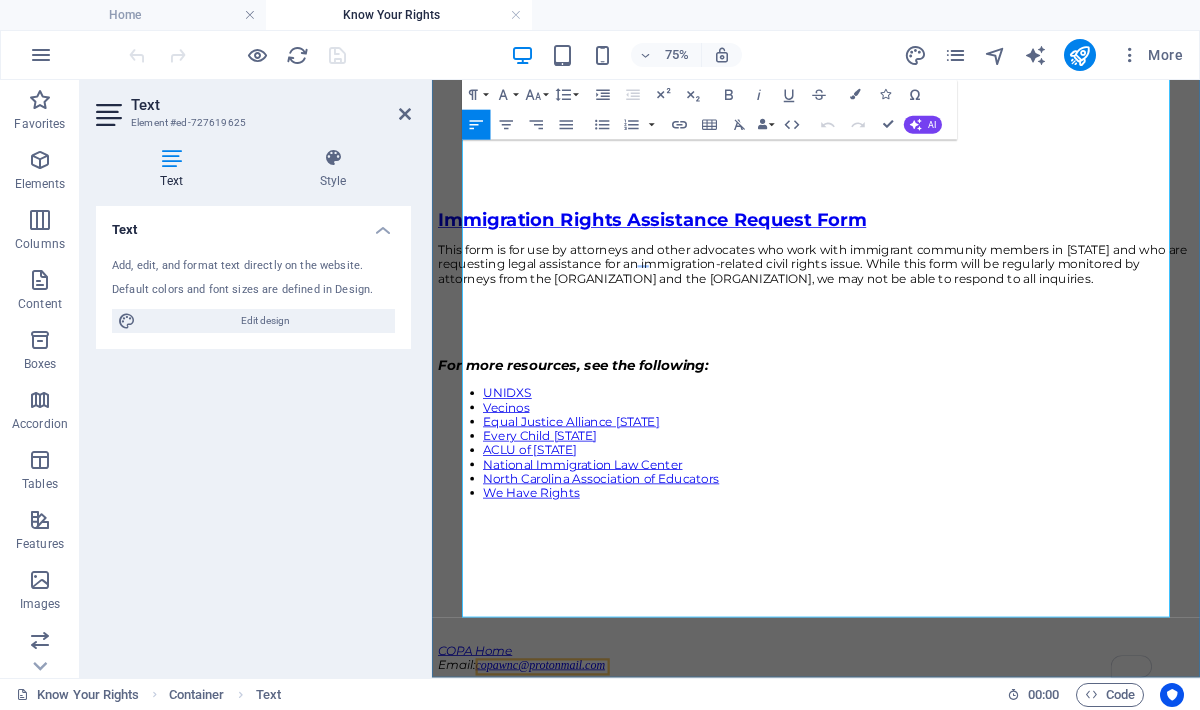 click on "We Have Rights" at bounding box center (974, 630) 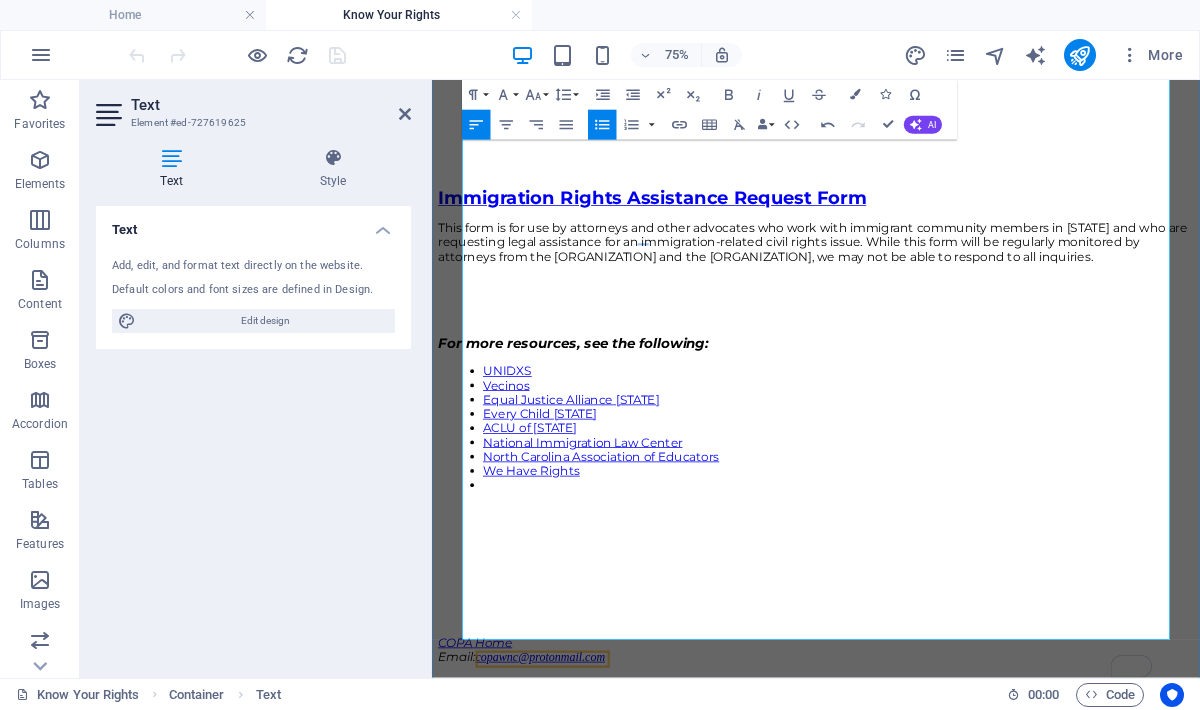 type 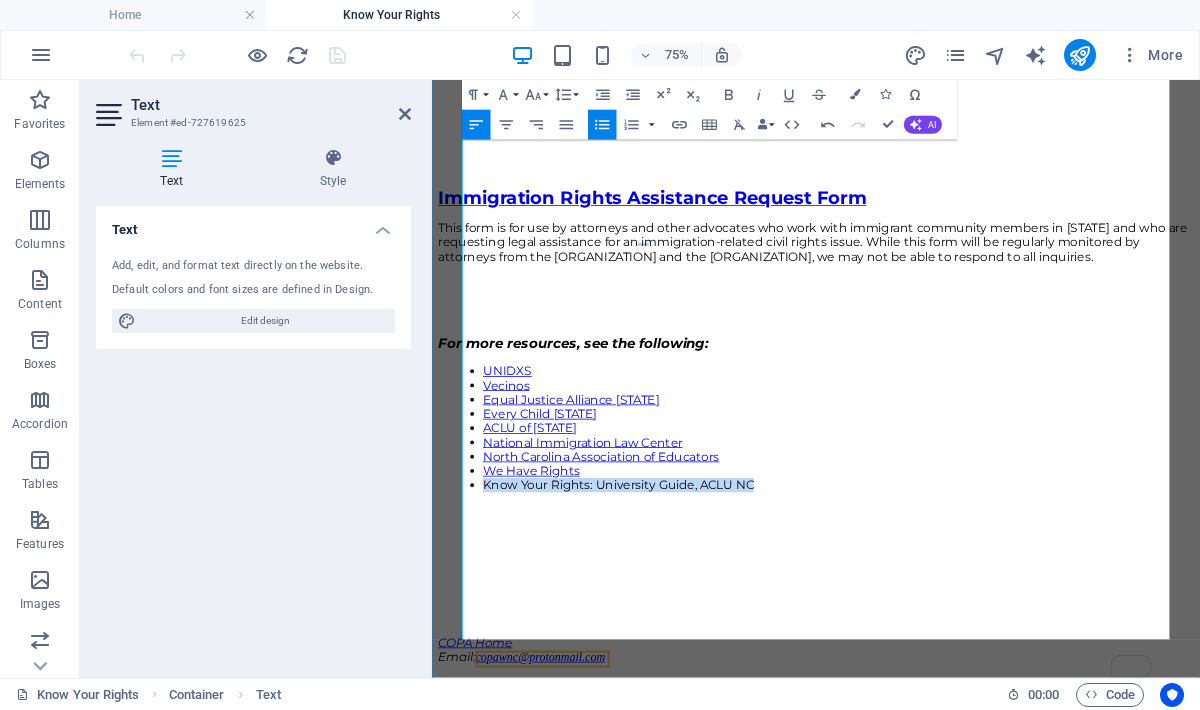 drag, startPoint x: 881, startPoint y: 606, endPoint x: 505, endPoint y: 619, distance: 376.22467 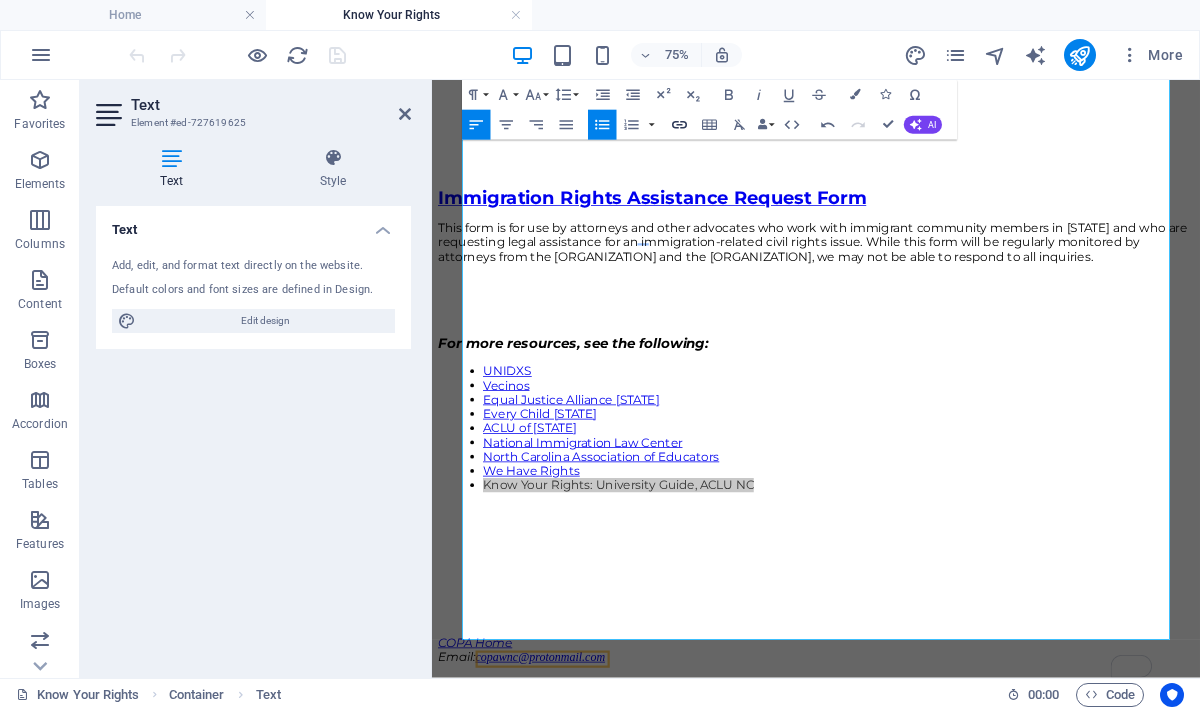 click 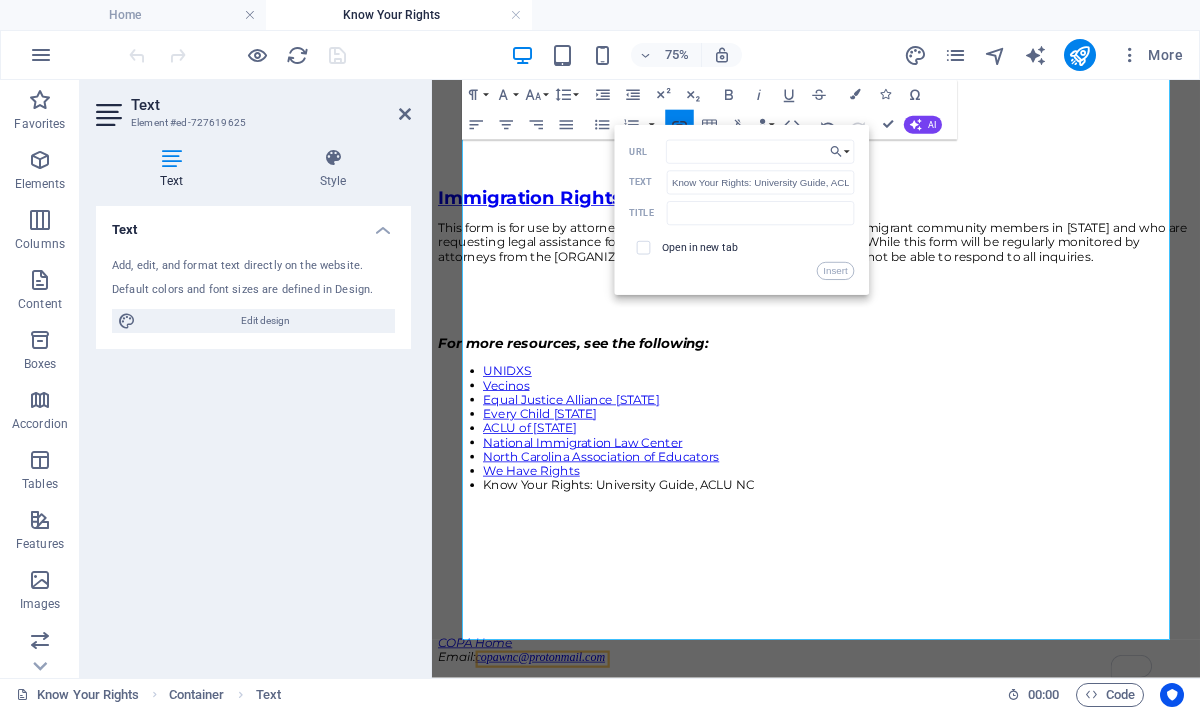 type on "https://www.acluofnorthcarolina.org/sites/default/files/kyr_universities.pdf" 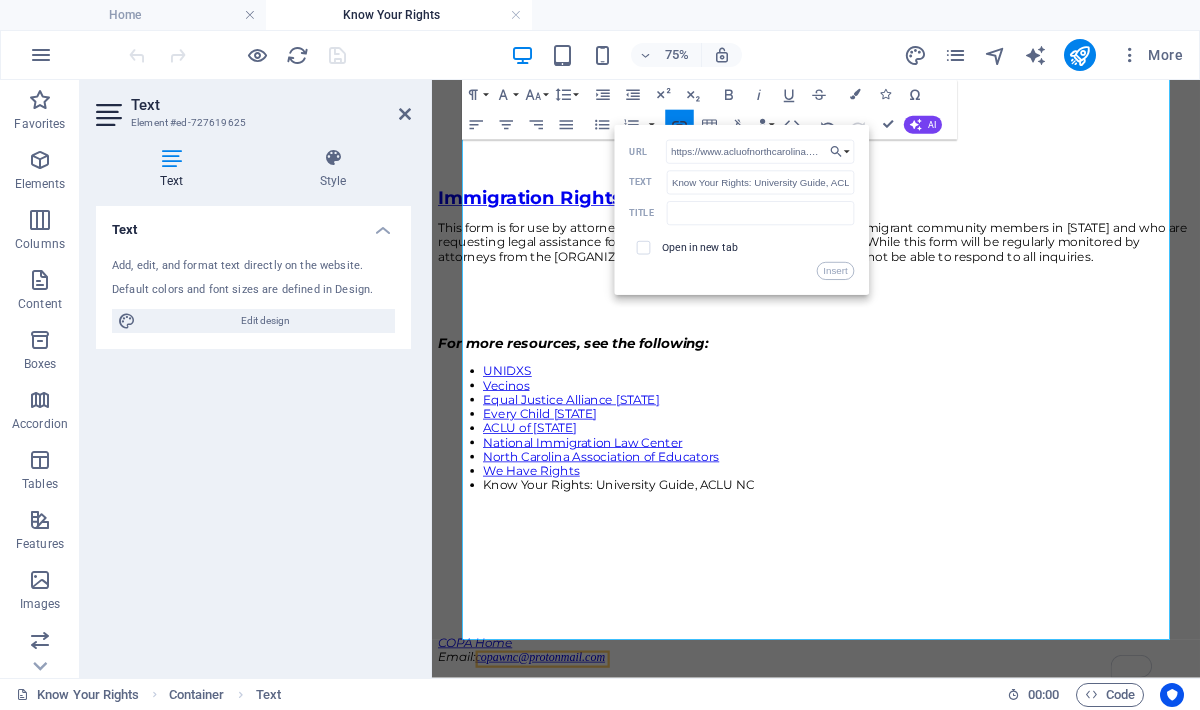 scroll, scrollTop: 0, scrollLeft: 215, axis: horizontal 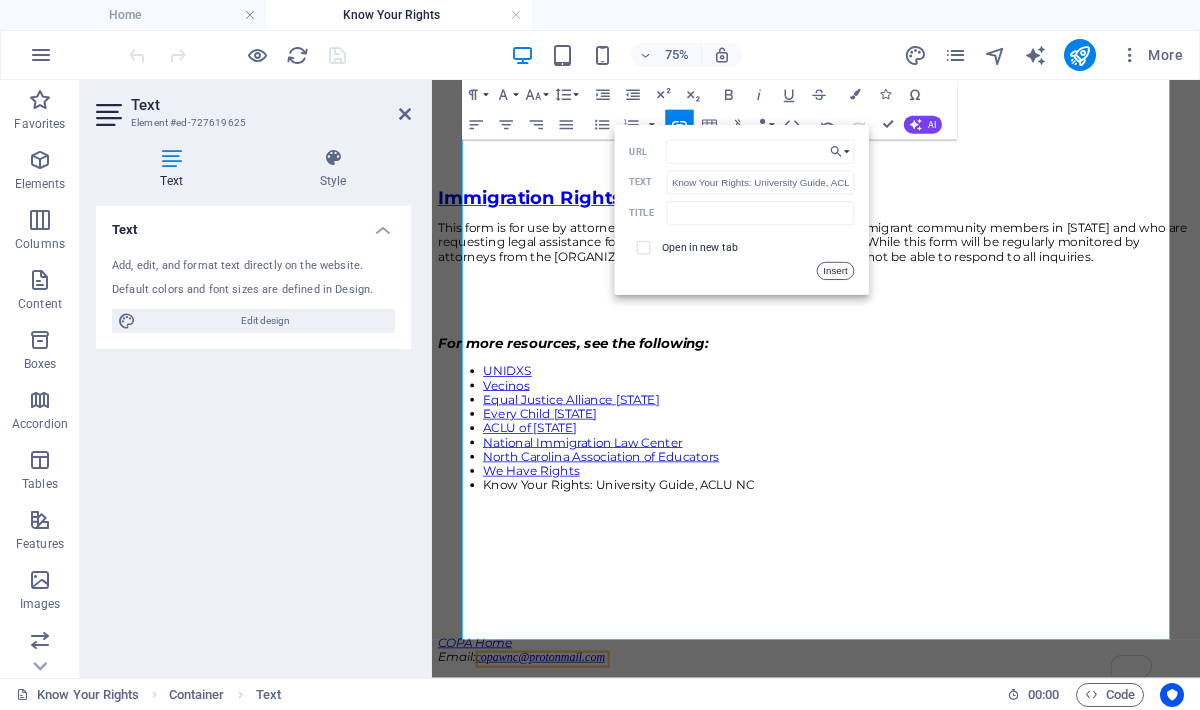 click on "Insert" at bounding box center [836, 271] 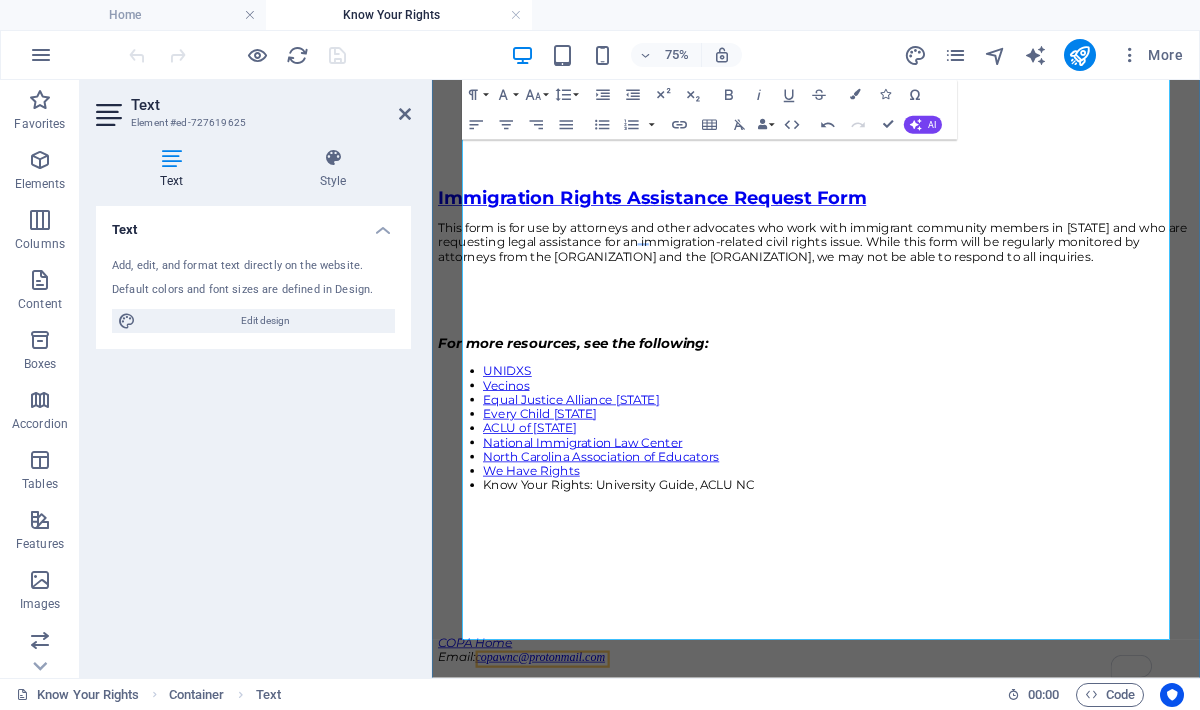 scroll, scrollTop: 0, scrollLeft: 0, axis: both 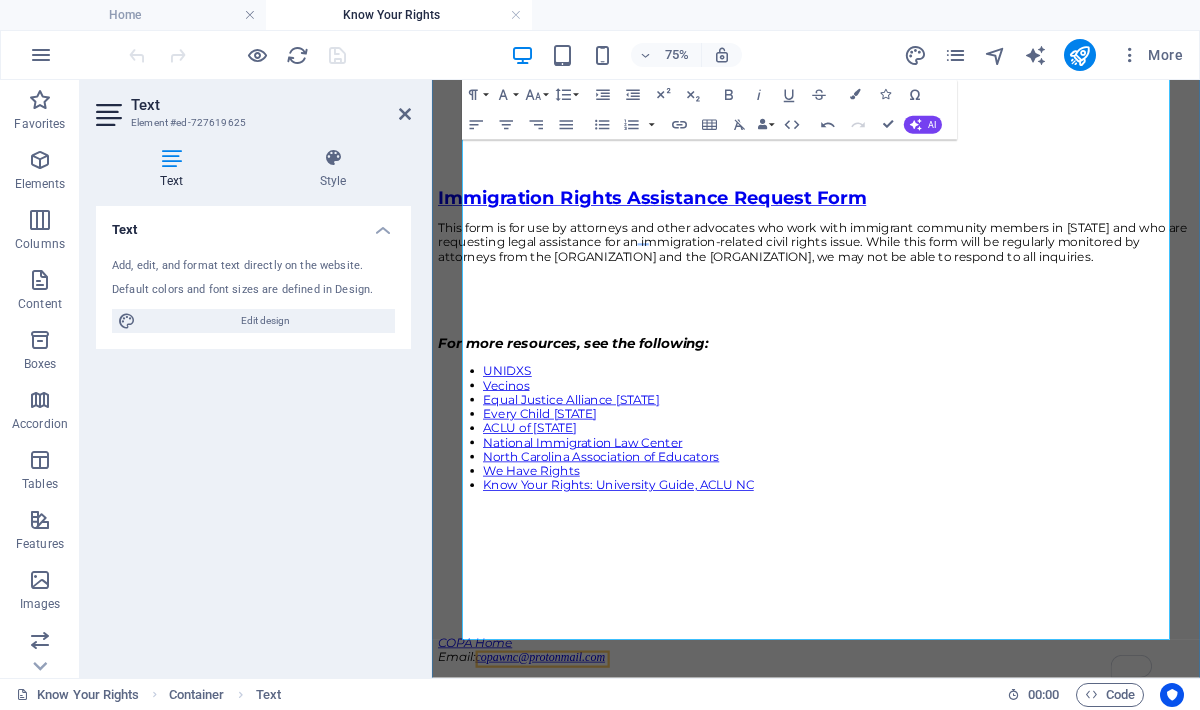 click at bounding box center (944, 655) 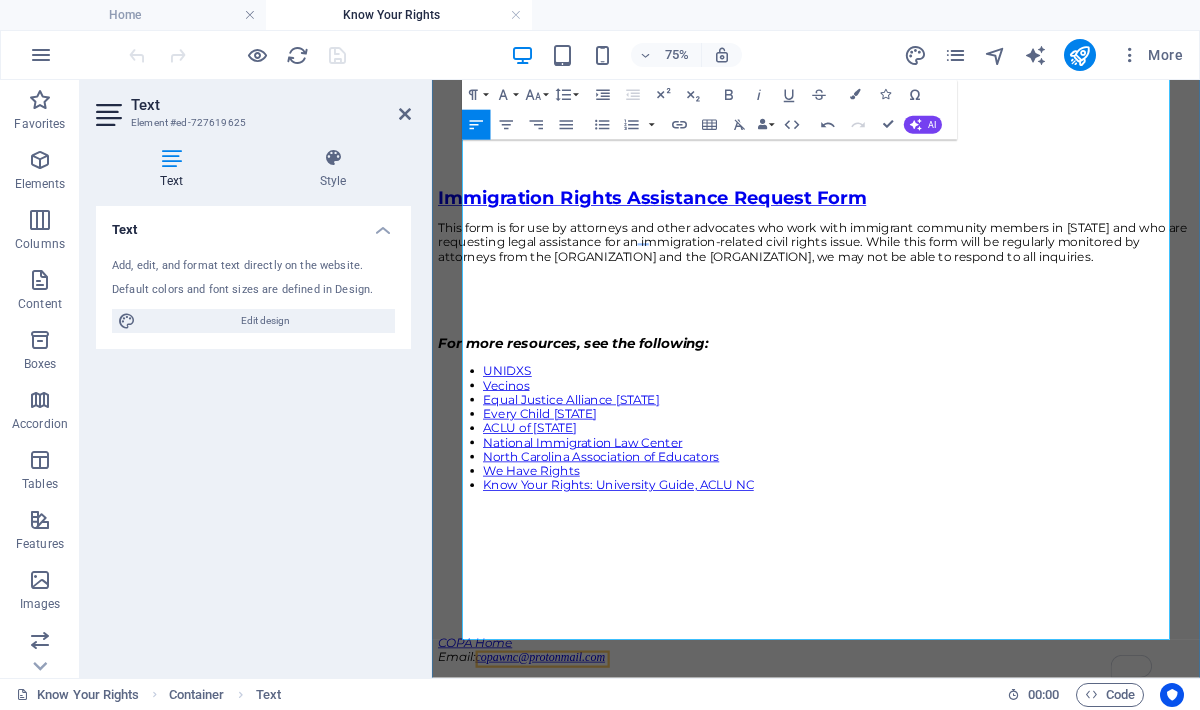 click on "Know Your Rights: University Guide, ACLU NC" at bounding box center [974, 620] 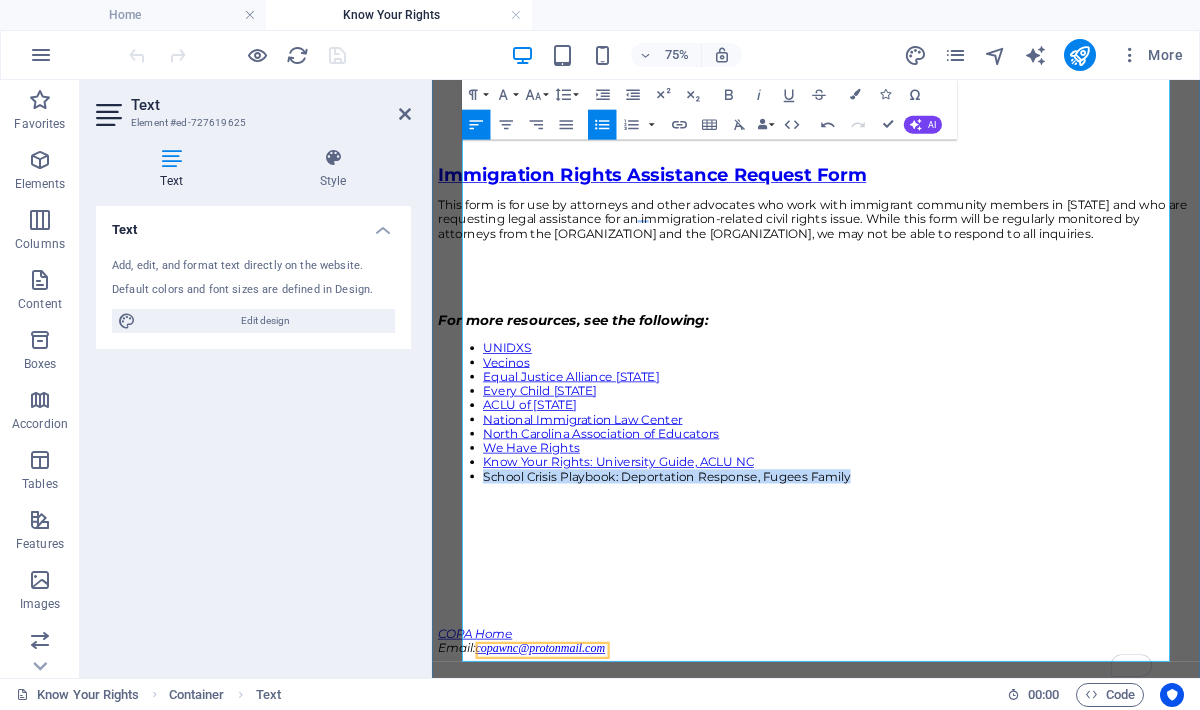 drag, startPoint x: 1008, startPoint y: 640, endPoint x: 506, endPoint y: 639, distance: 502.001 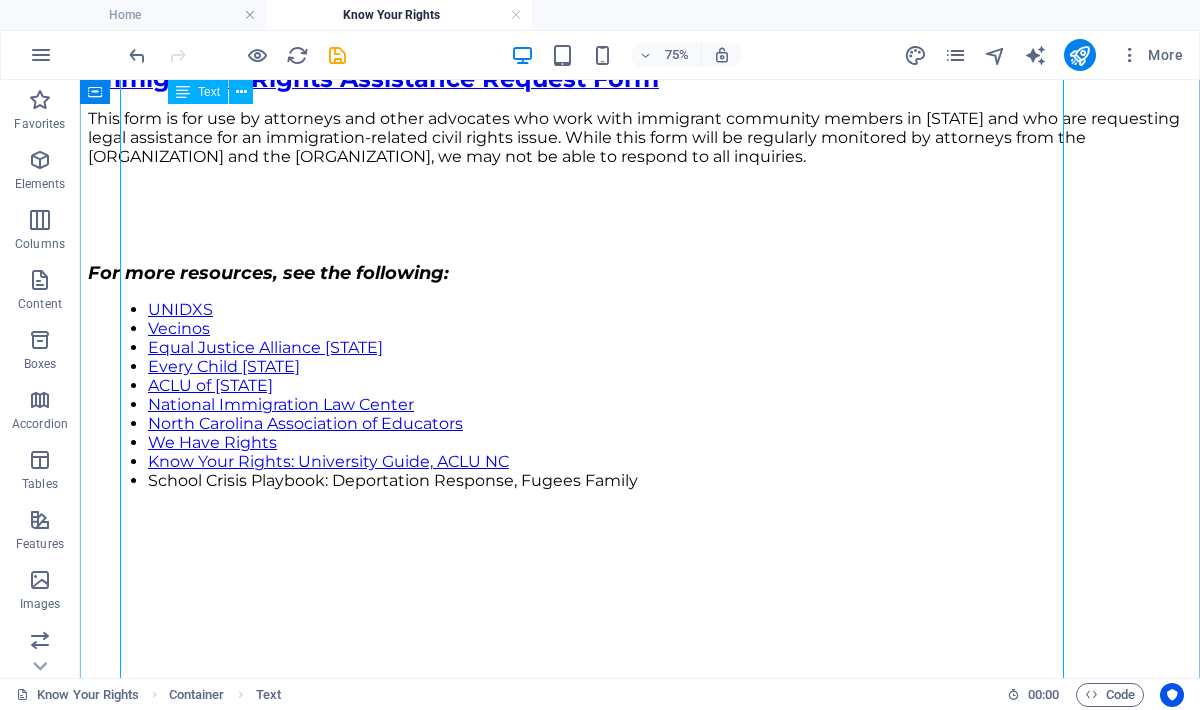 scroll, scrollTop: 2018, scrollLeft: 0, axis: vertical 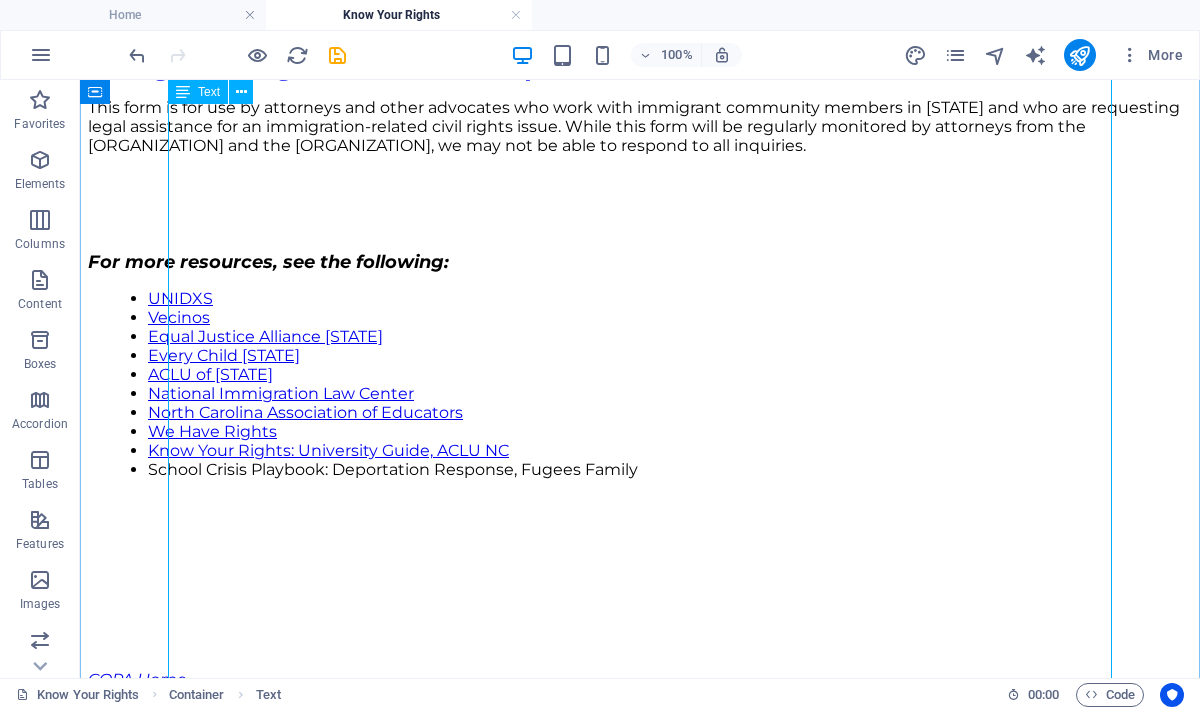 click on "Text" at bounding box center [198, 92] 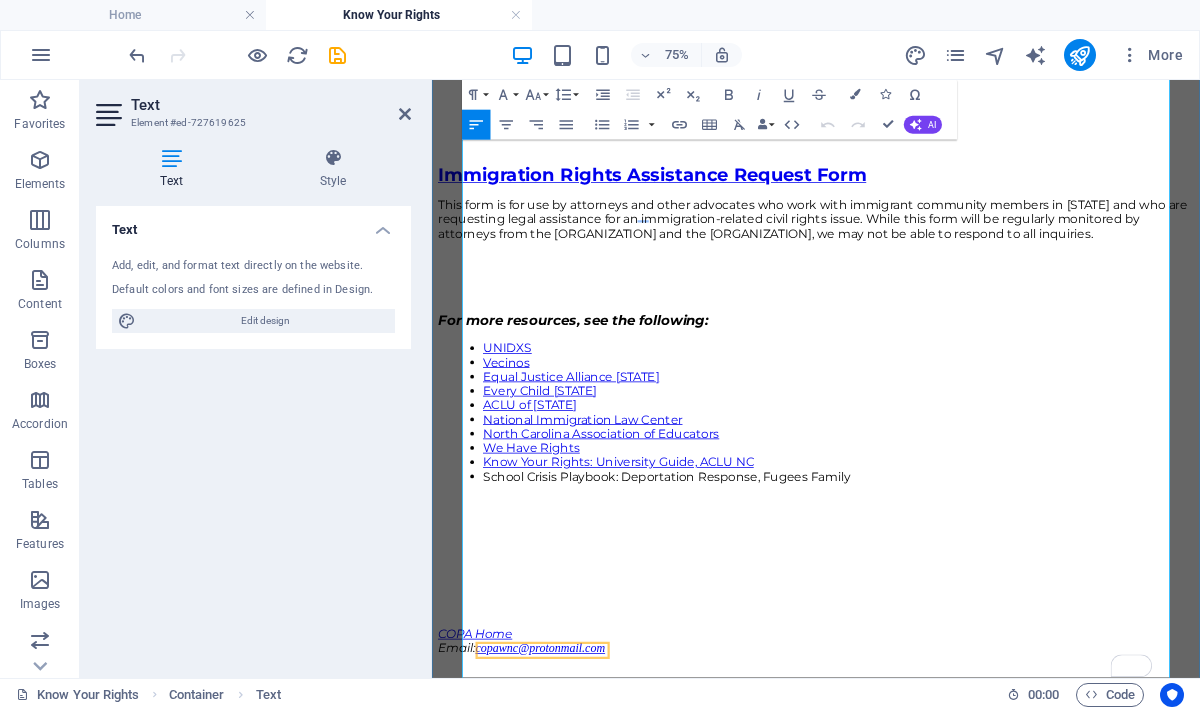 scroll, scrollTop: 1985, scrollLeft: 0, axis: vertical 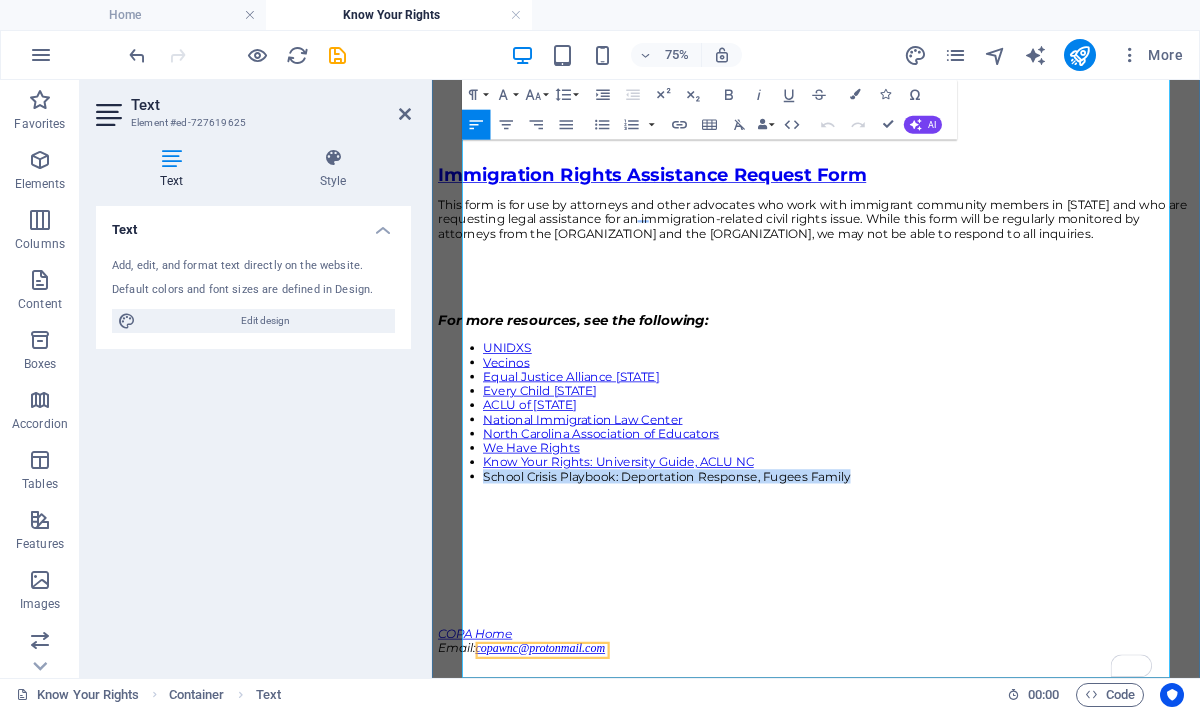 drag, startPoint x: 1015, startPoint y: 655, endPoint x: 508, endPoint y: 651, distance: 507.01578 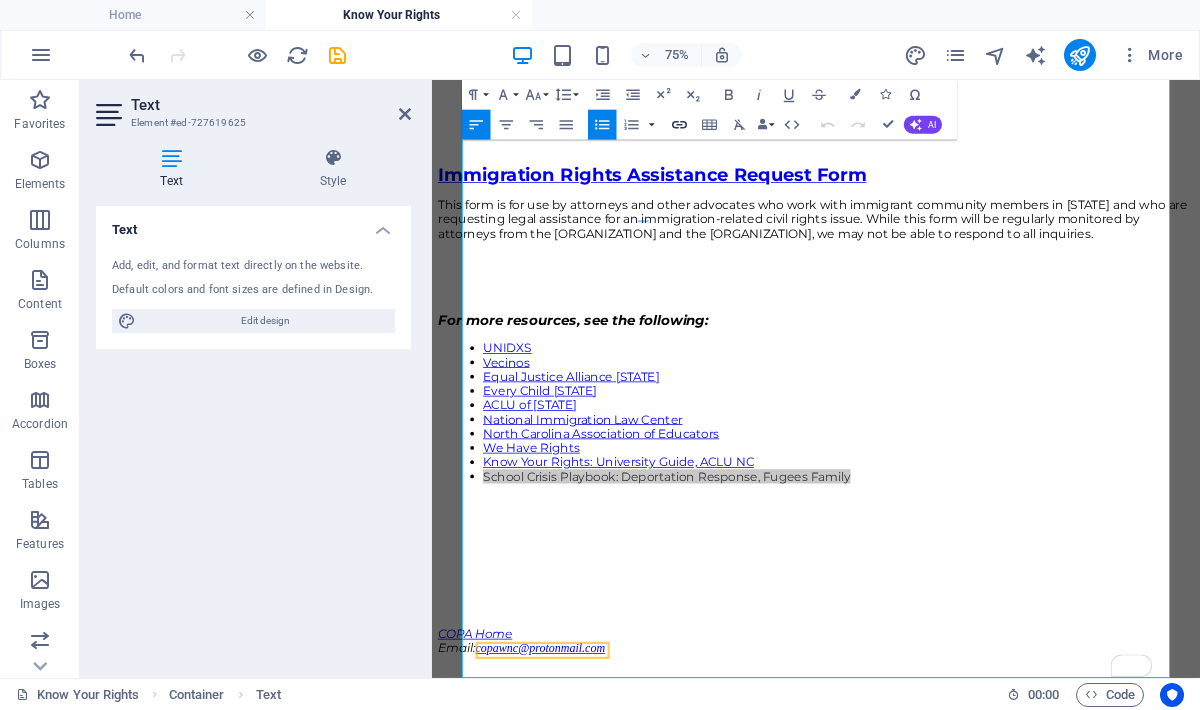 click 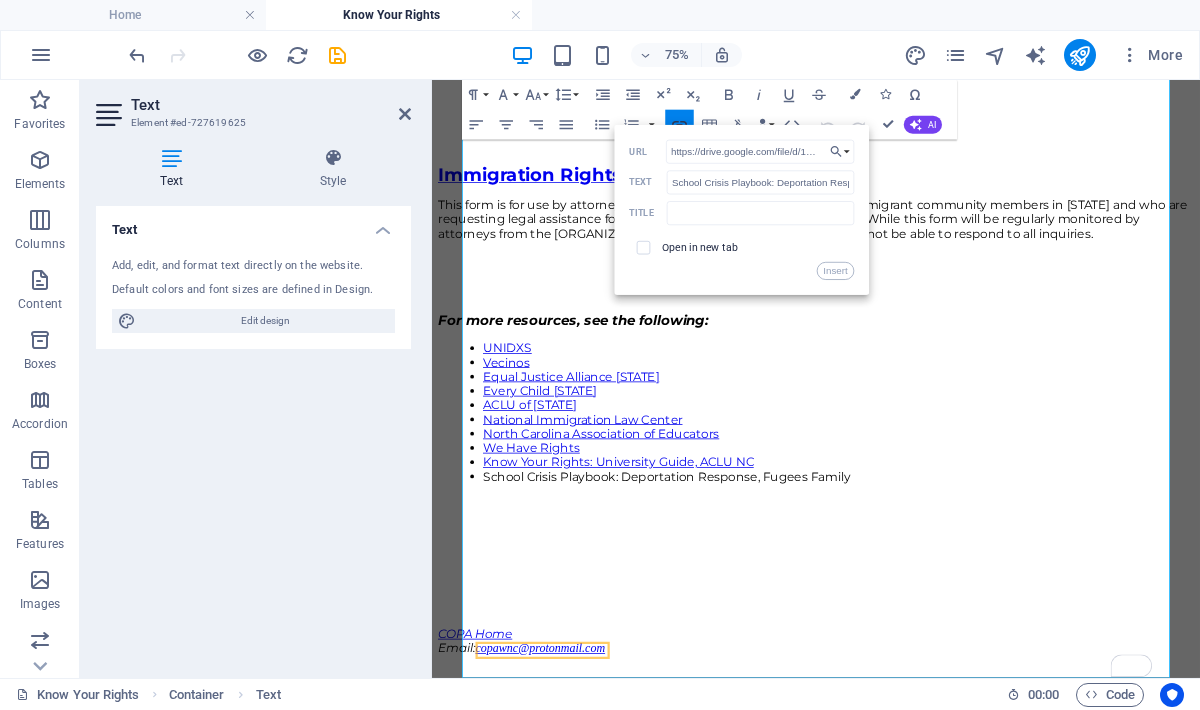 scroll, scrollTop: 0, scrollLeft: 238, axis: horizontal 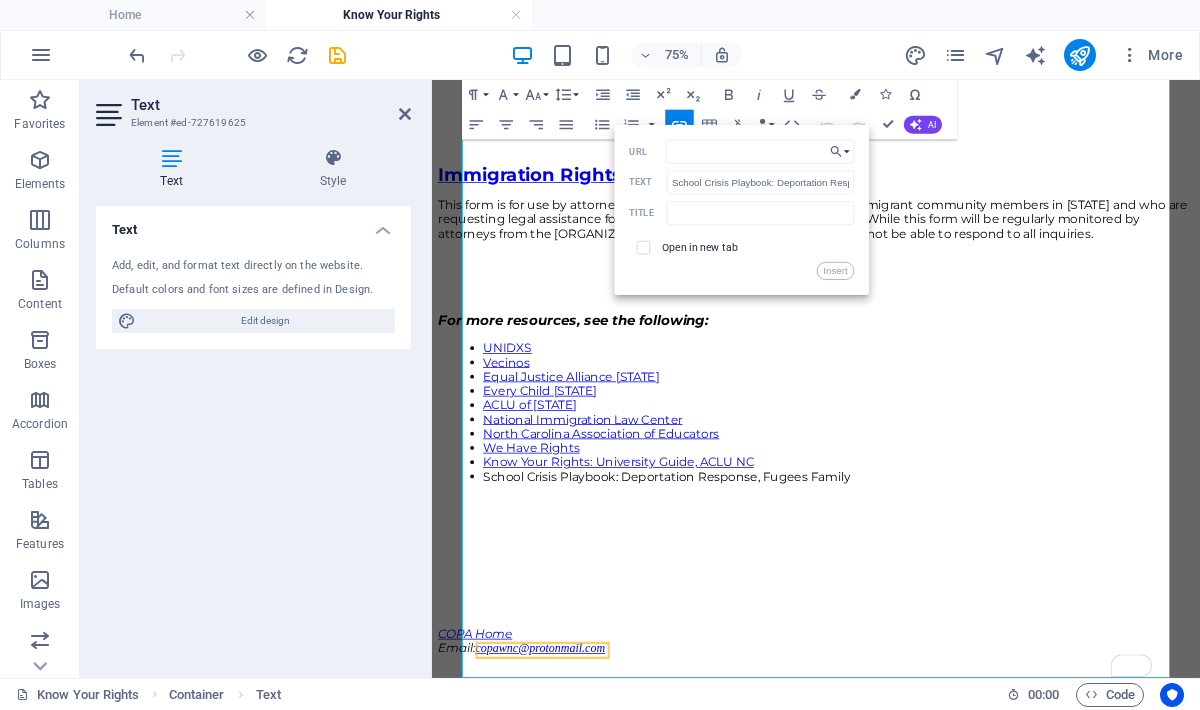 type on "https://drive.google.com/file/d/1Cs86rFC5p5Iqp8_YxLZs3IkRiKQOEtPh/view" 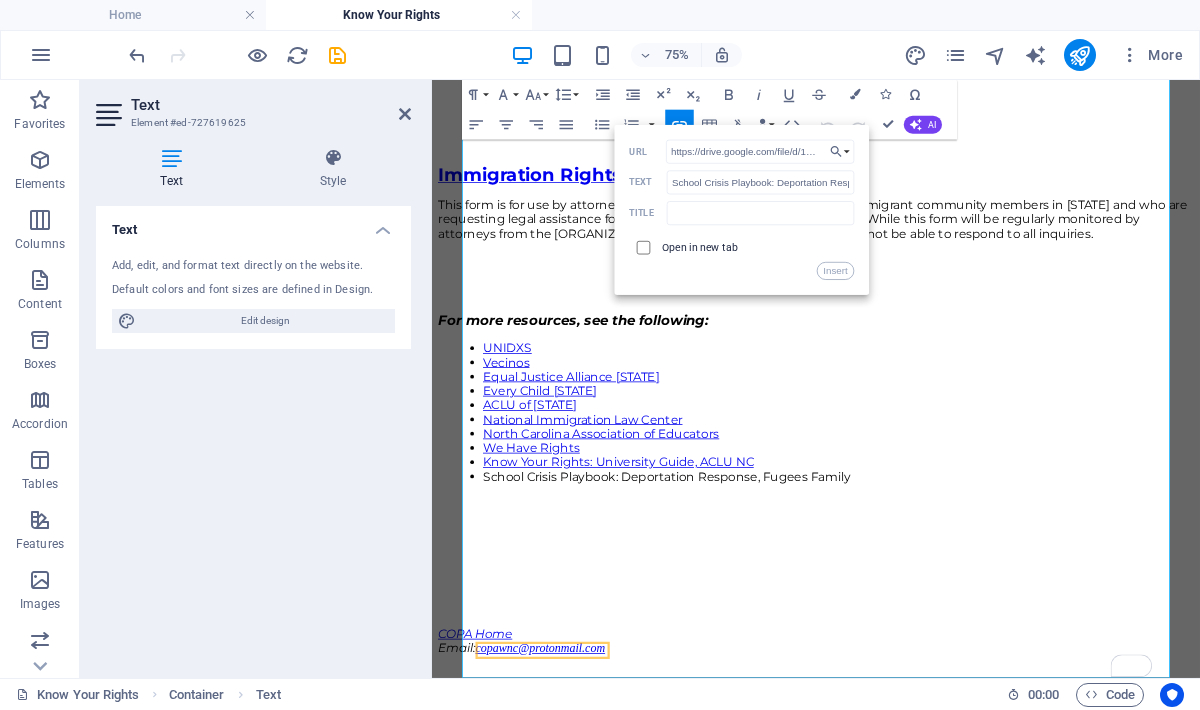 click at bounding box center (642, 246) 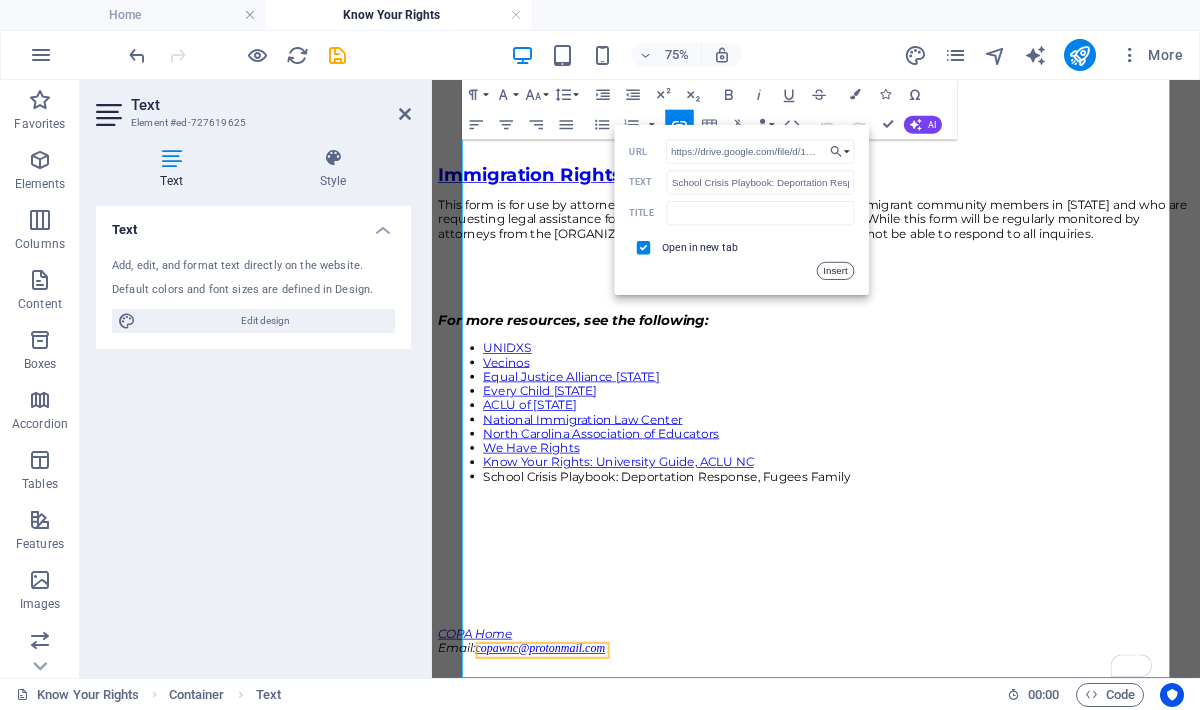 click on "Insert" at bounding box center [836, 271] 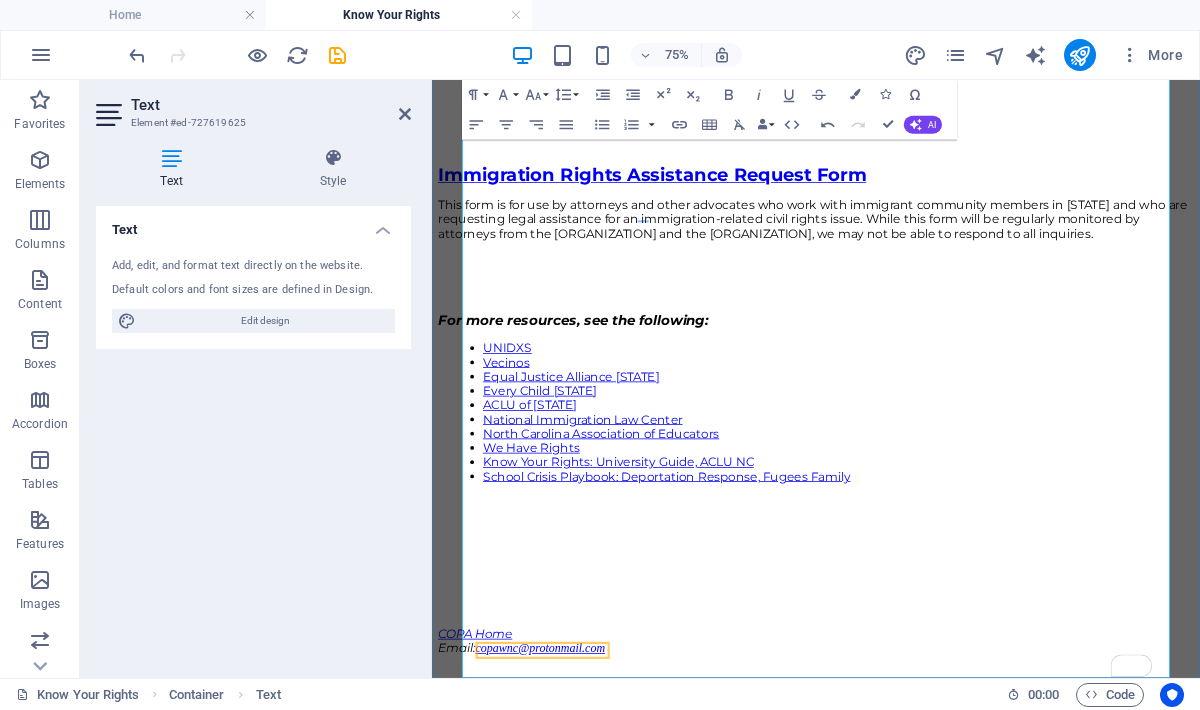 click on "Know Your Rights: University Guide, ACLU NC" at bounding box center [680, 590] 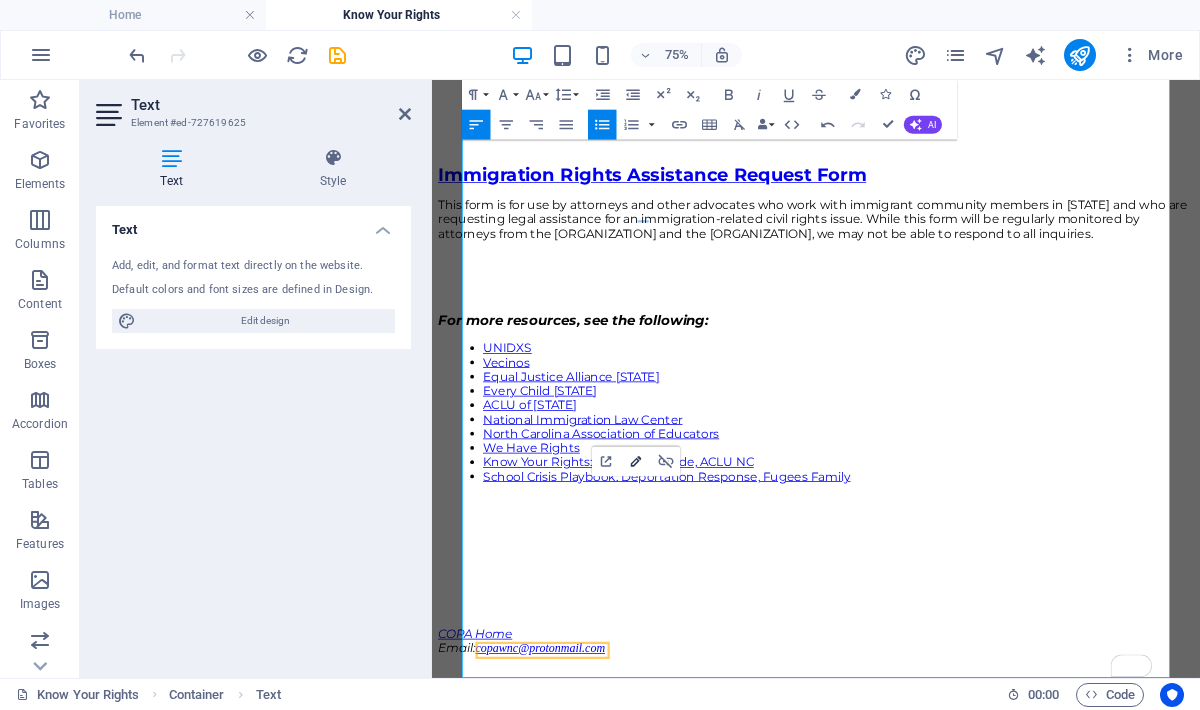 type on "https://www.acluofnorthcarolina.org/sites/default/files/kyr_universities.pdf" 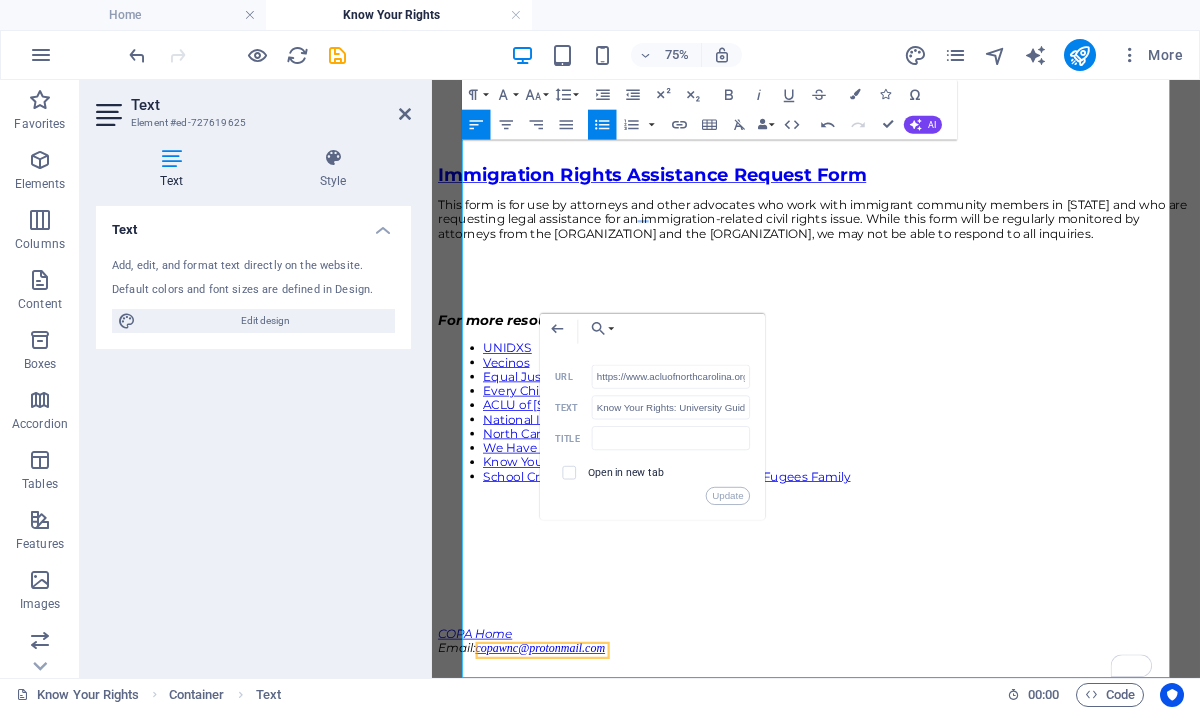 scroll, scrollTop: 0, scrollLeft: 219, axis: horizontal 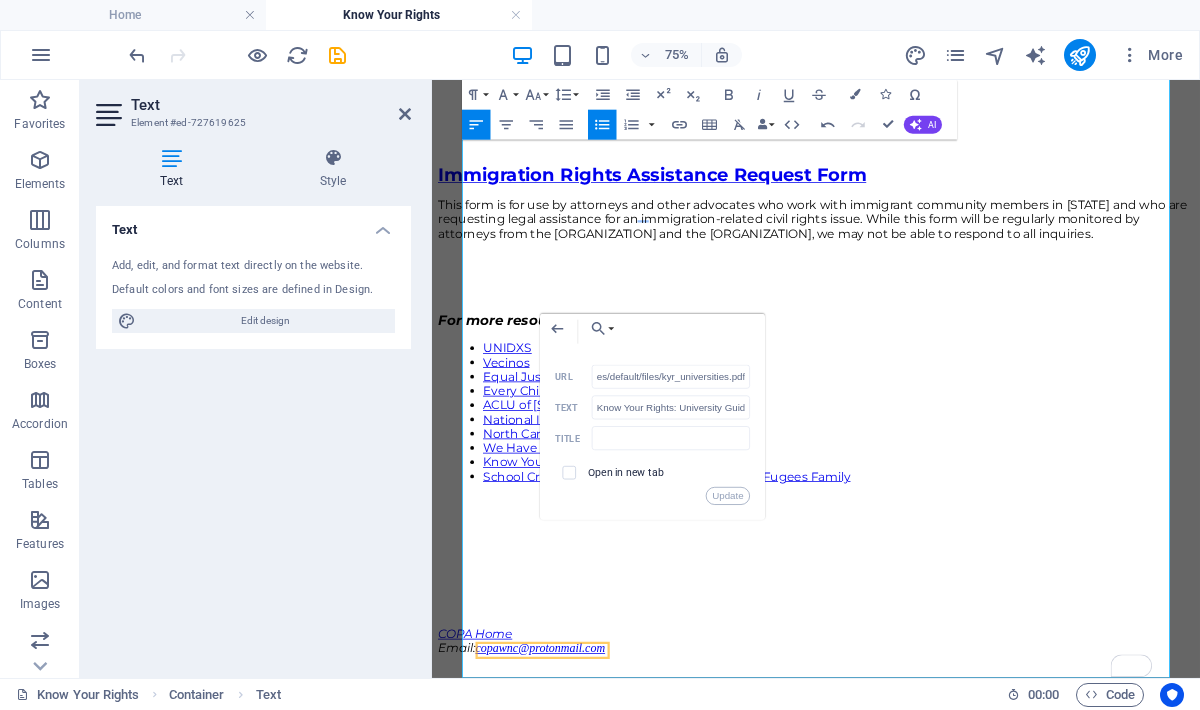 click at bounding box center [570, 474] 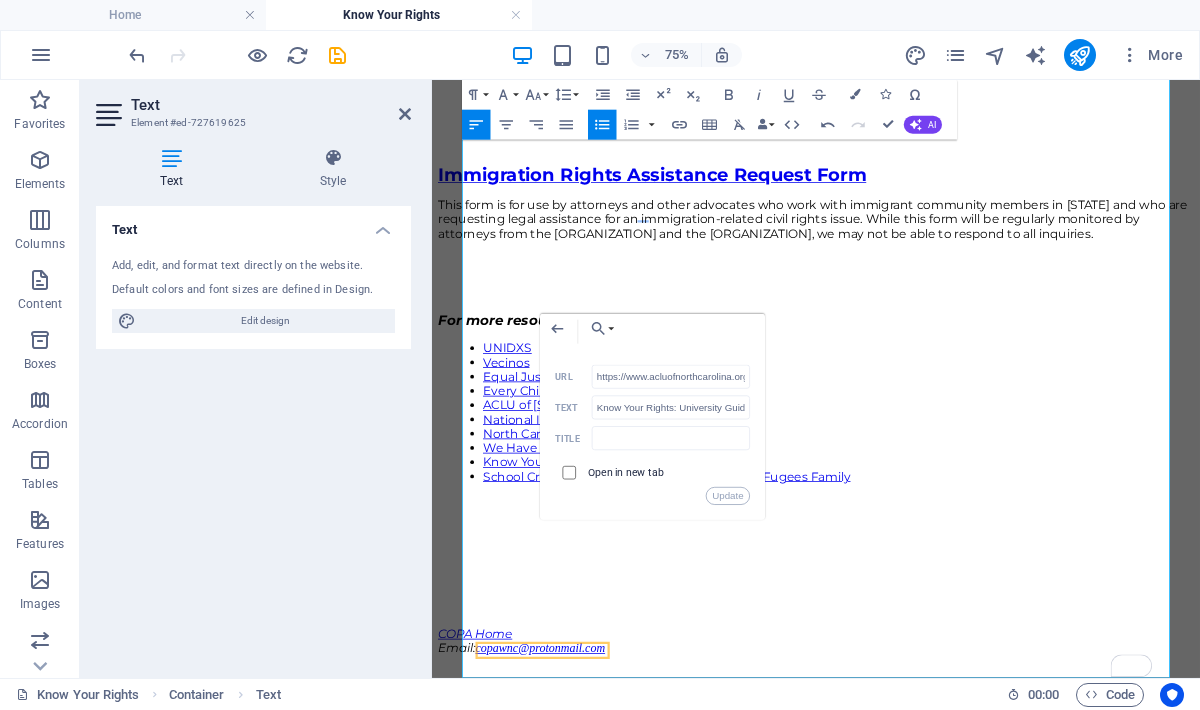 click at bounding box center [568, 471] 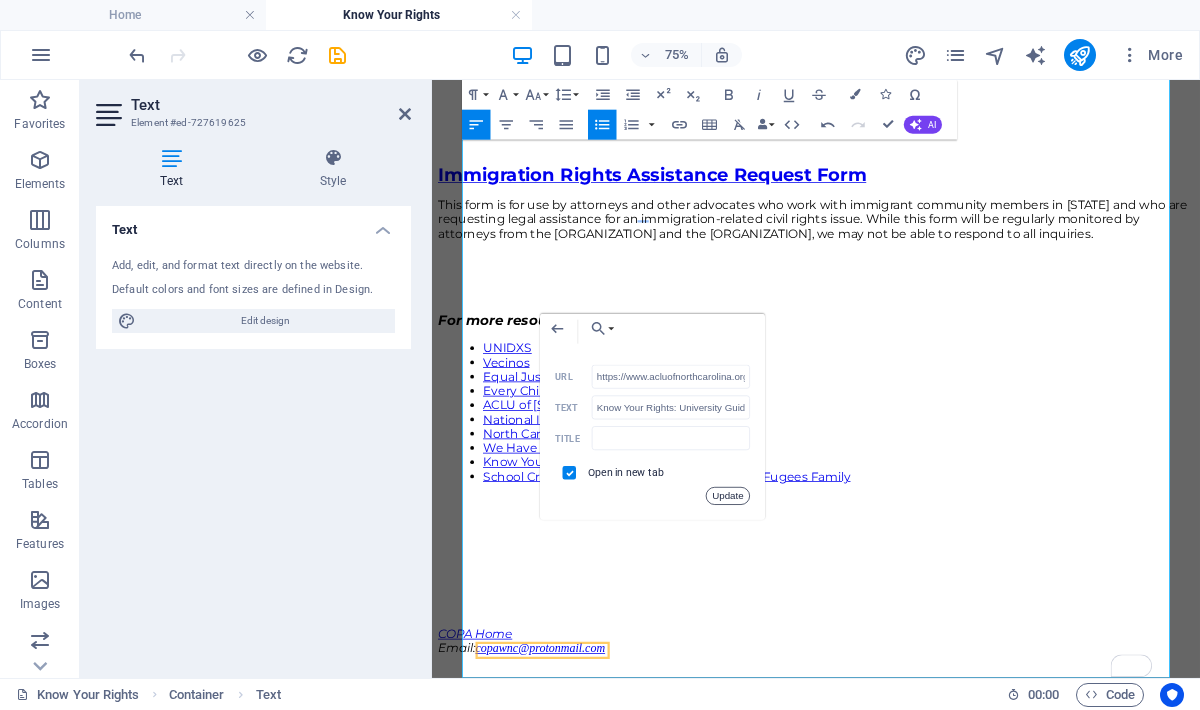 click on "Update" at bounding box center [727, 497] 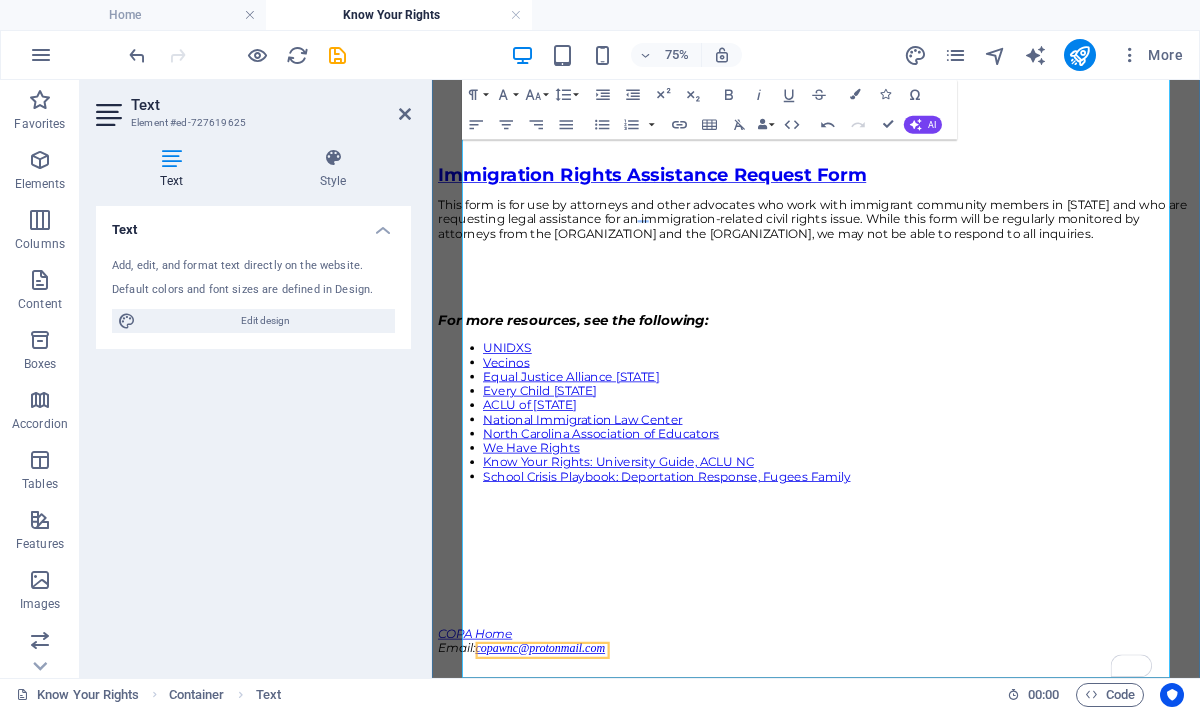 click on "We Have Rights" at bounding box center [564, 571] 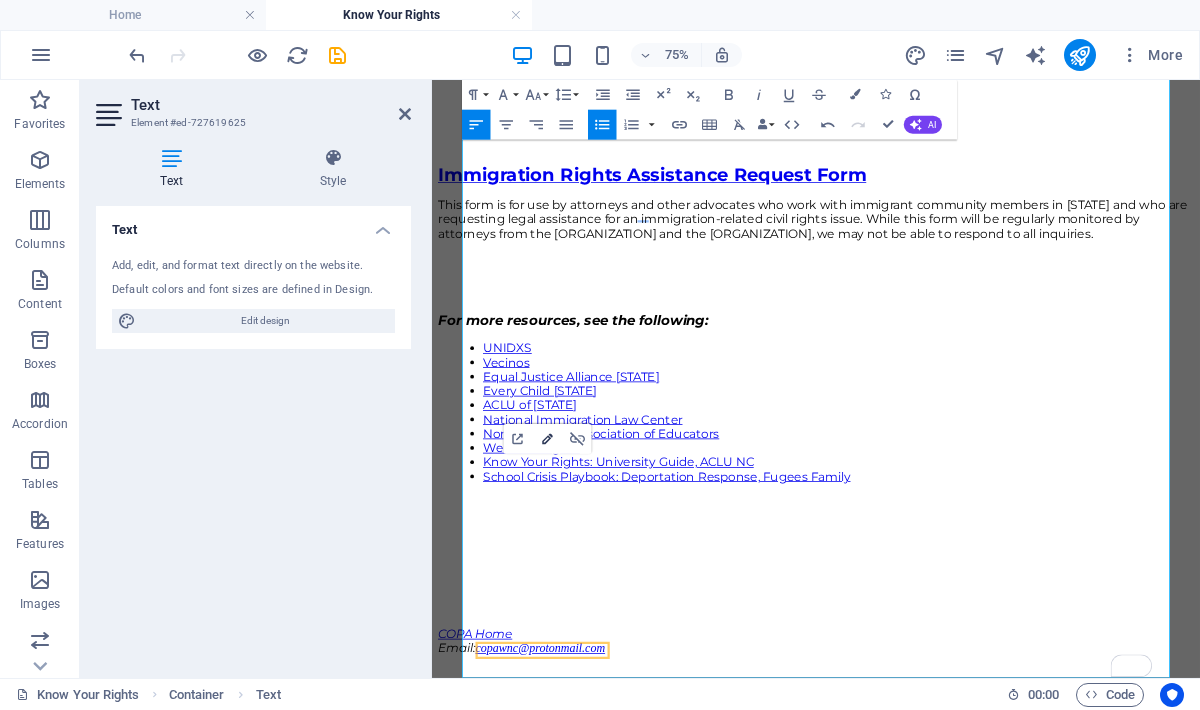 type on "https://www.wehaverights.us/" 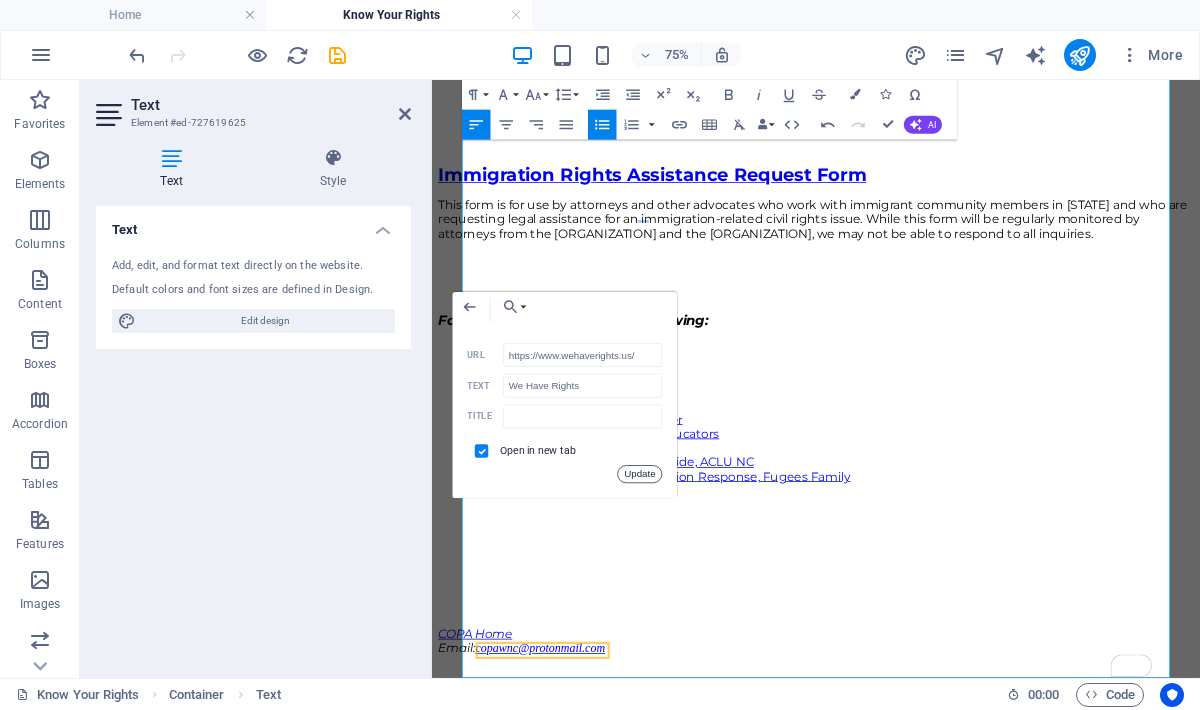 click on "Update" at bounding box center (639, 475) 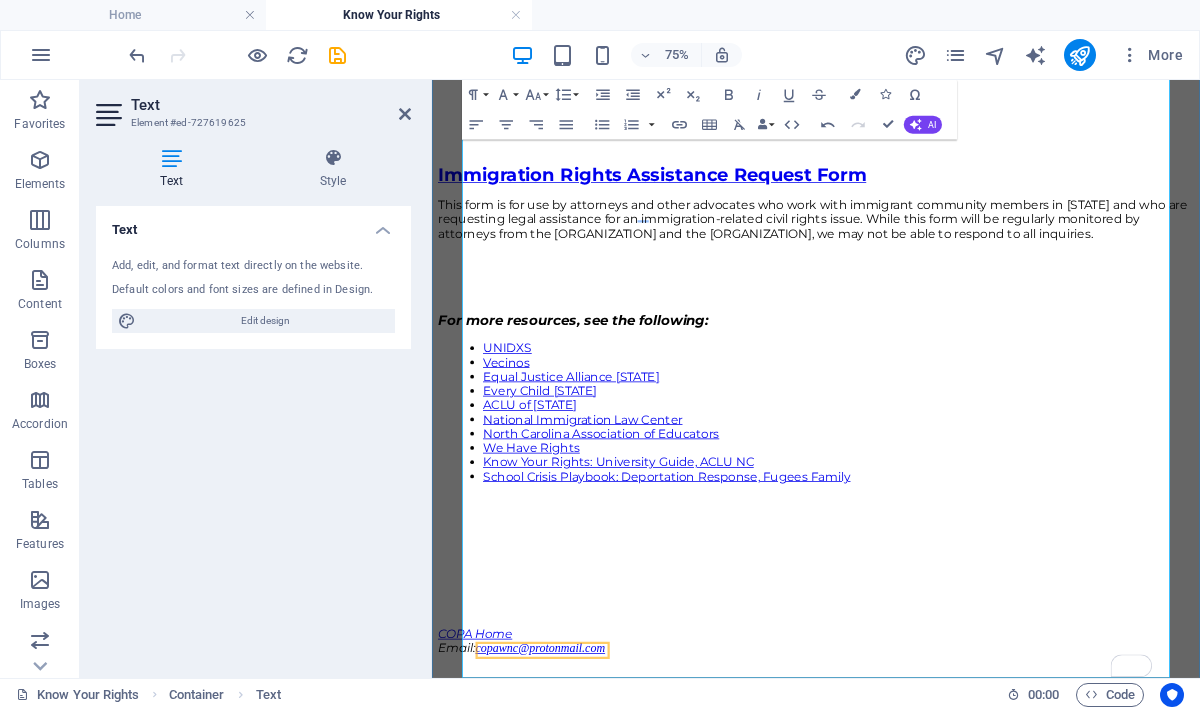 click on "North Carolina Association of Educators" at bounding box center (657, 552) 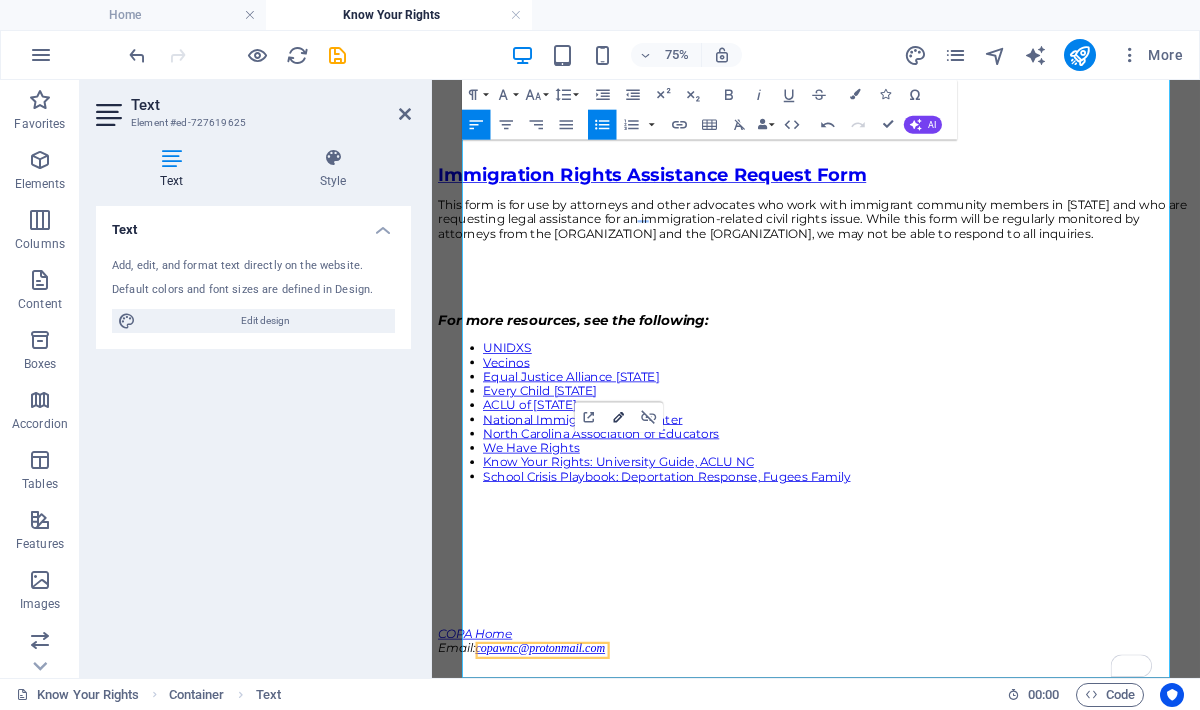 type on "https://www.ncae.org/advocating-change/safe-schoolsimmigration-resource-guide" 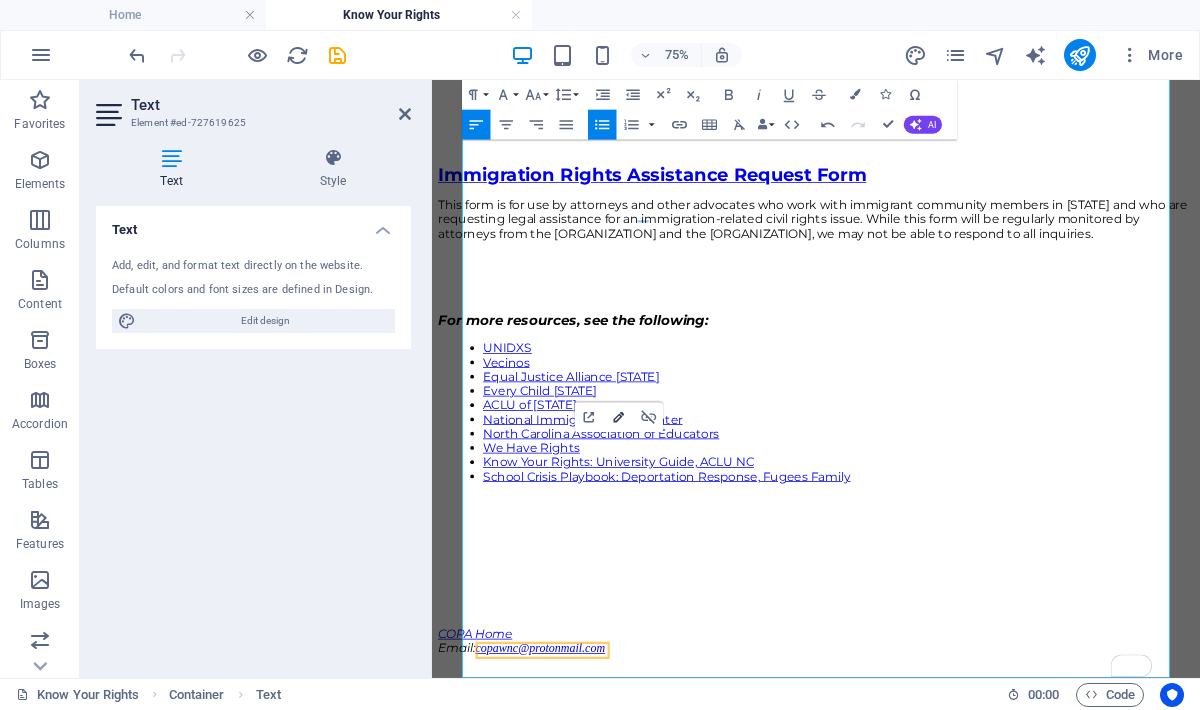 scroll, scrollTop: 0, scrollLeft: 271, axis: horizontal 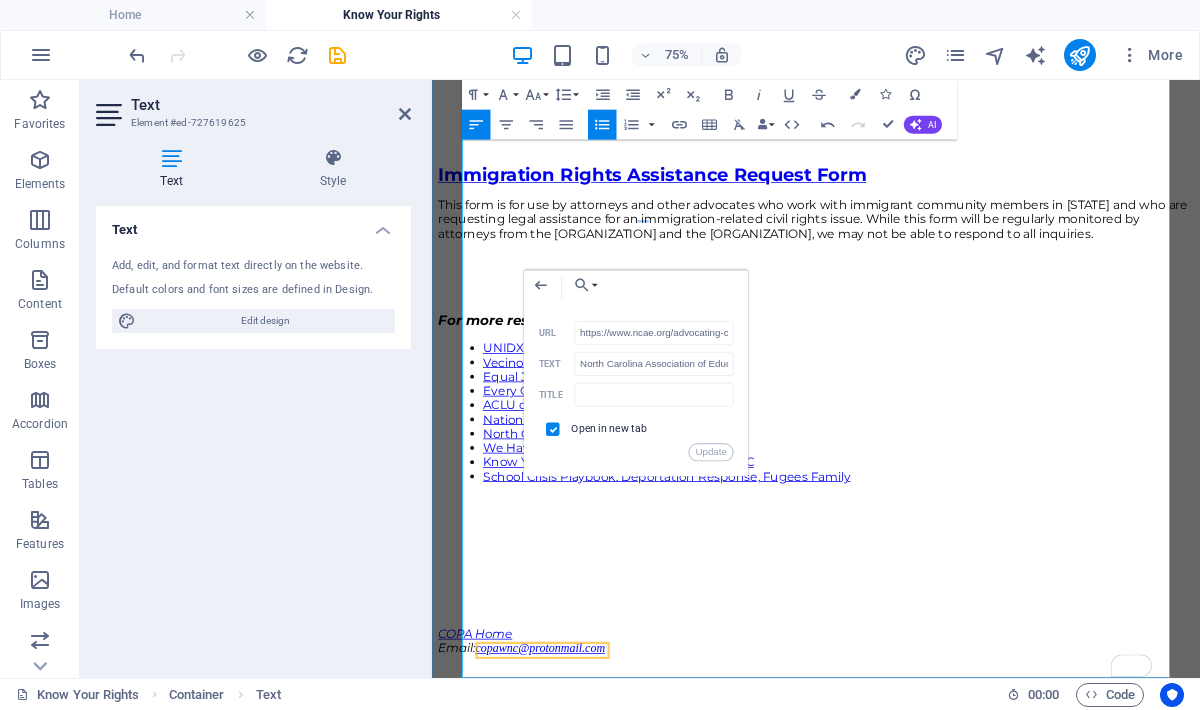 click on "Every Child [STATE]" at bounding box center [974, 495] 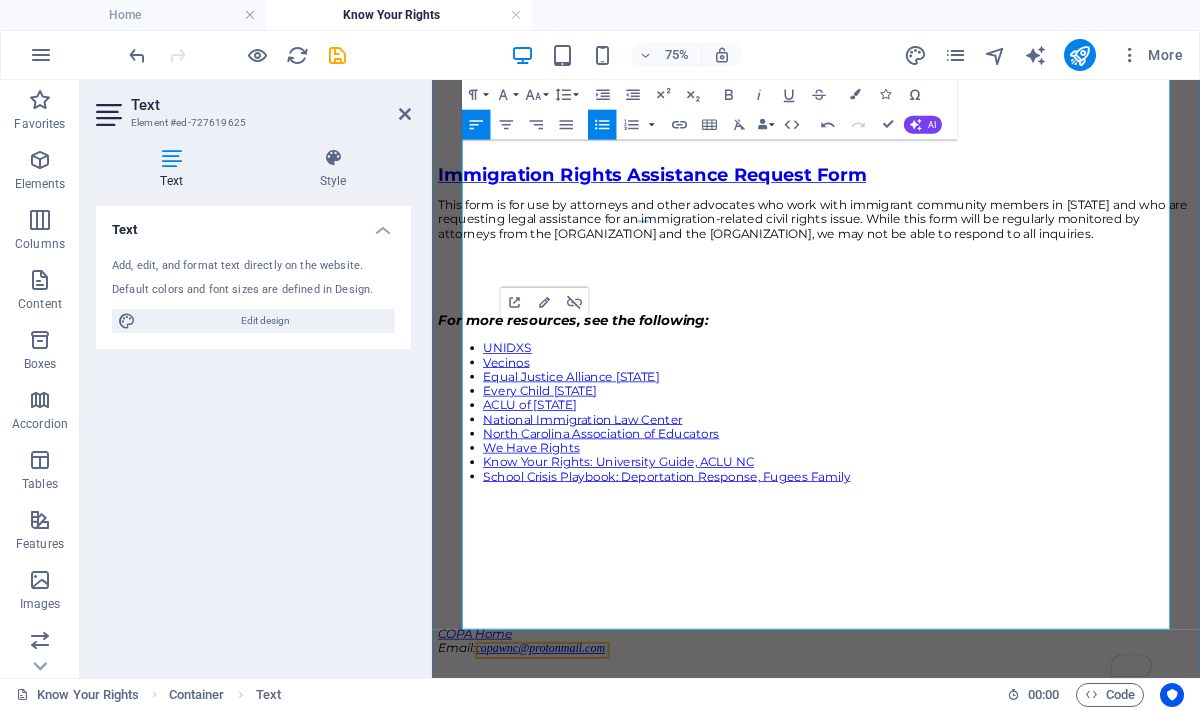 scroll, scrollTop: 2065, scrollLeft: 0, axis: vertical 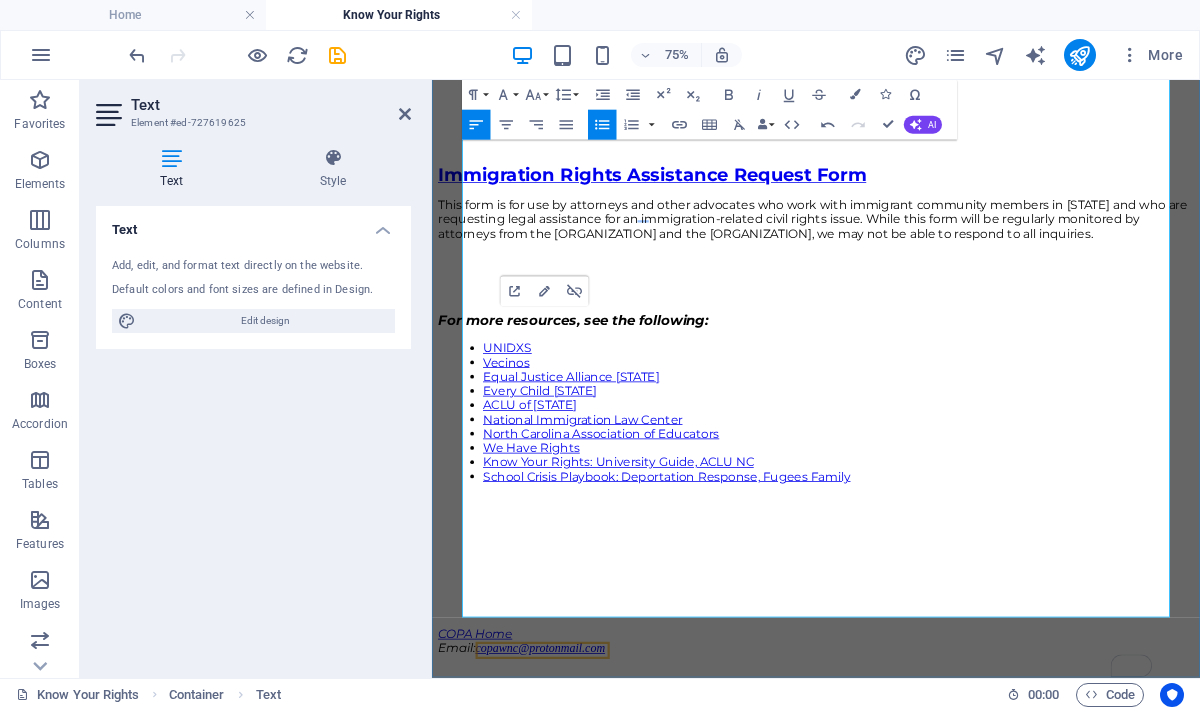 click at bounding box center (944, 644) 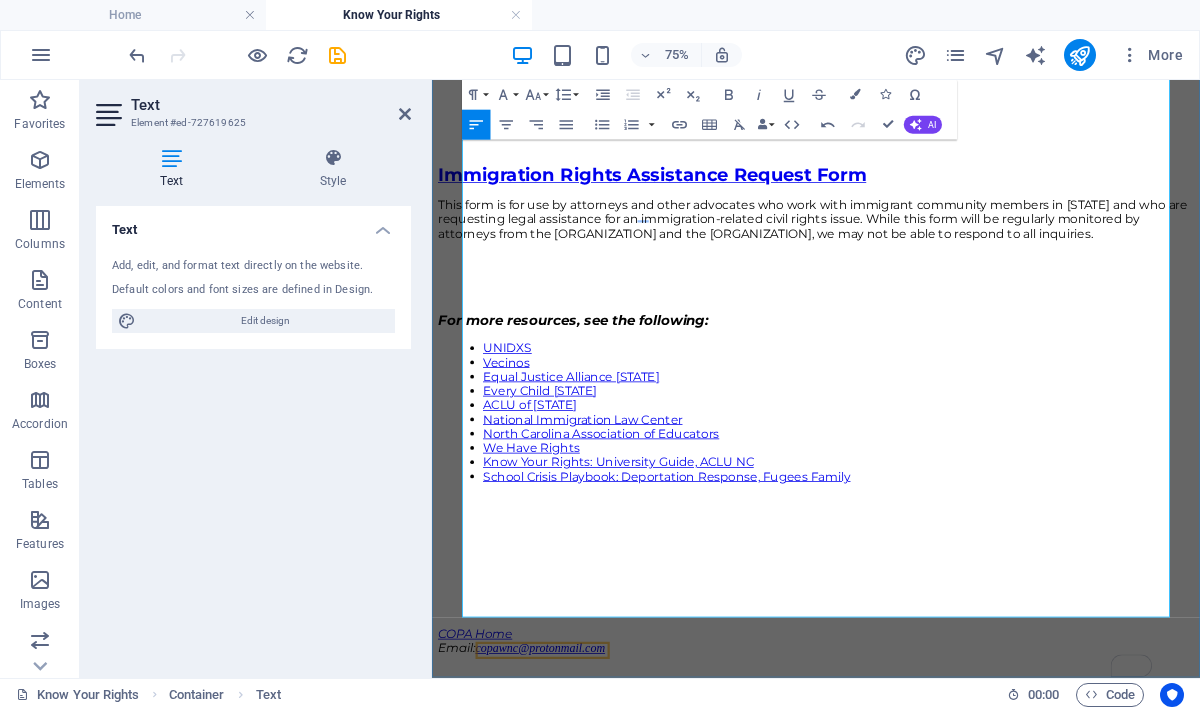 click on "School Crisis Playbook: Deportation Response, Fugees Family" at bounding box center (974, 609) 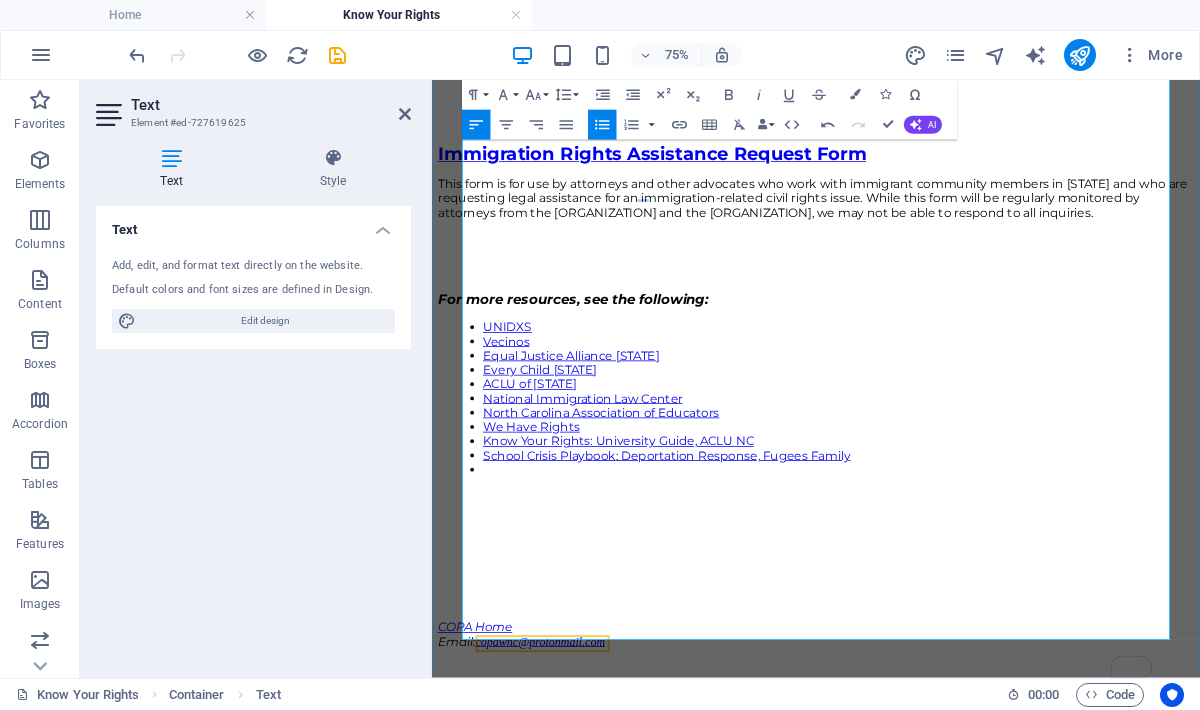 type 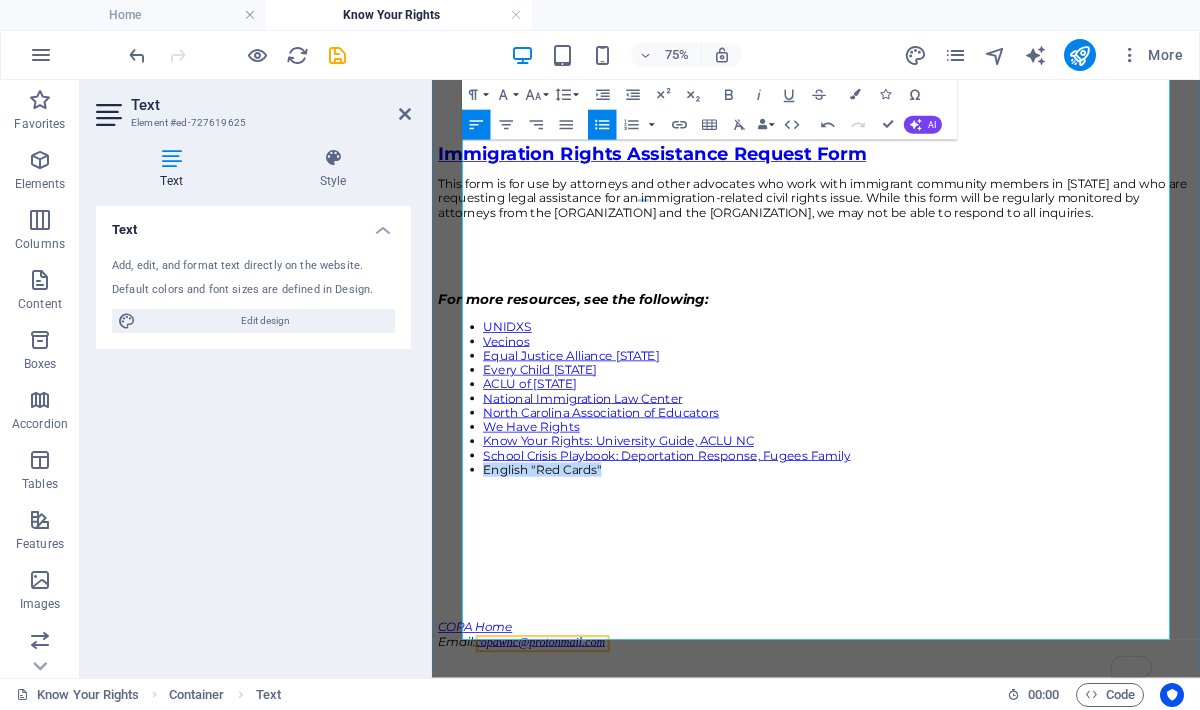 drag, startPoint x: 667, startPoint y: 610, endPoint x: 501, endPoint y: 603, distance: 166.14752 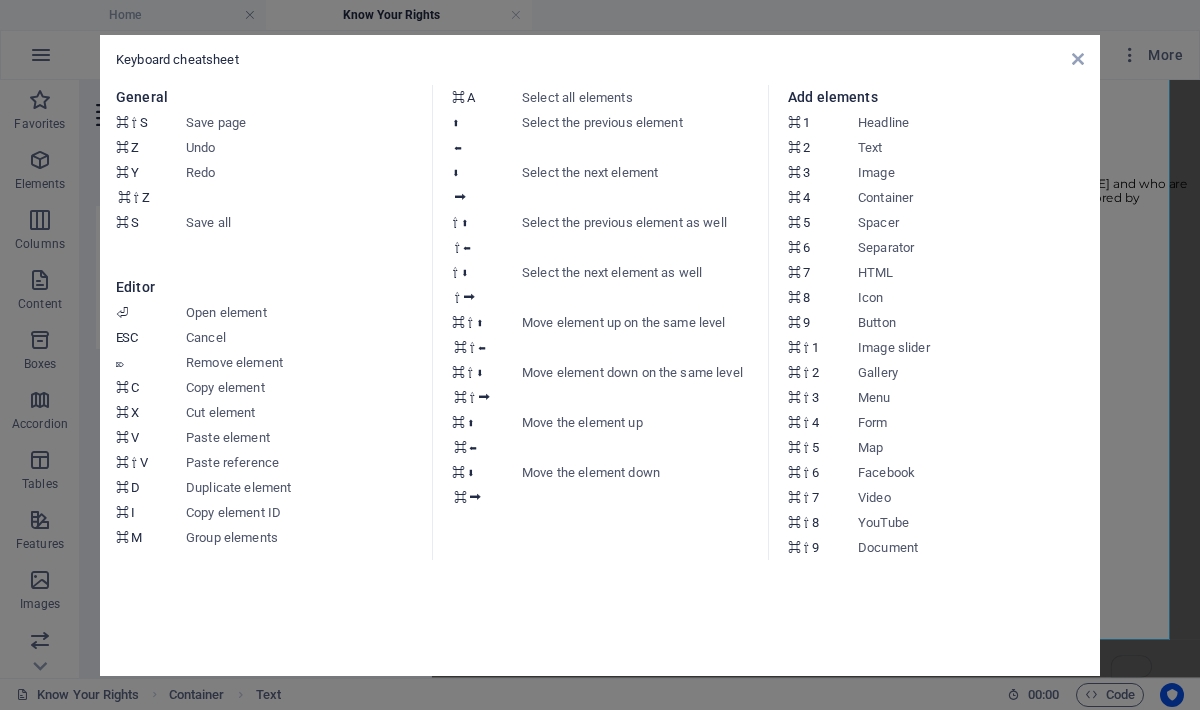 scroll, scrollTop: 2076, scrollLeft: 0, axis: vertical 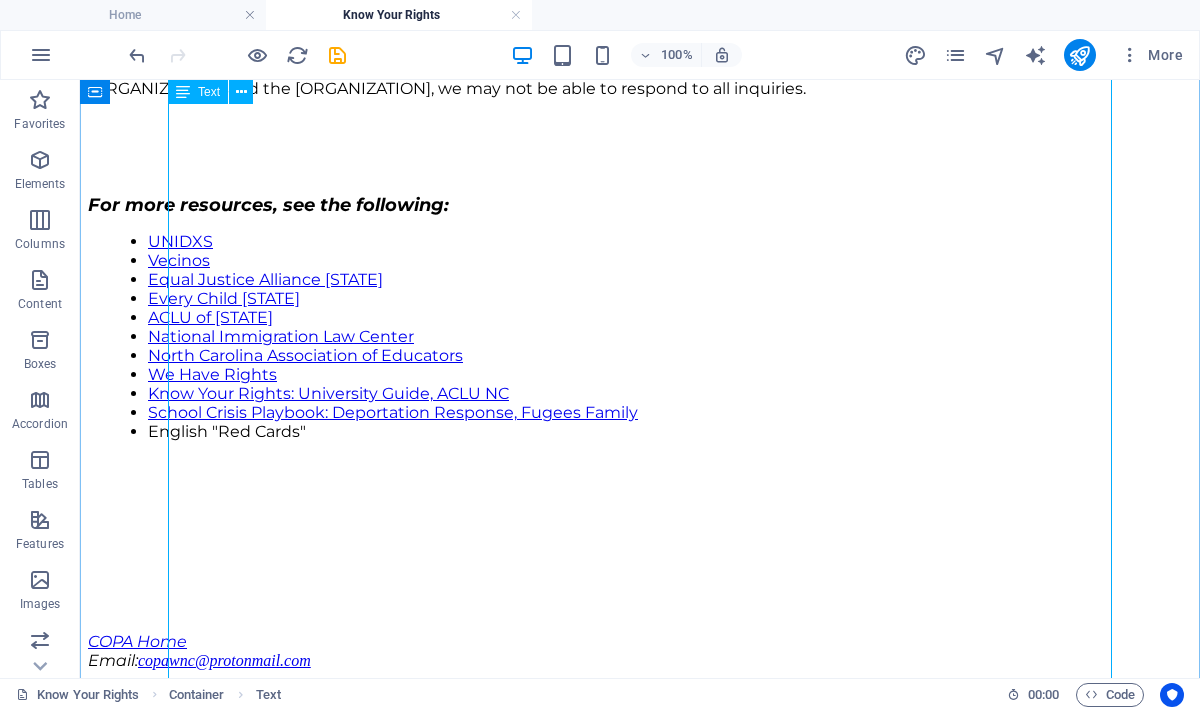 click on "Text" at bounding box center (209, 92) 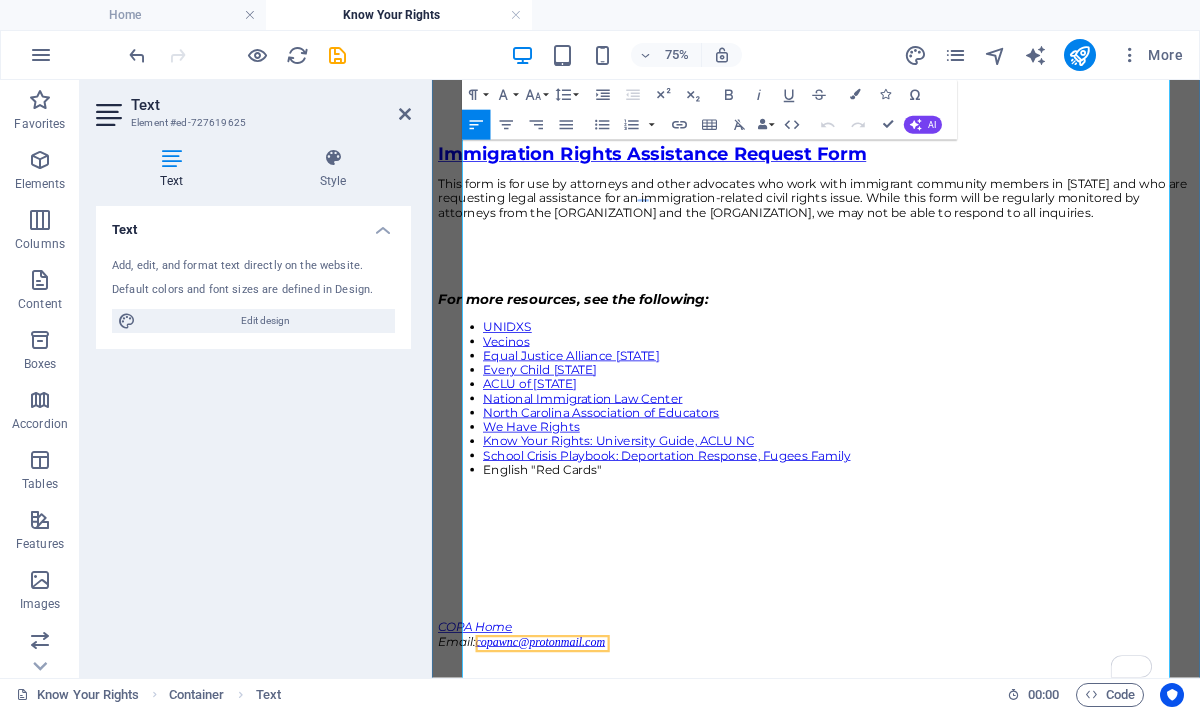 scroll, scrollTop: 1952, scrollLeft: 0, axis: vertical 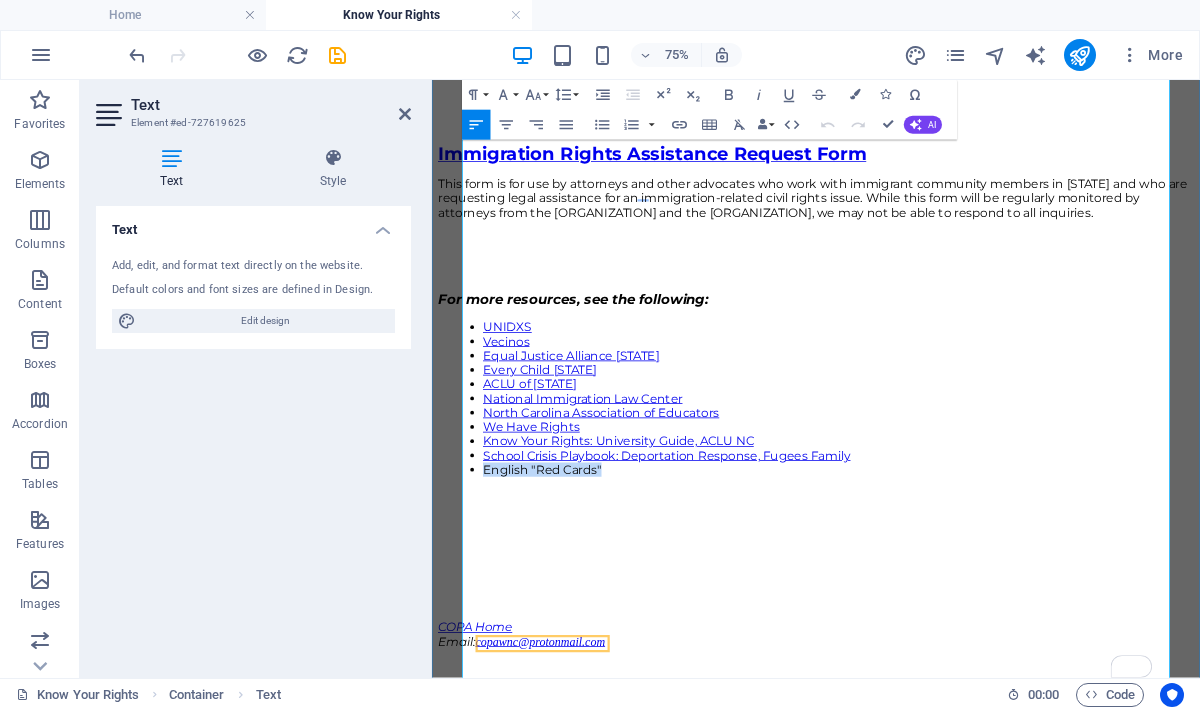 drag, startPoint x: 673, startPoint y: 726, endPoint x: 512, endPoint y: 731, distance: 161.07762 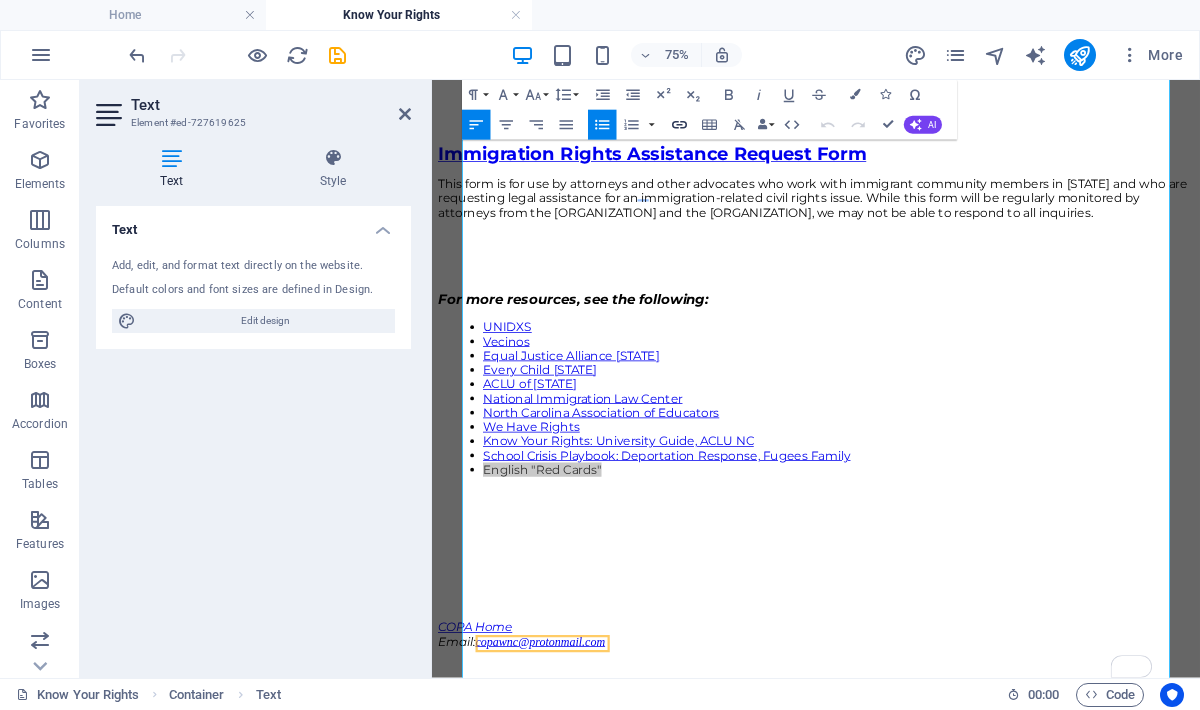 click 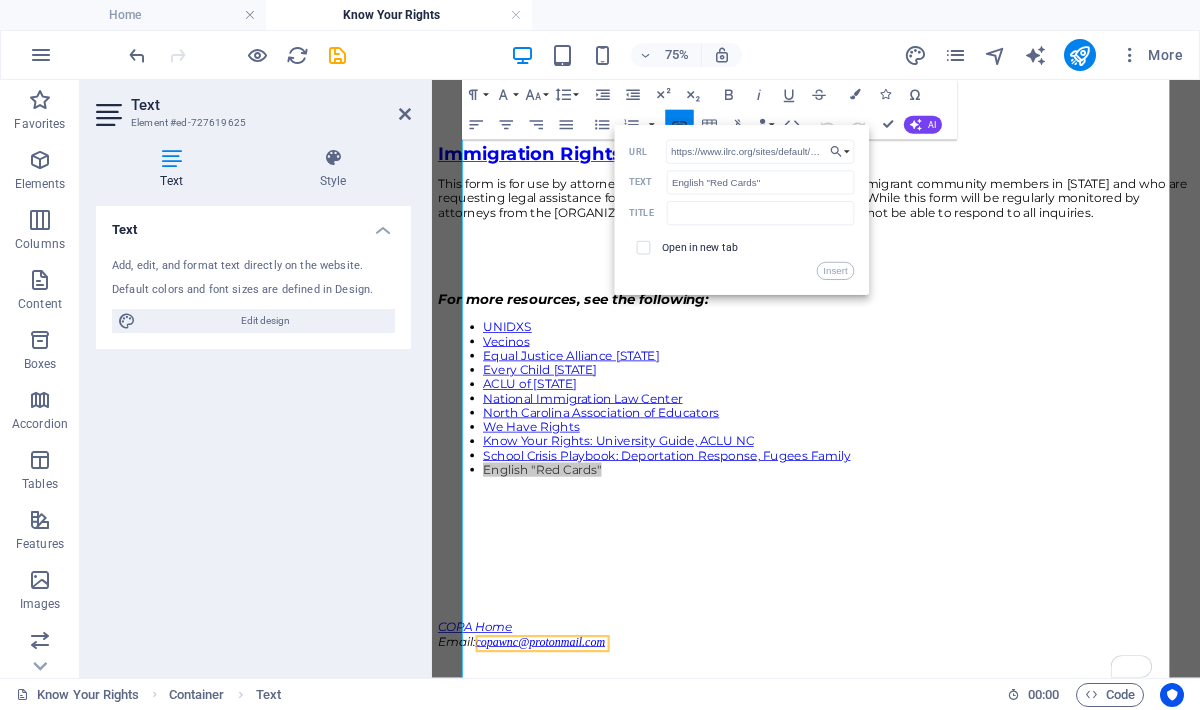 scroll, scrollTop: 0, scrollLeft: 246, axis: horizontal 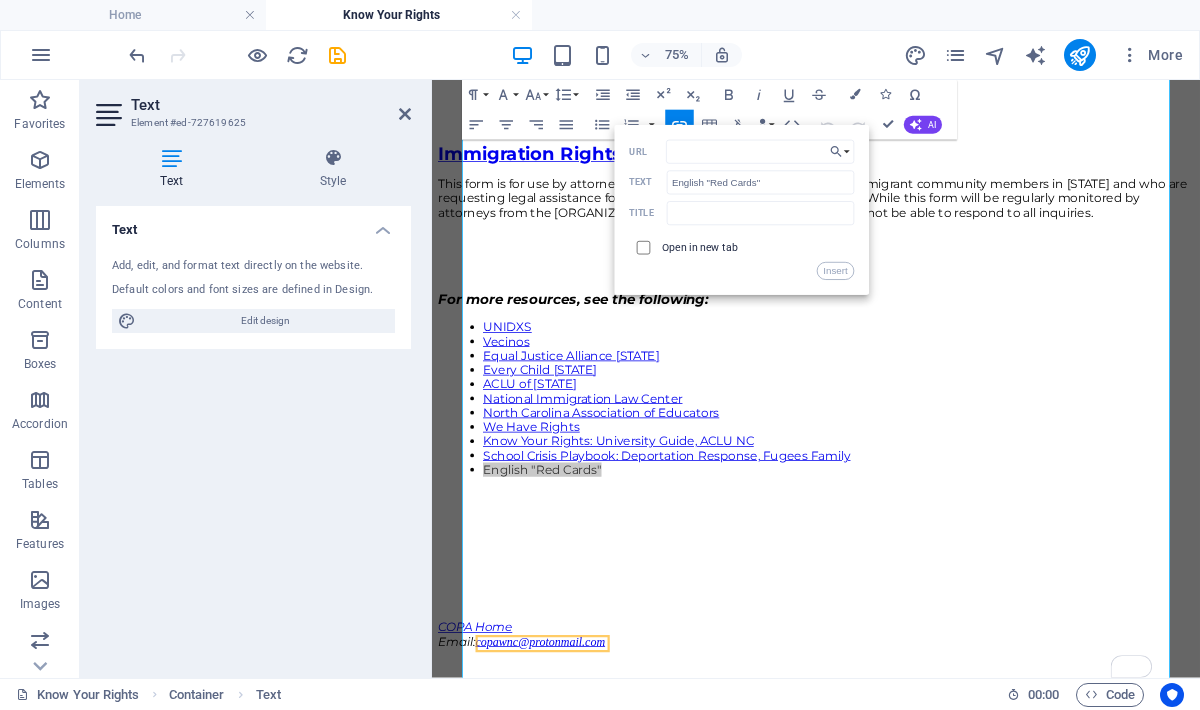 type on "https://www.ilrc.org/sites/default/files/documents/red_card-self_srv-english.pdf" 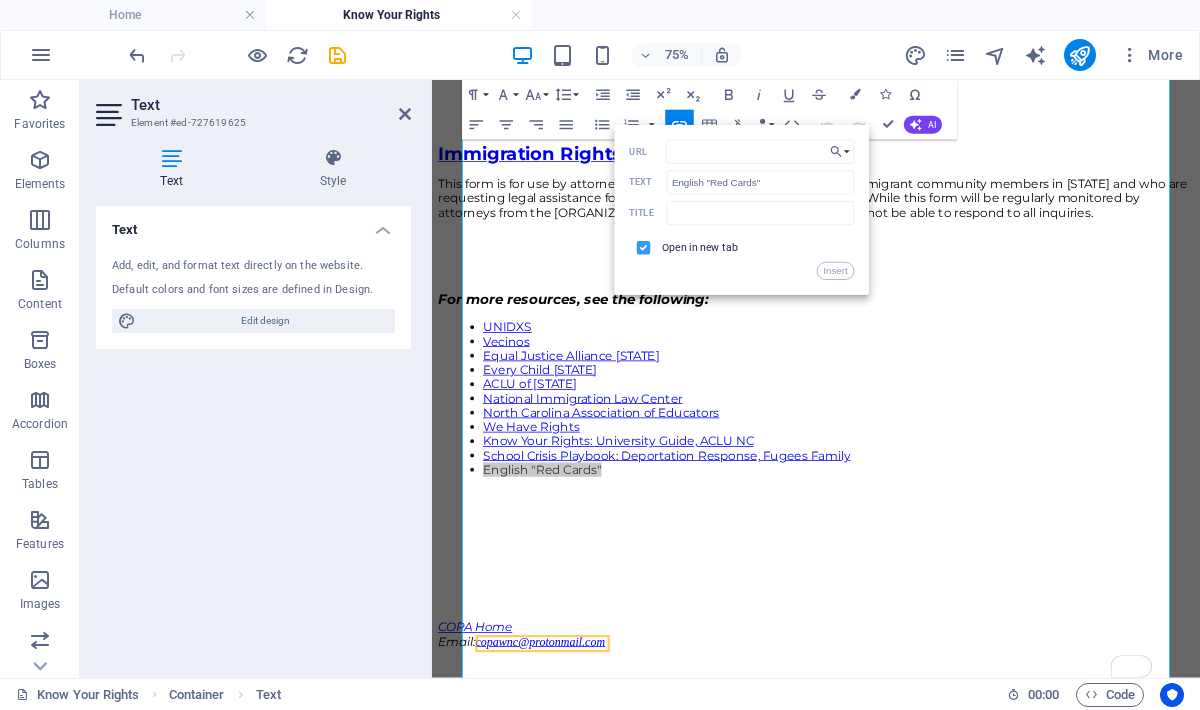 scroll, scrollTop: 0, scrollLeft: 0, axis: both 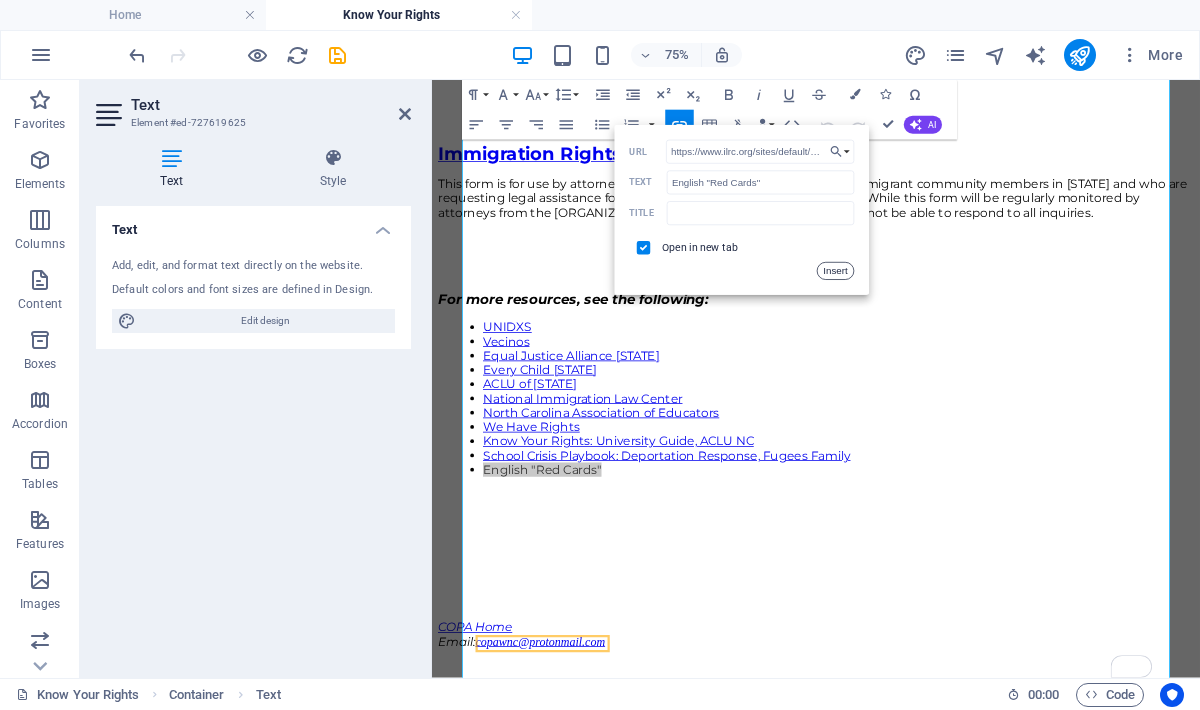 click on "Insert" at bounding box center (836, 271) 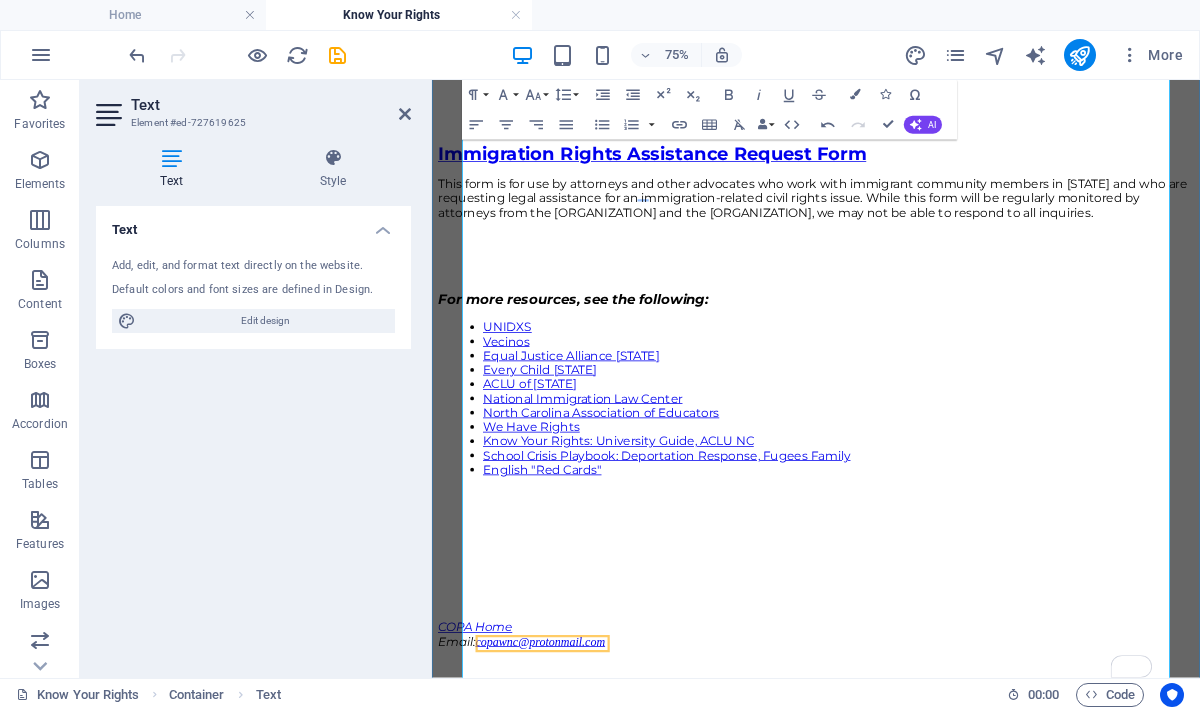 click on "English "Red Cards"" at bounding box center [974, 599] 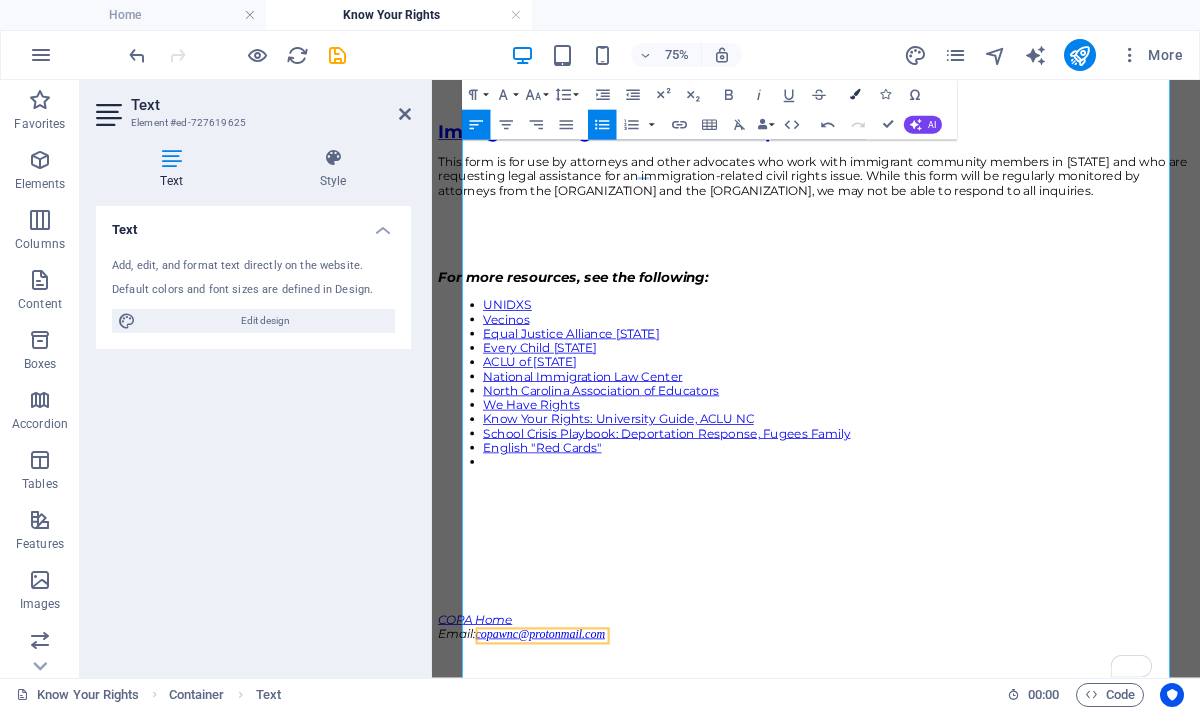 type 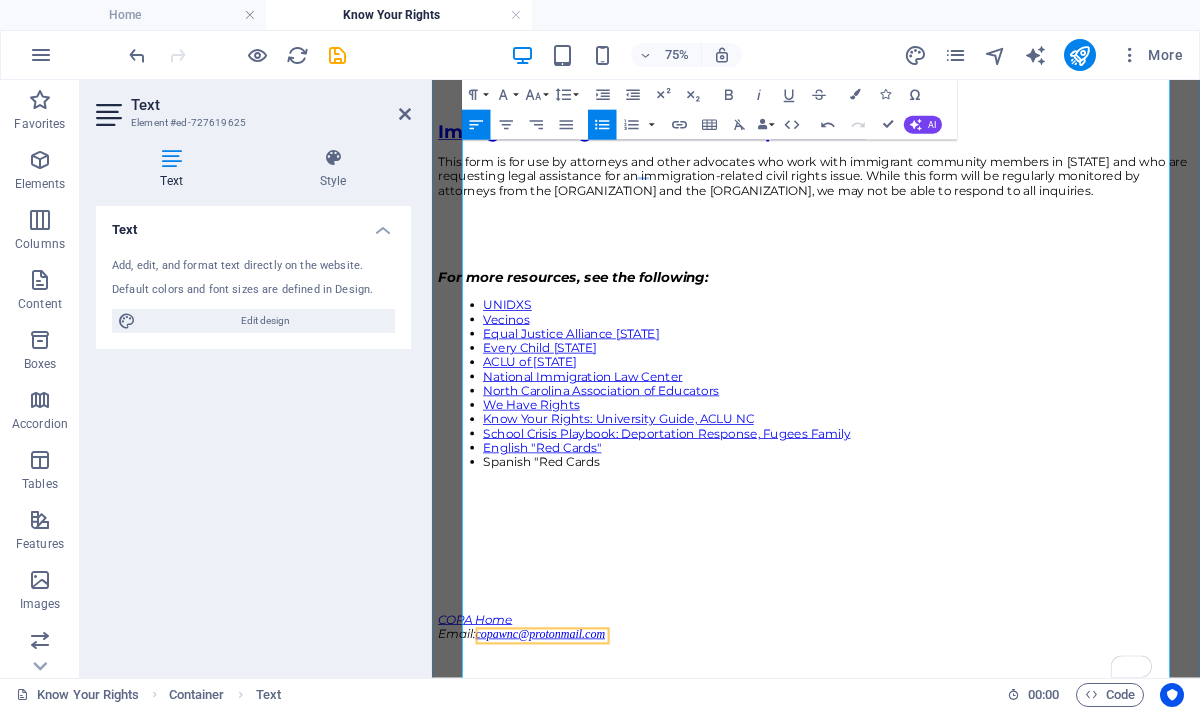 drag, startPoint x: 685, startPoint y: 752, endPoint x: 490, endPoint y: 760, distance: 195.16403 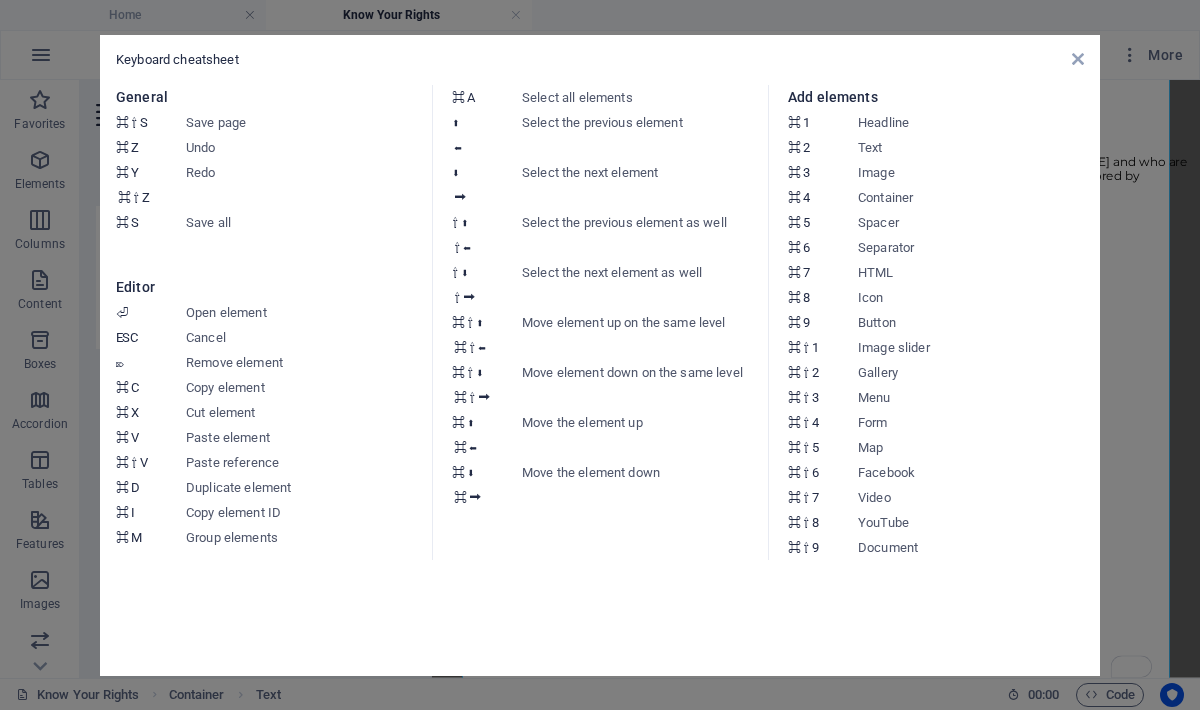 scroll, scrollTop: 1963, scrollLeft: 0, axis: vertical 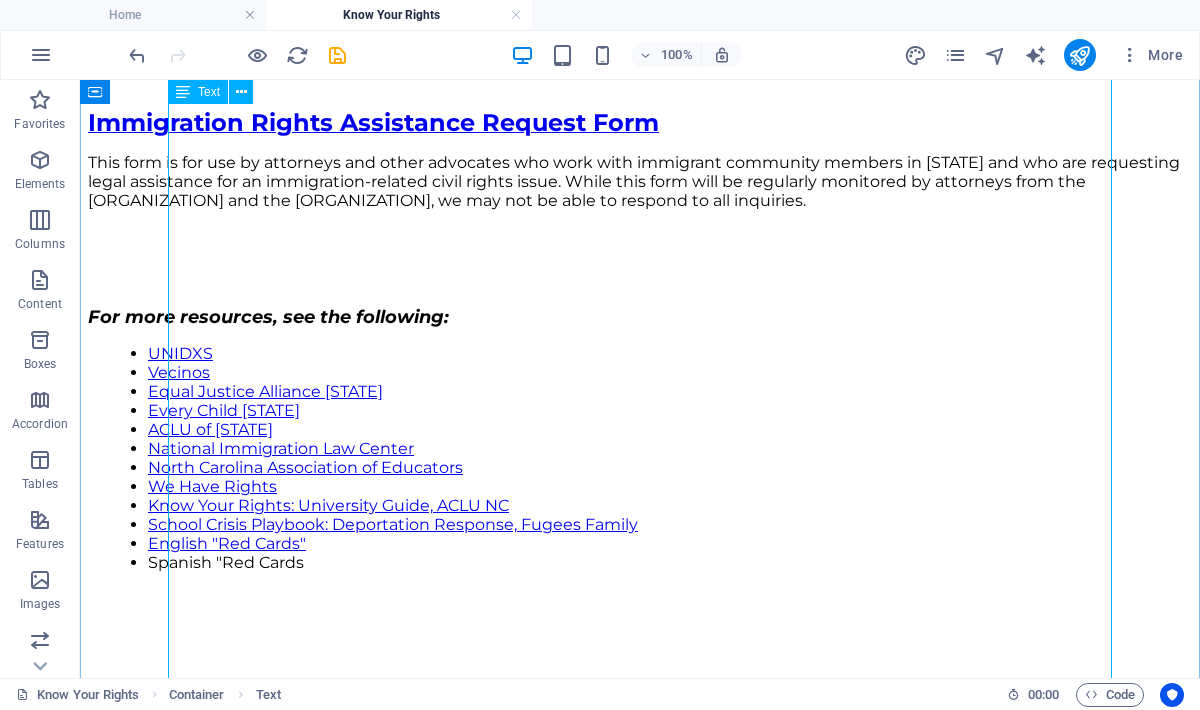 click on "Text" at bounding box center (198, 92) 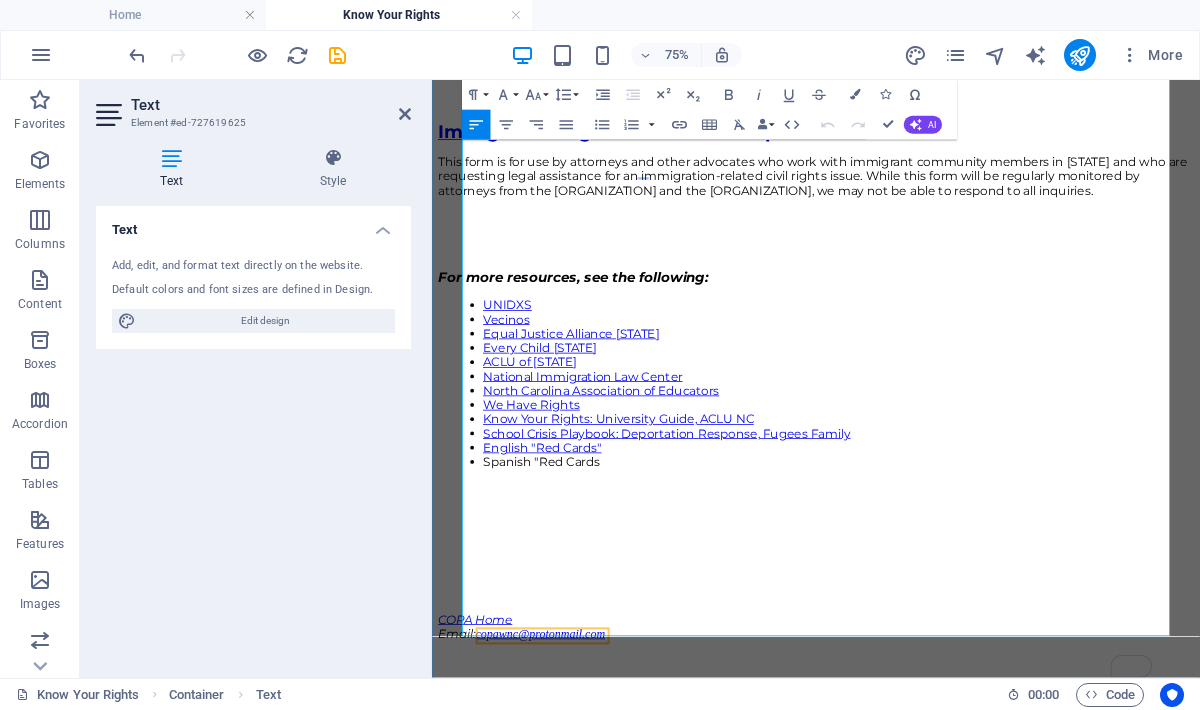 scroll, scrollTop: 2124, scrollLeft: 0, axis: vertical 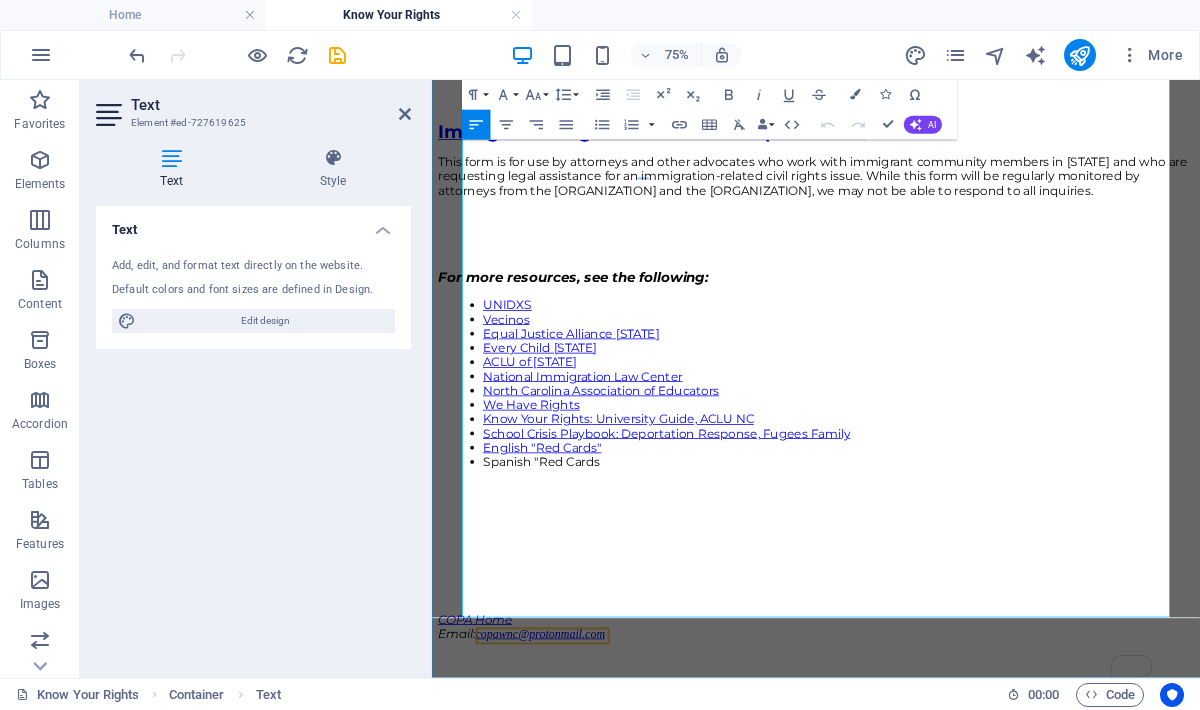 drag, startPoint x: 667, startPoint y: 578, endPoint x: 508, endPoint y: 579, distance: 159.00314 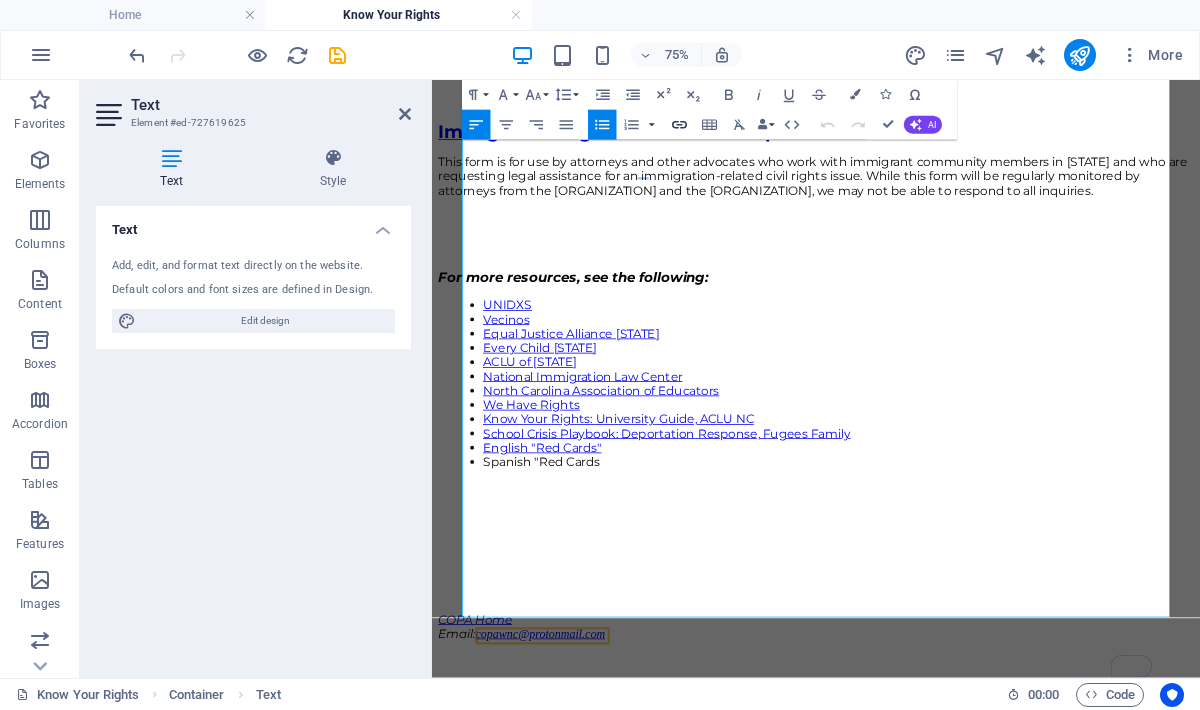 click 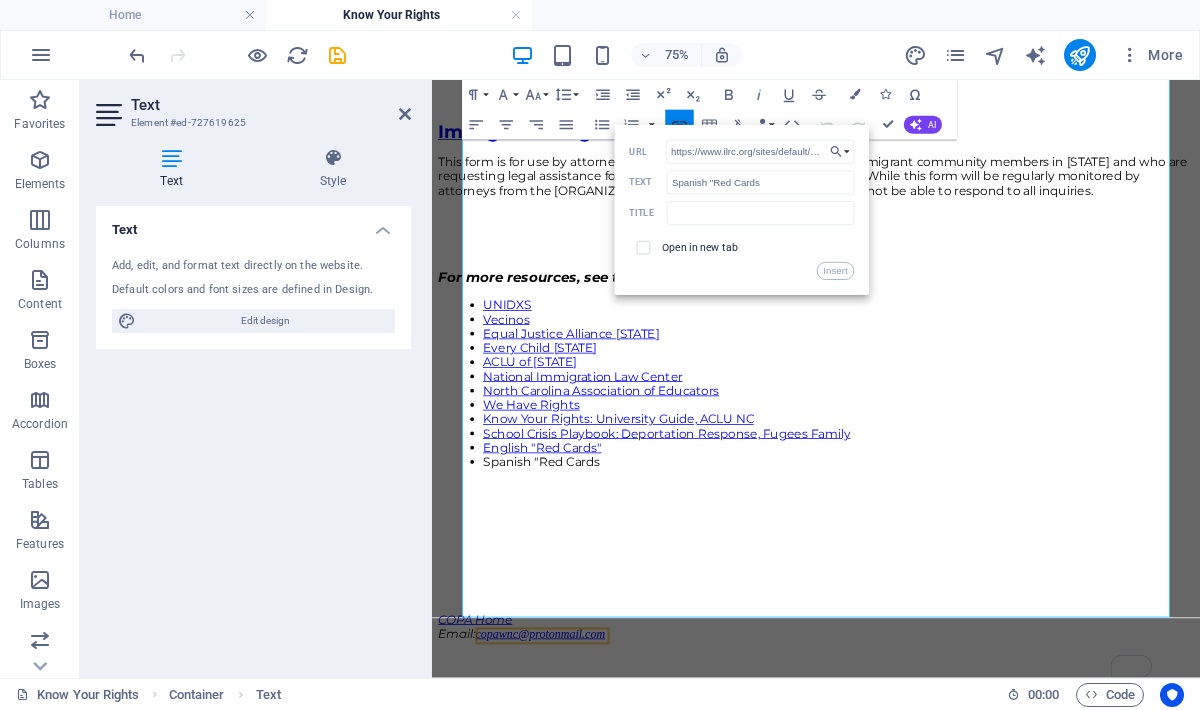 scroll, scrollTop: 0, scrollLeft: 558, axis: horizontal 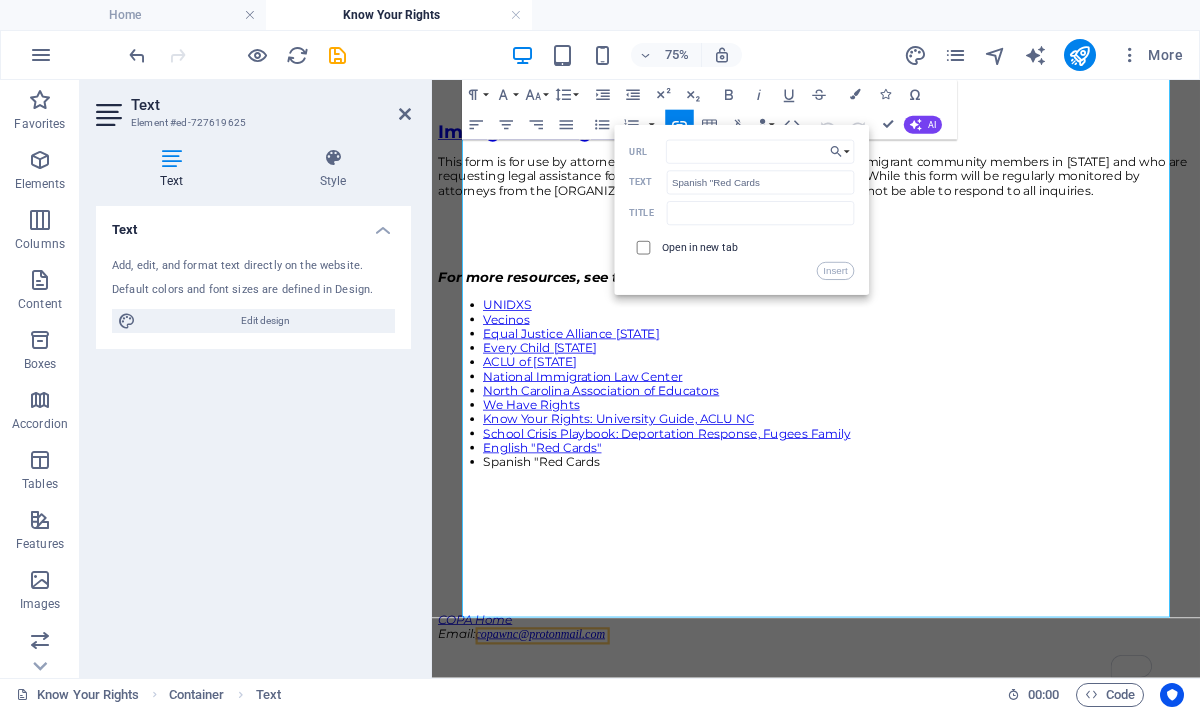 type on "https://www.ilrc.org/sites/default/files/2025-01/Artwork%20for%20Printing%20Your%20Own%20Red%20Cards%20-%20Spanish.pdf" 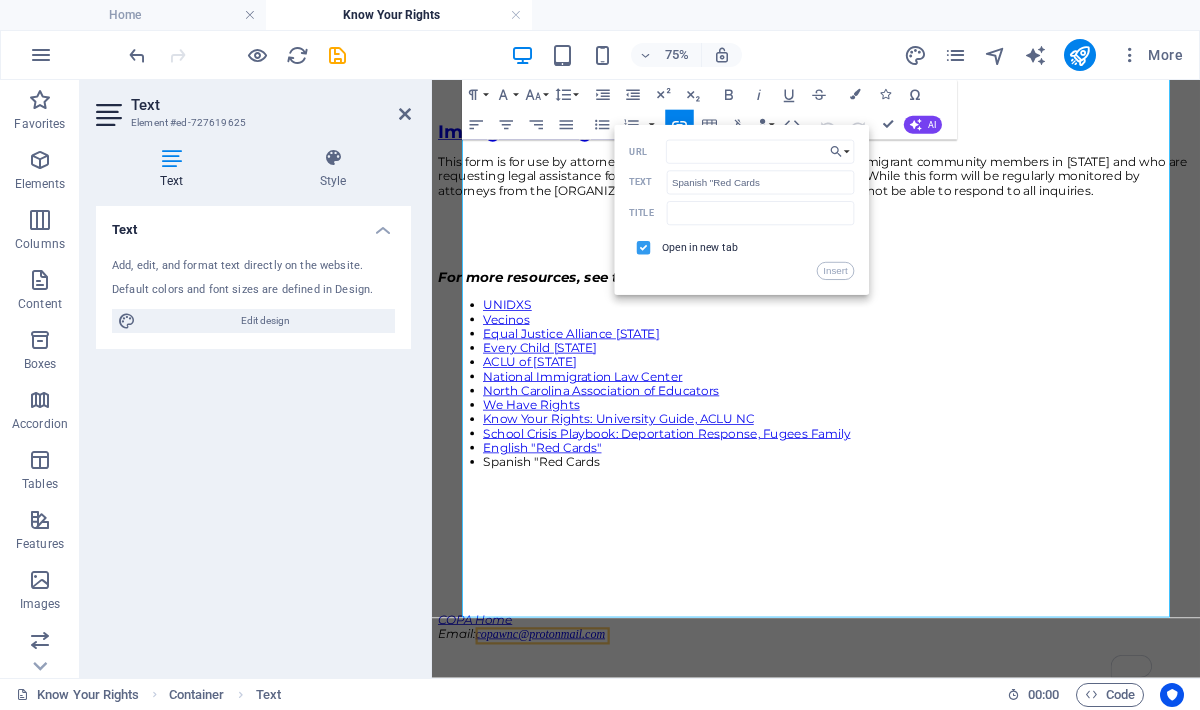 scroll, scrollTop: 0, scrollLeft: 0, axis: both 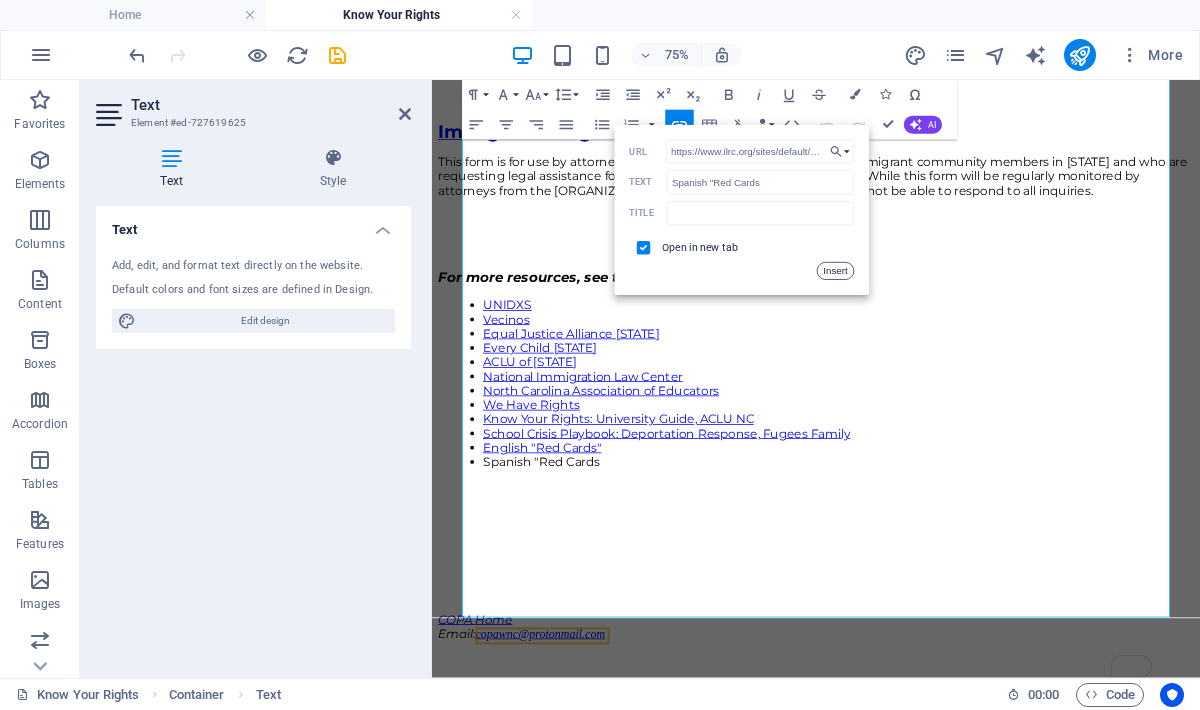 click on "Insert" at bounding box center [836, 271] 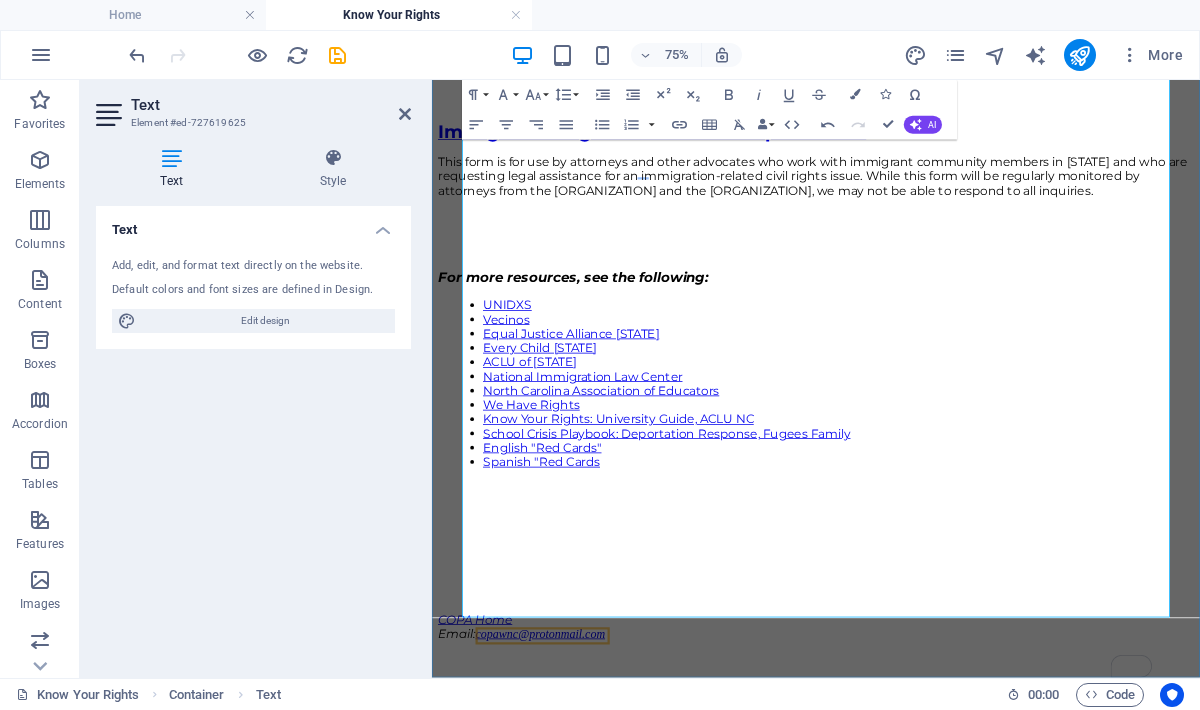 click at bounding box center (944, 659) 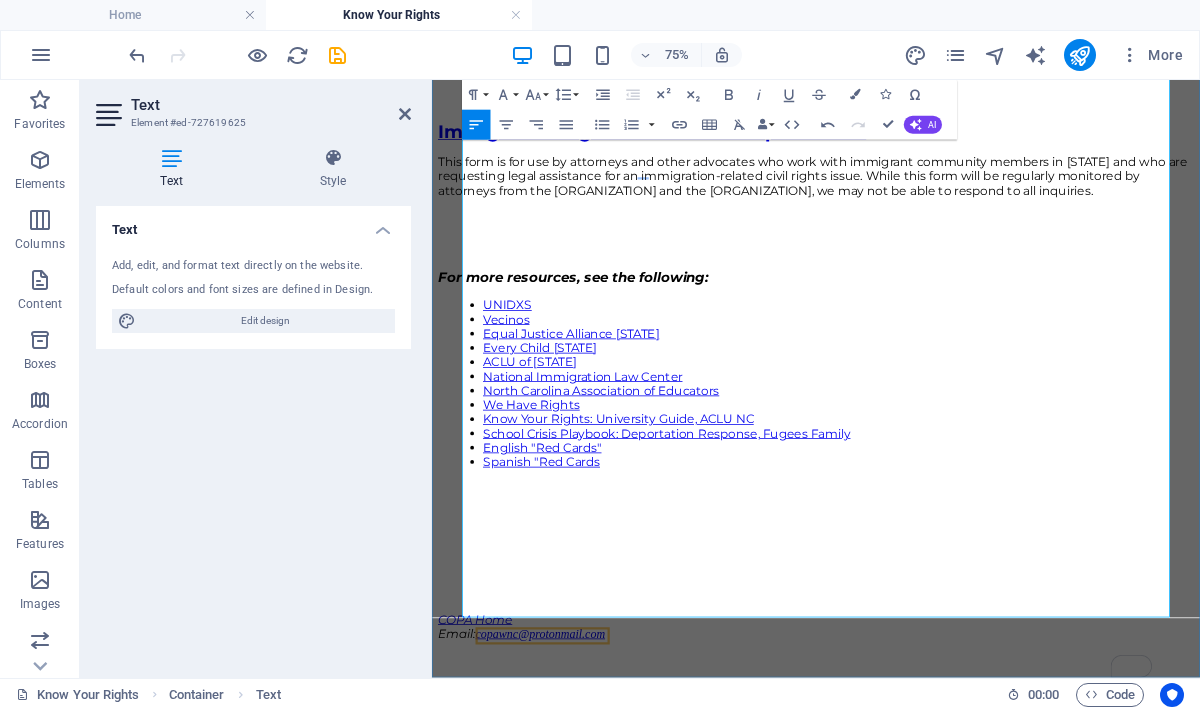 click on "North Carolina Association of Educators" at bounding box center (974, 494) 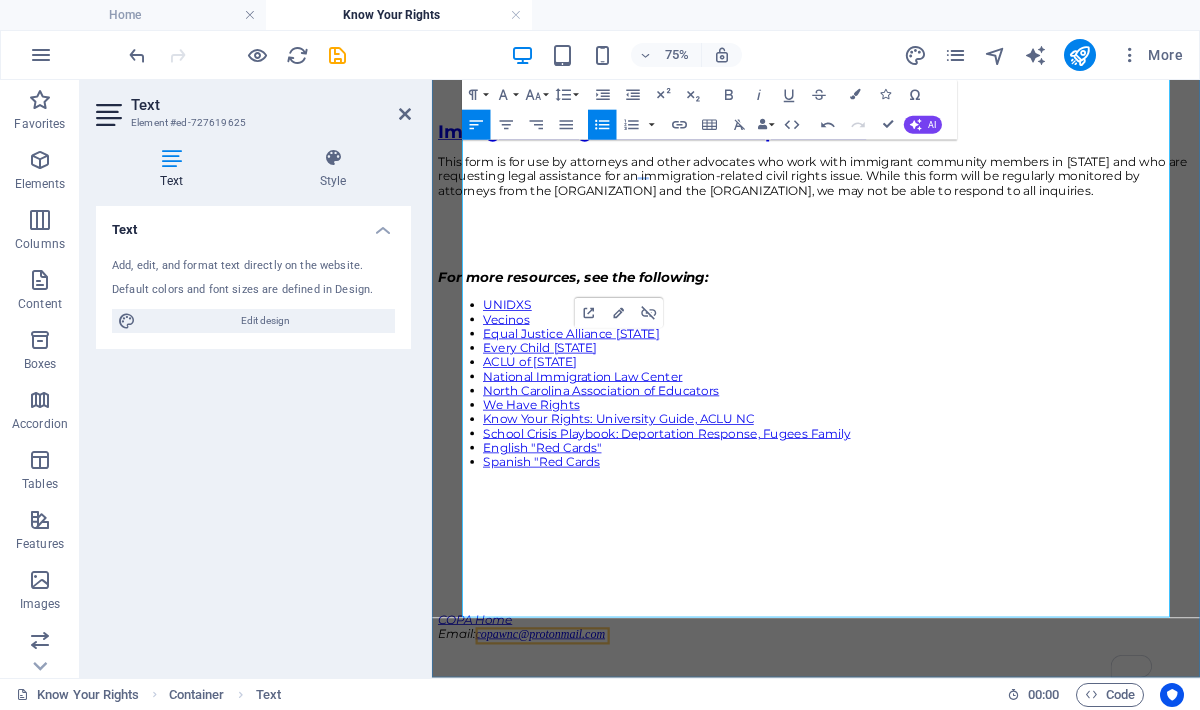 type 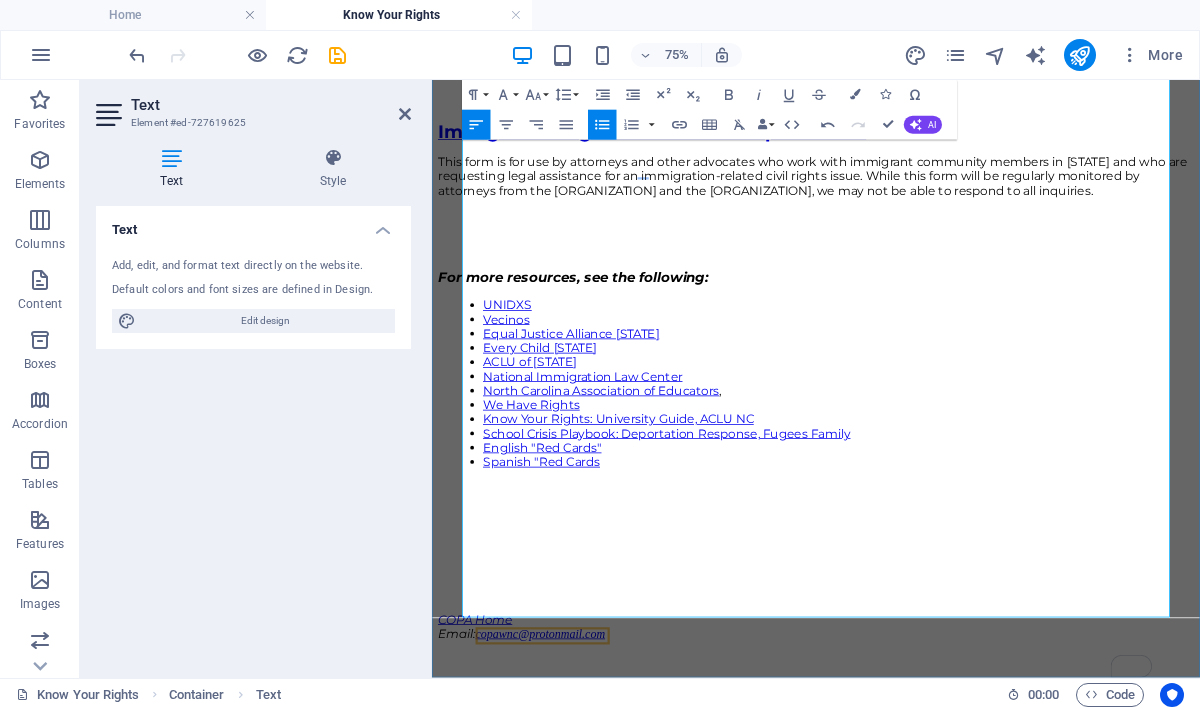 click on "North Carolina Association of Educators ," at bounding box center [974, 494] 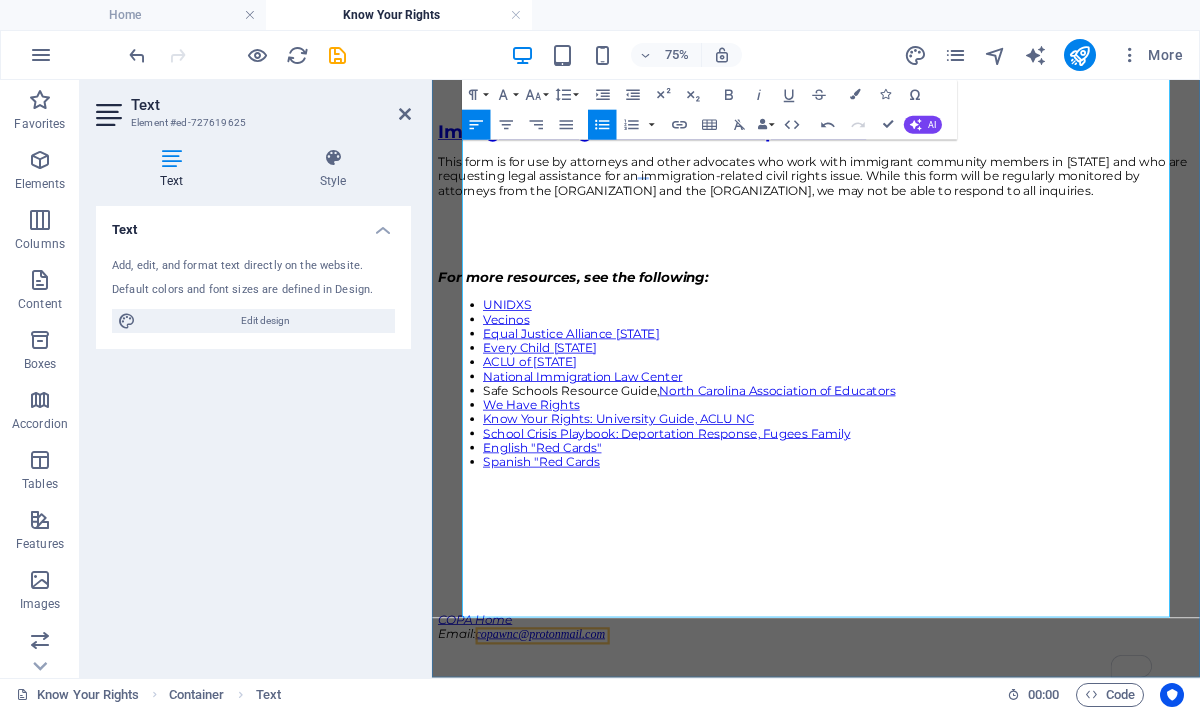 click on "North Carolina Association of Educators" at bounding box center (892, 494) 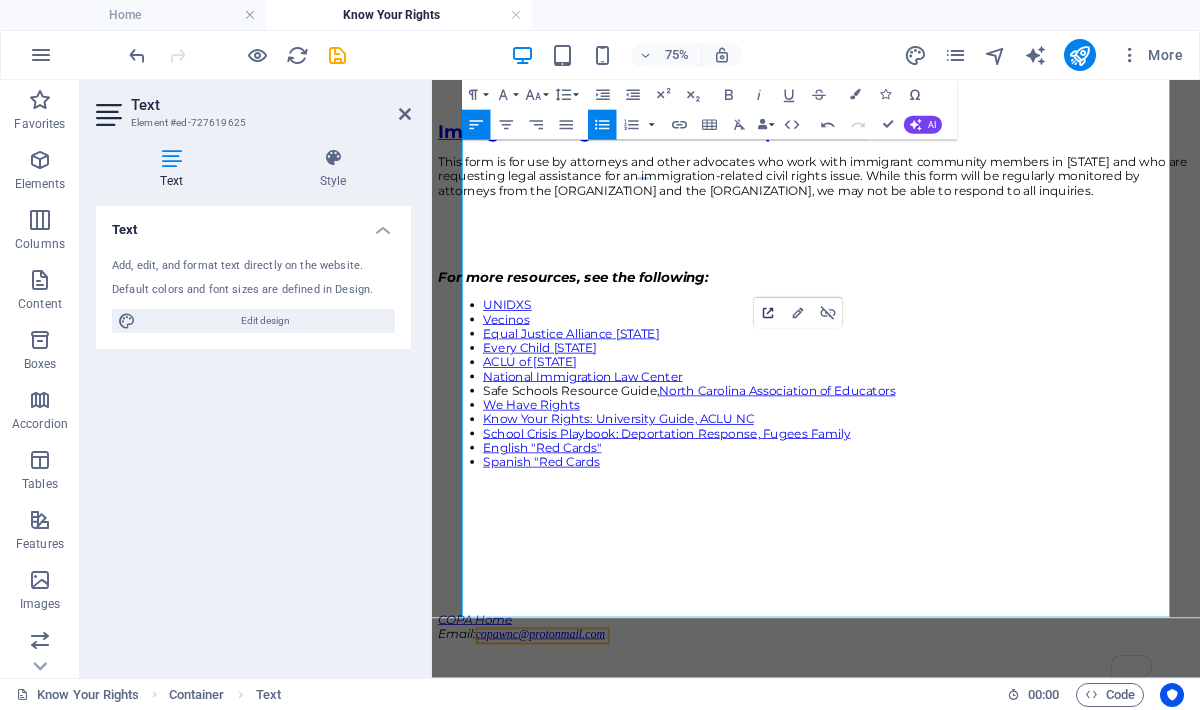 click 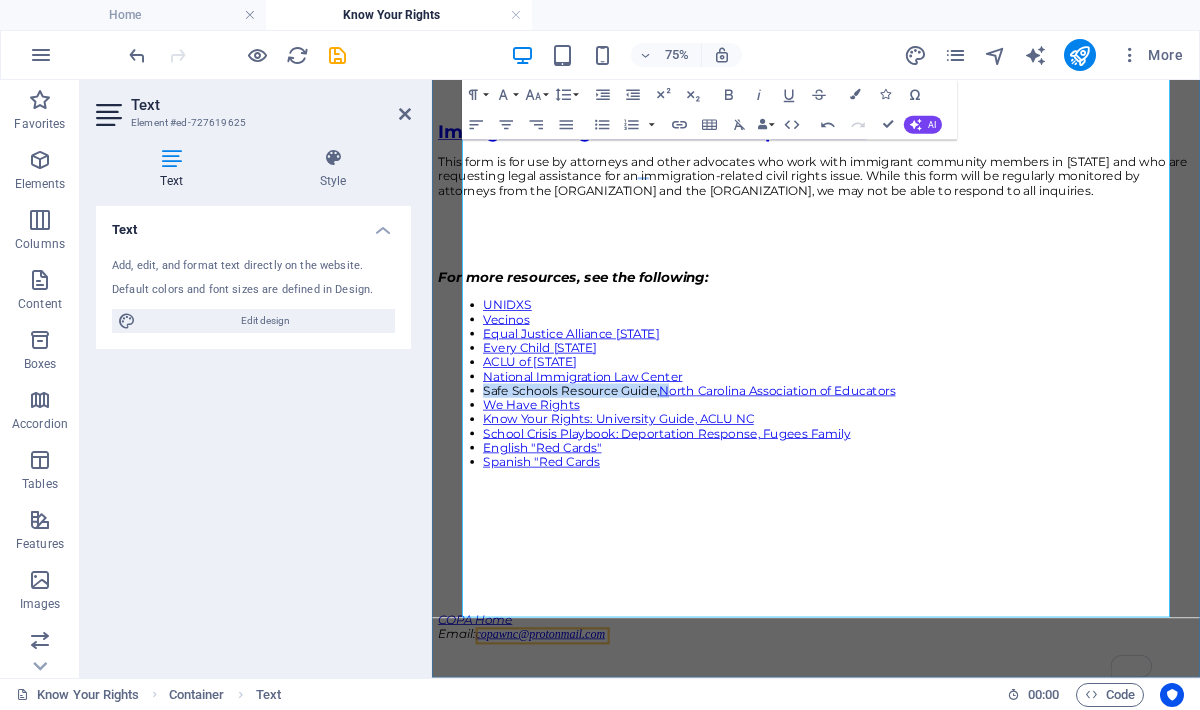 drag, startPoint x: 753, startPoint y: 437, endPoint x: 493, endPoint y: 428, distance: 260.15573 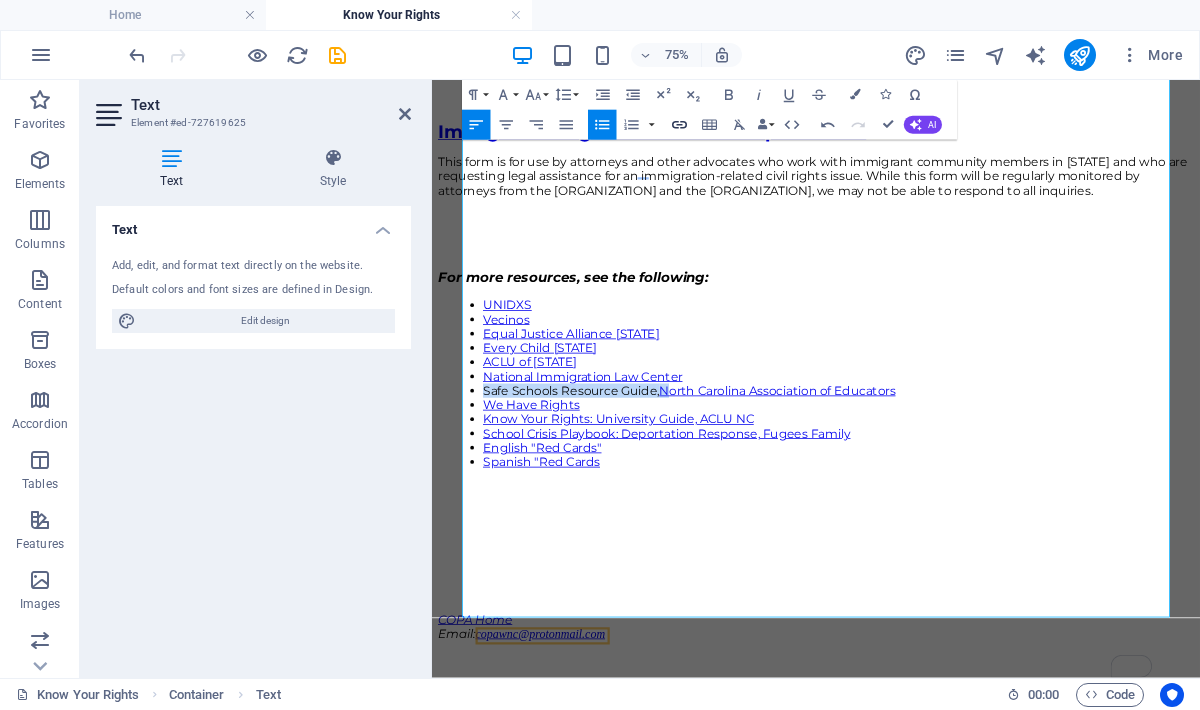 type 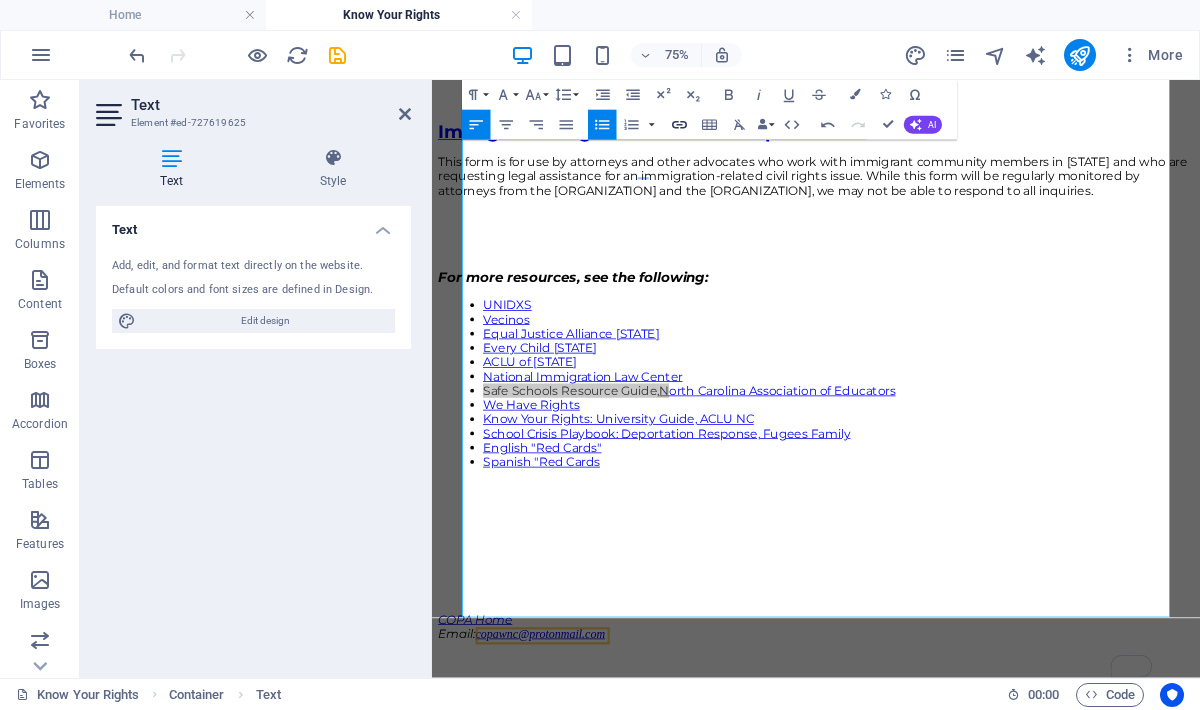 click 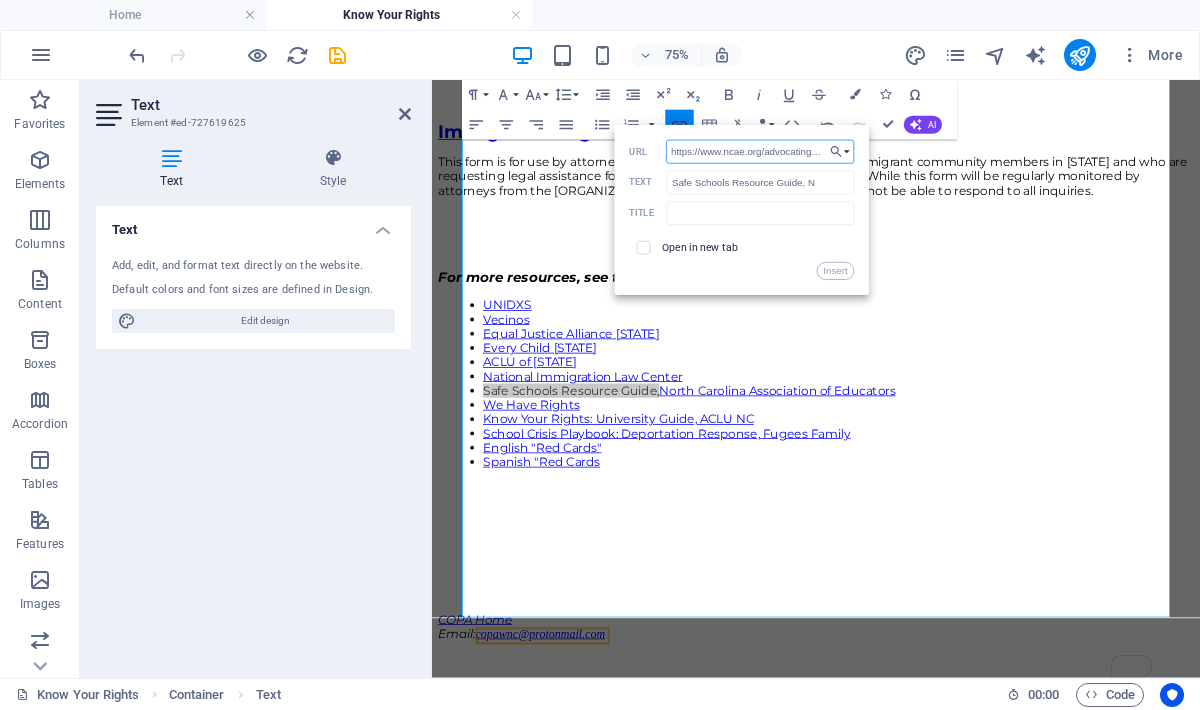 scroll, scrollTop: 0, scrollLeft: 267, axis: horizontal 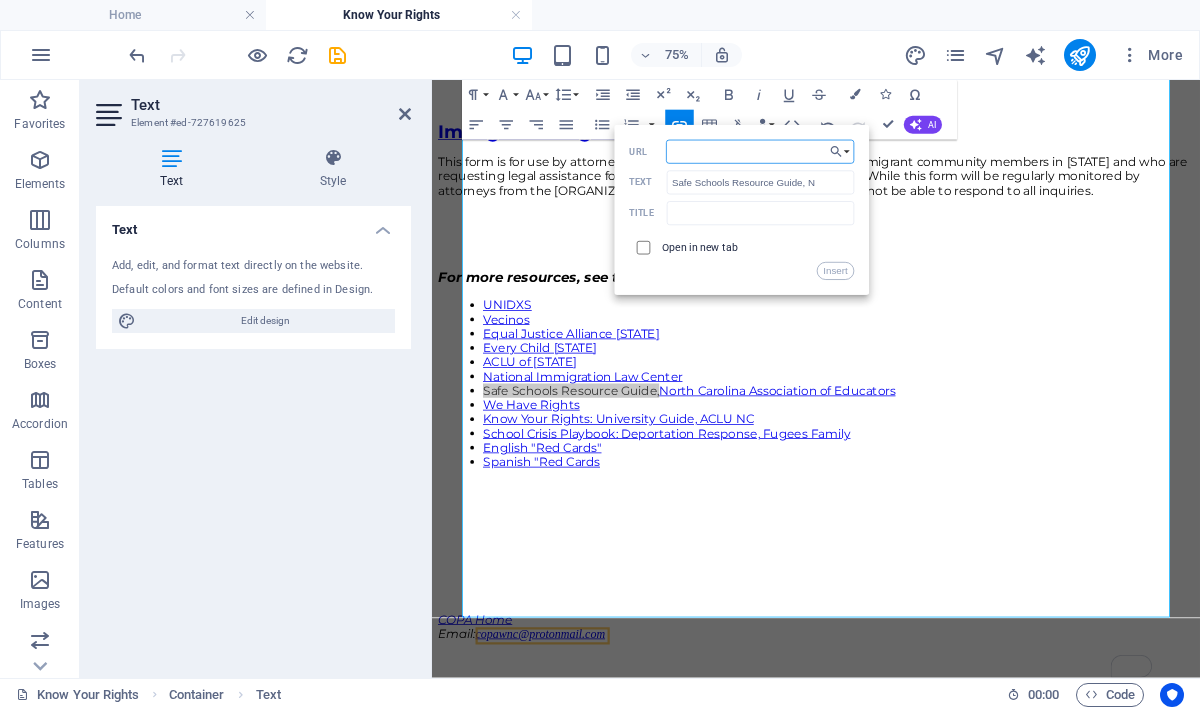 type on "https://www.ncae.org/advocating-change/safe-schoolsimmigration-resource-guide" 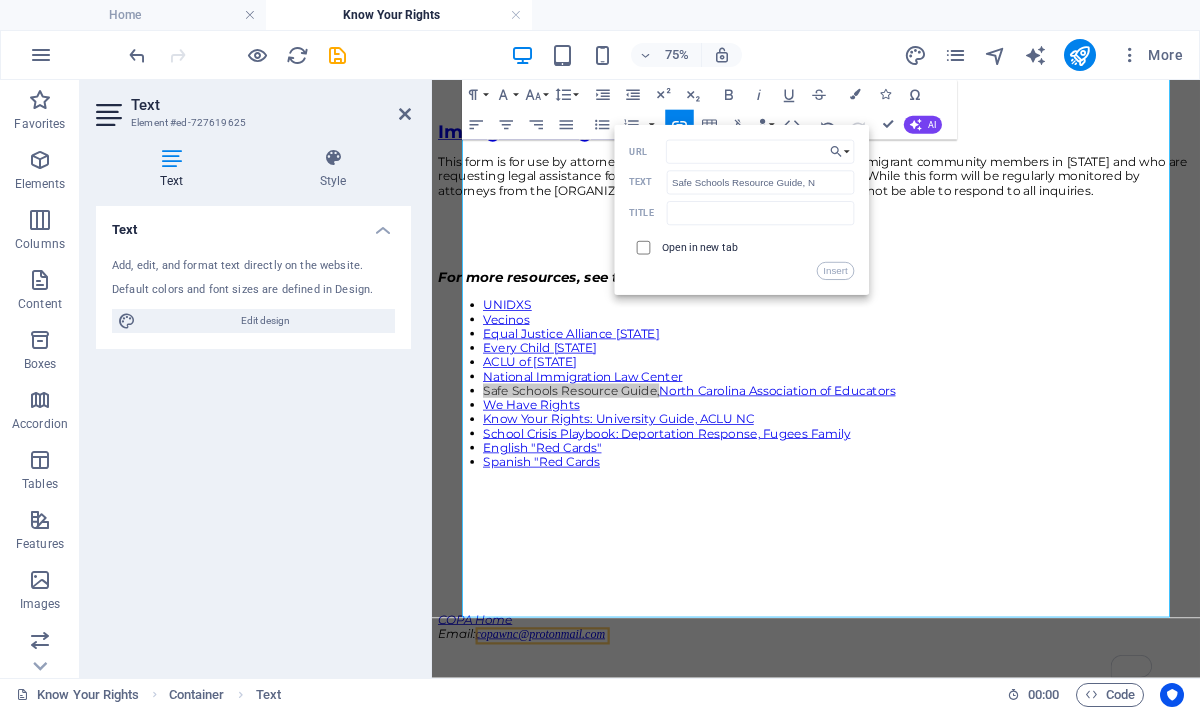 click at bounding box center (642, 246) 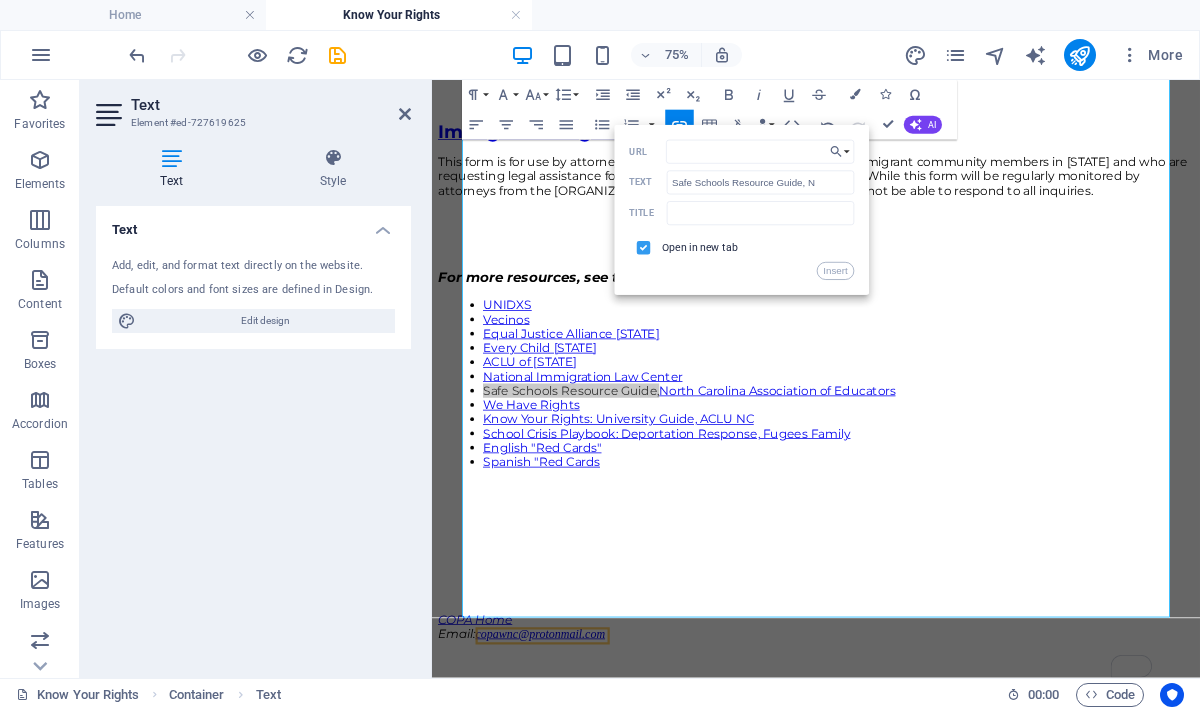 scroll, scrollTop: 0, scrollLeft: 0, axis: both 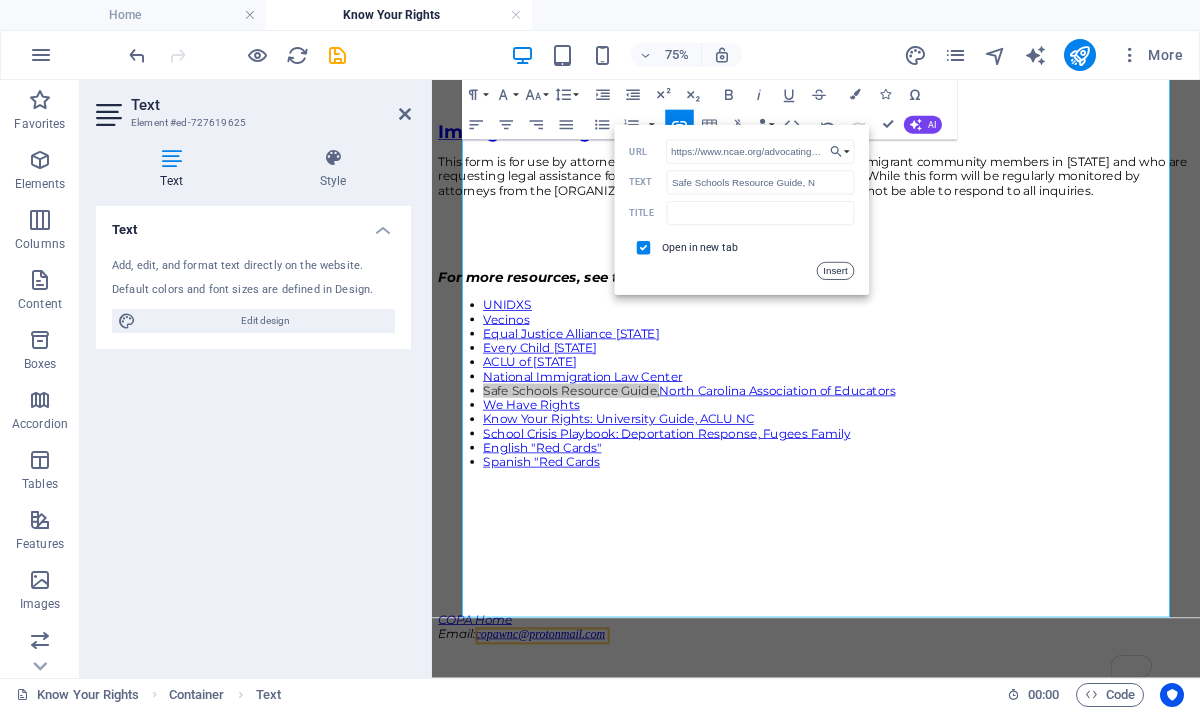 click on "Insert" at bounding box center [836, 271] 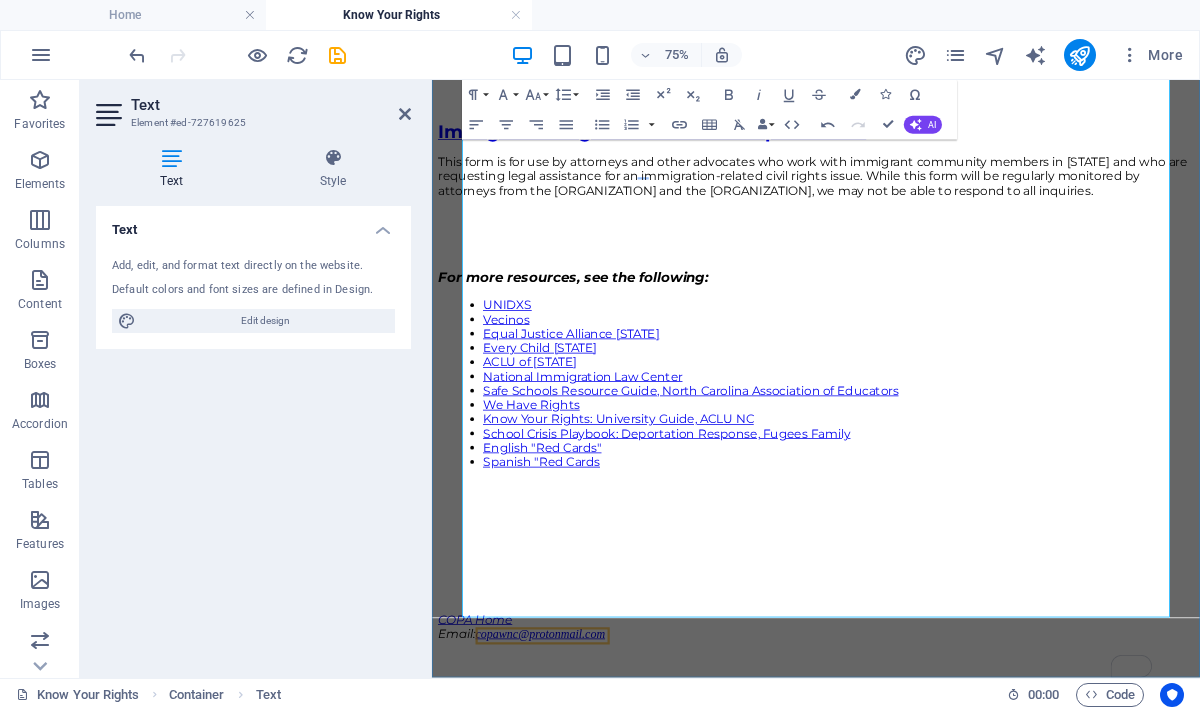 click on "ACLU of [STATE]" at bounding box center [974, 456] 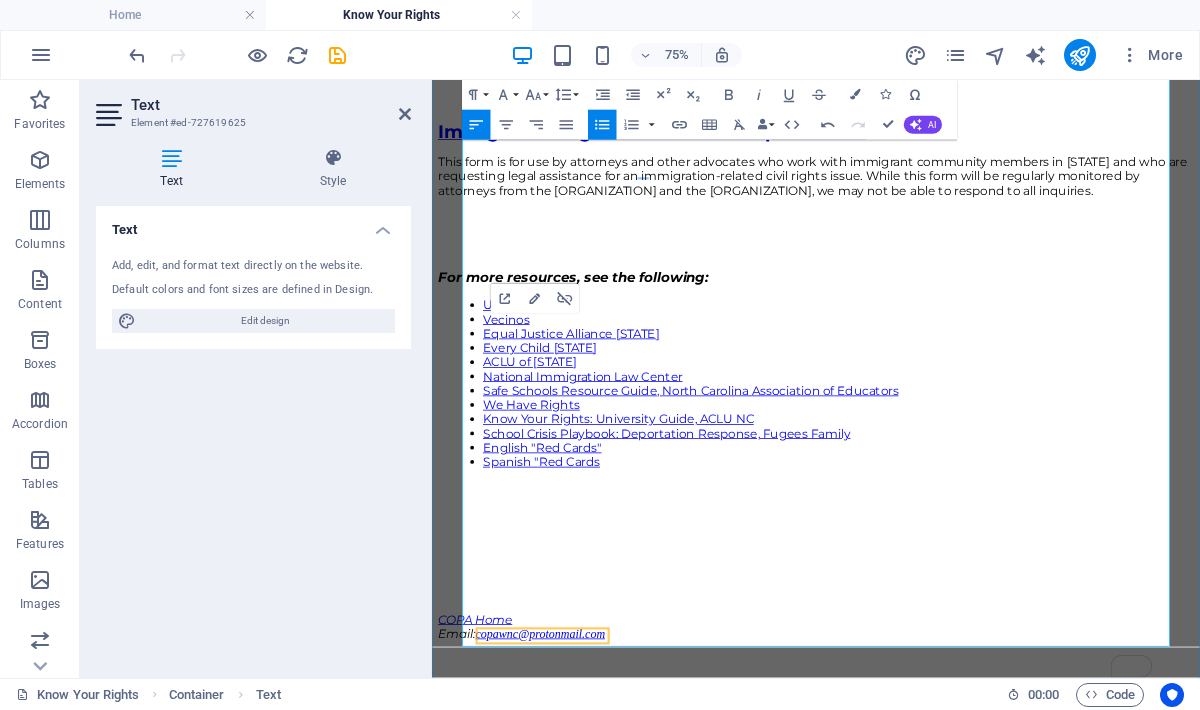 scroll, scrollTop: 2080, scrollLeft: 0, axis: vertical 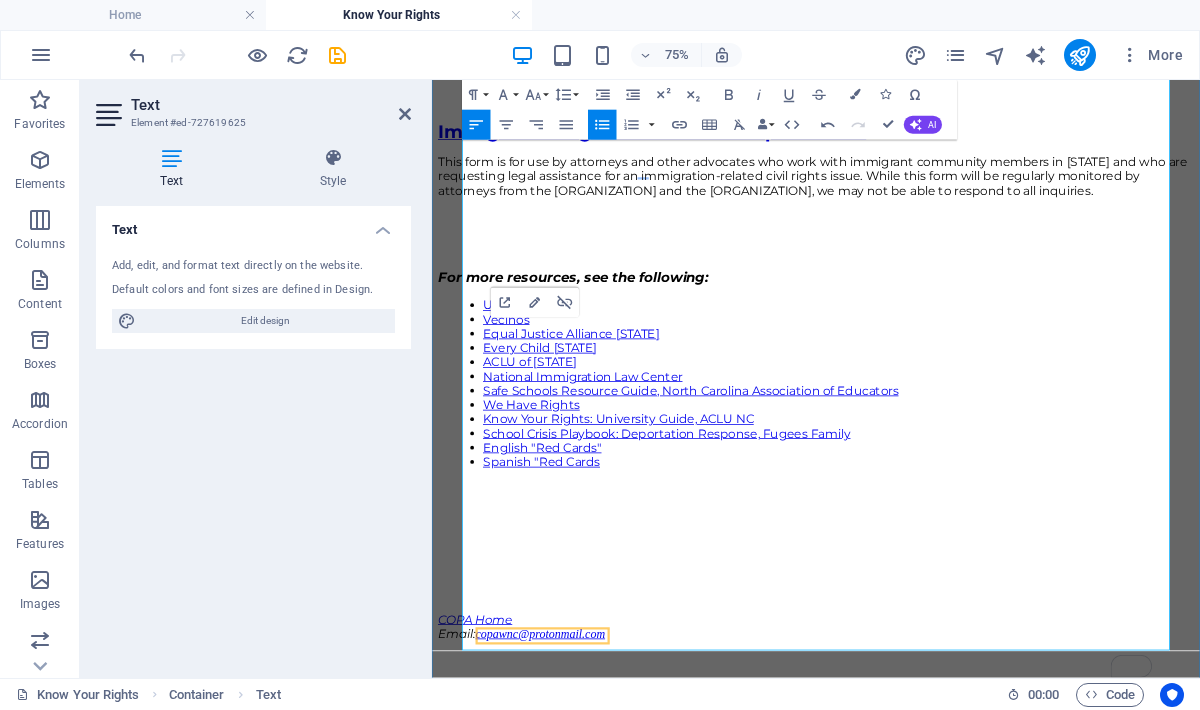 click on "Every Child [STATE]" at bounding box center [974, 437] 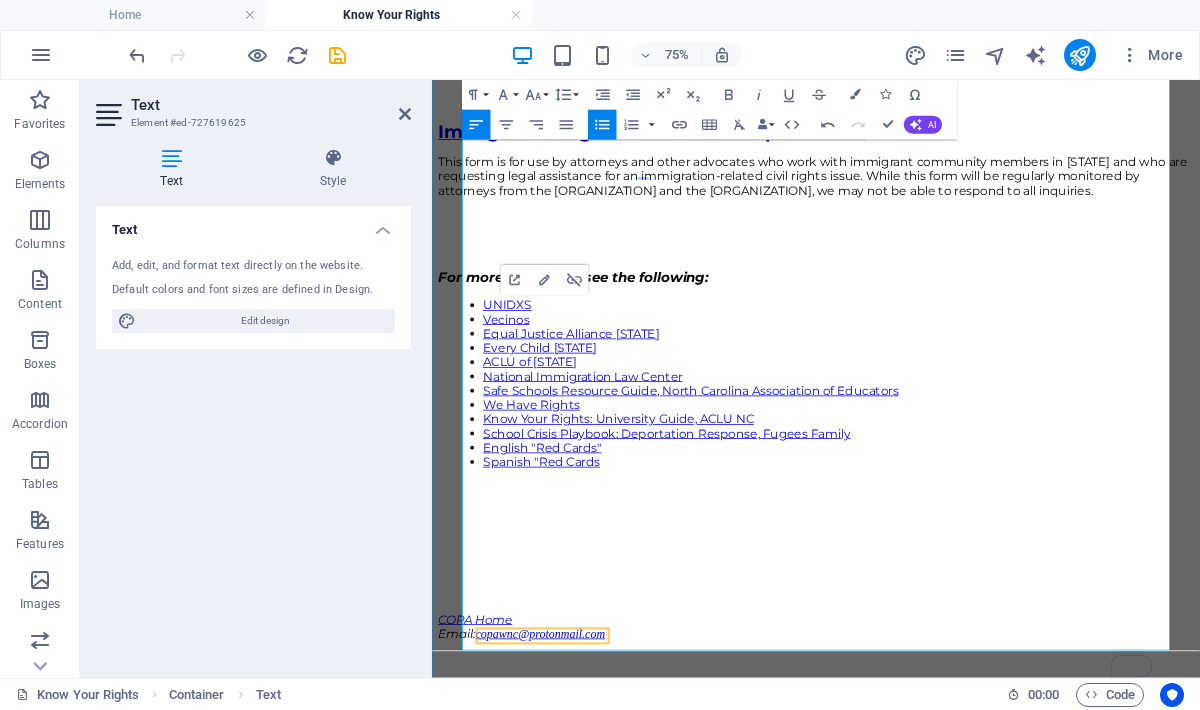 click on "UNIDXS" at bounding box center [974, 380] 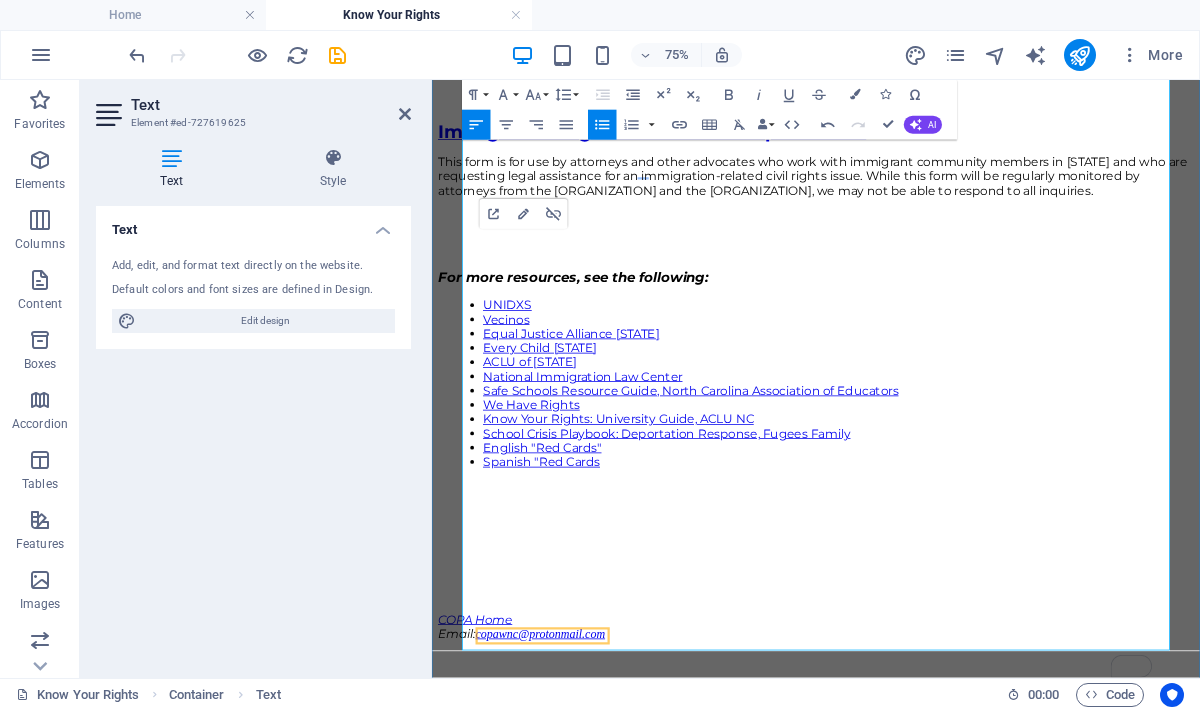 click on "ACLU of [STATE]" at bounding box center [562, 456] 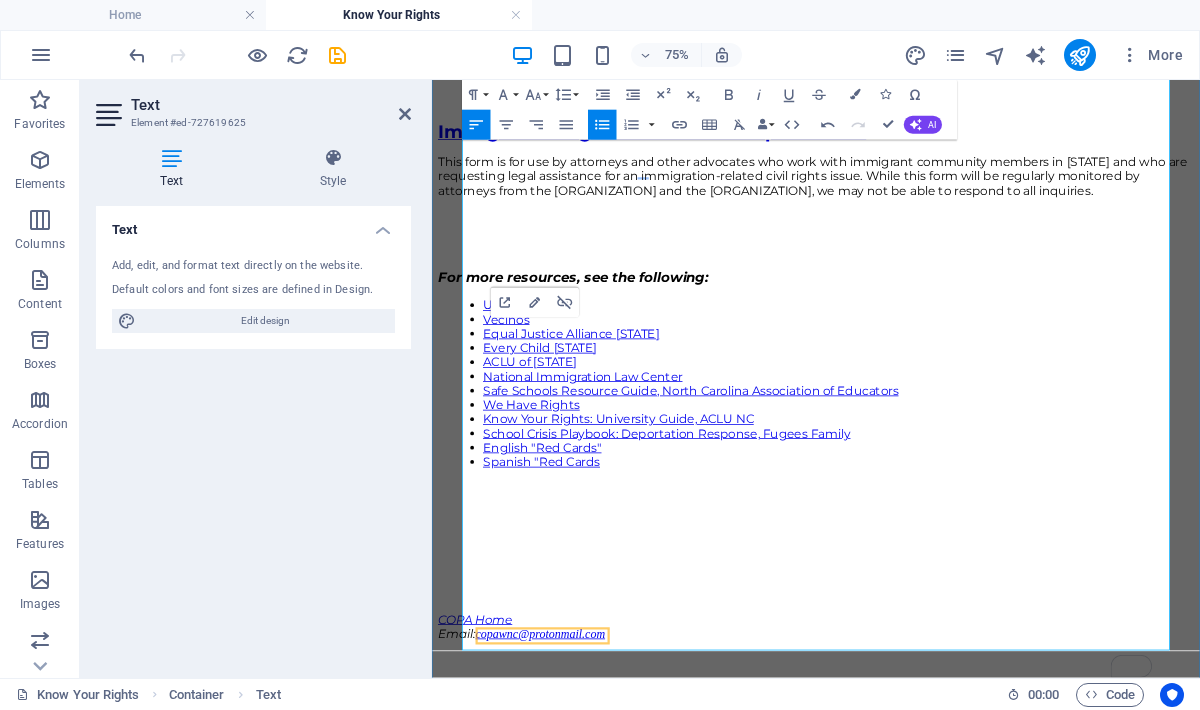 click on "Every Child [STATE]" at bounding box center (974, 437) 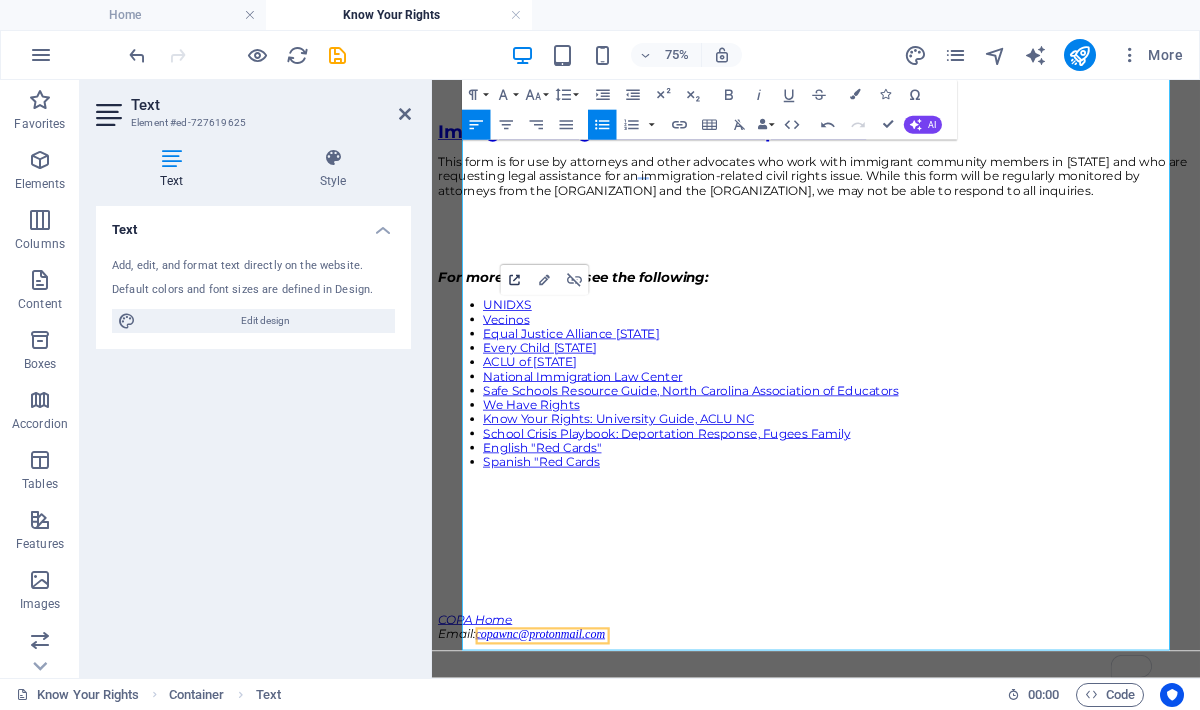 click 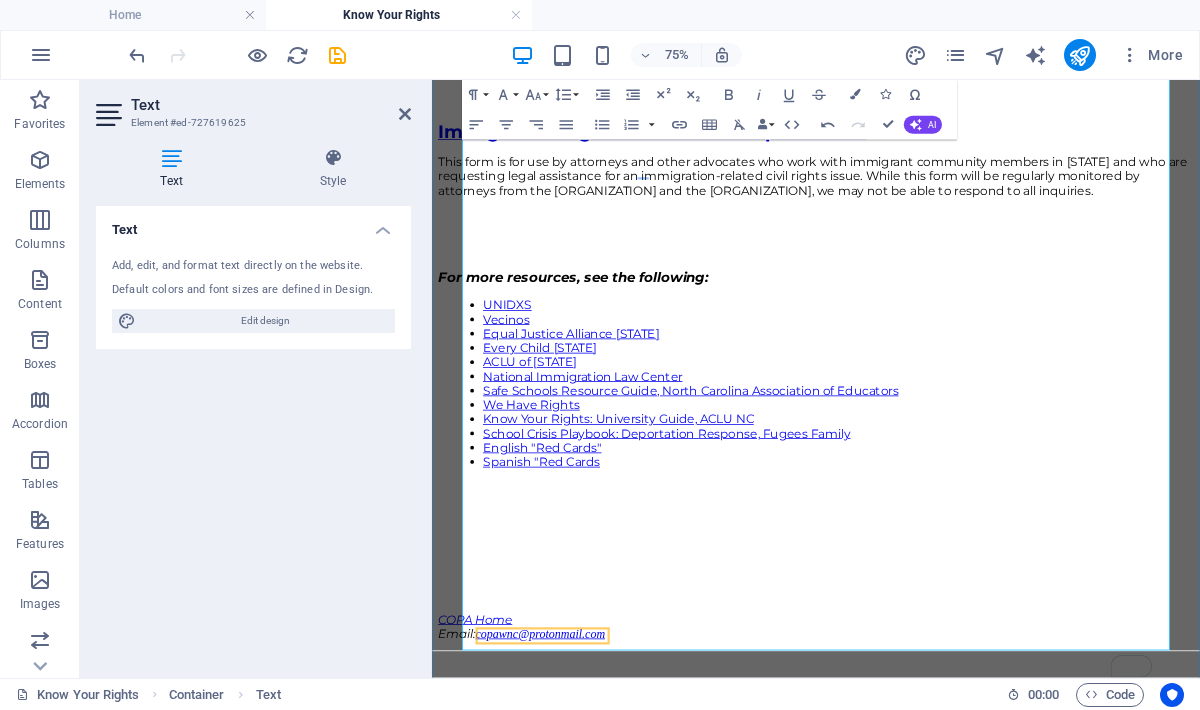 click on "ACLU of [STATE]" at bounding box center (562, 456) 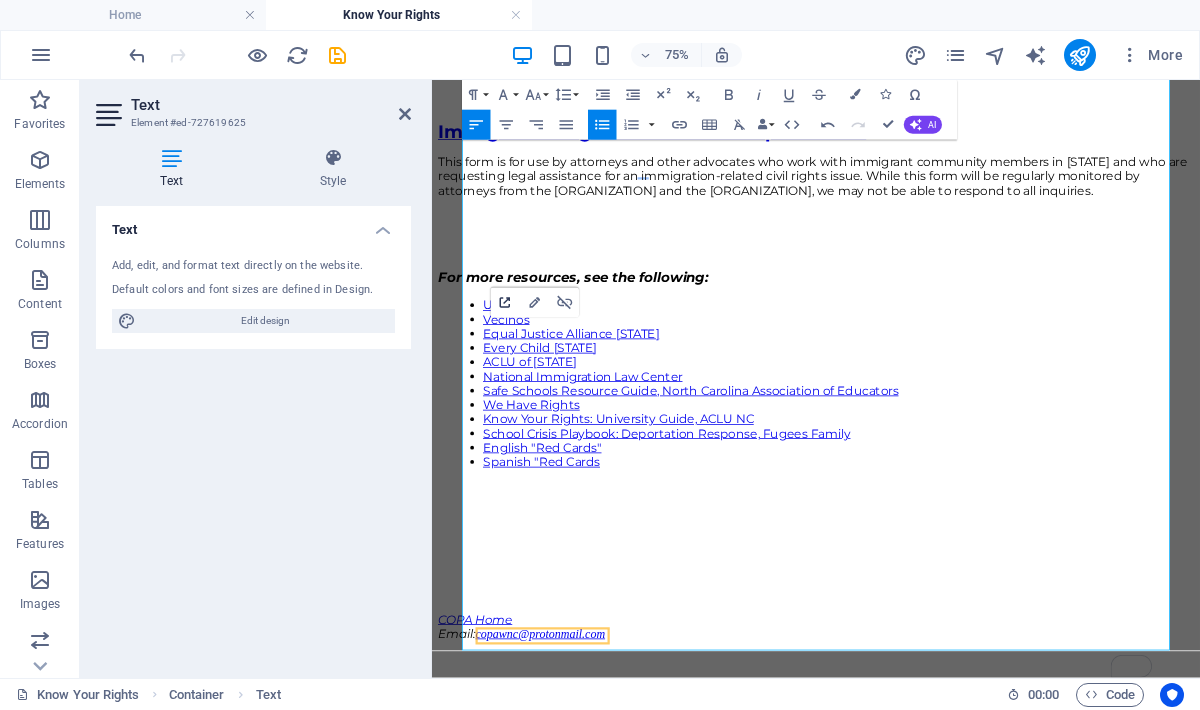 click 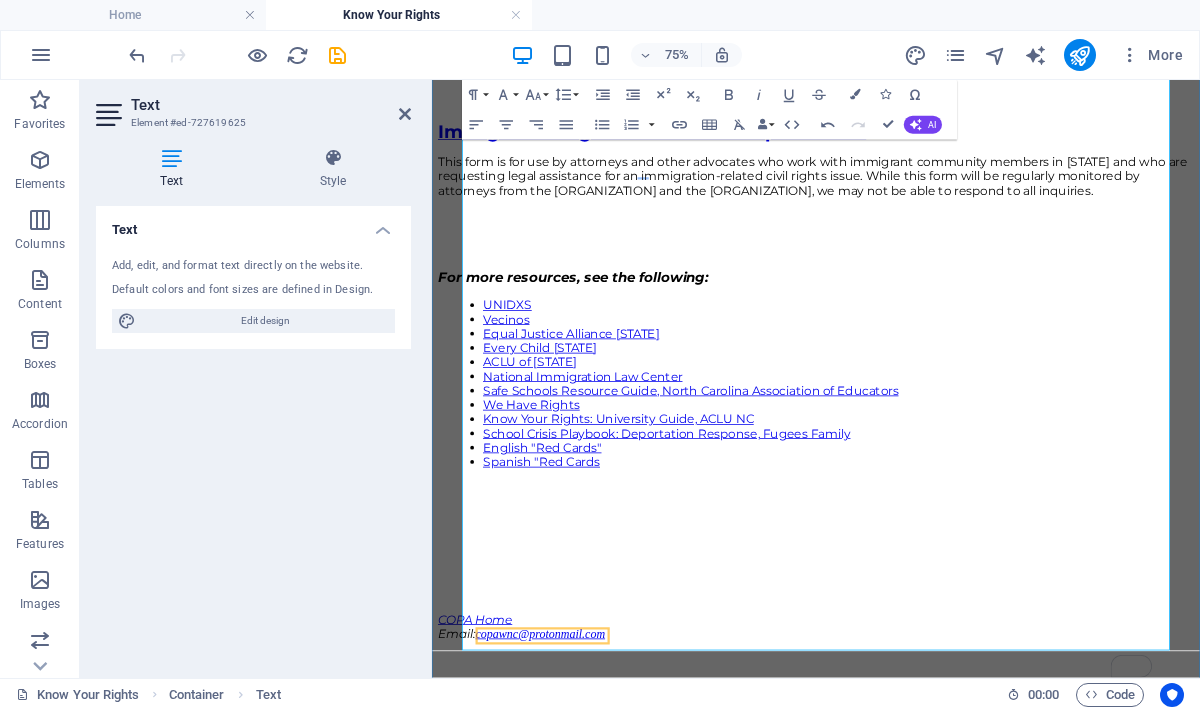 click on "ACLU of [STATE]" at bounding box center (974, 456) 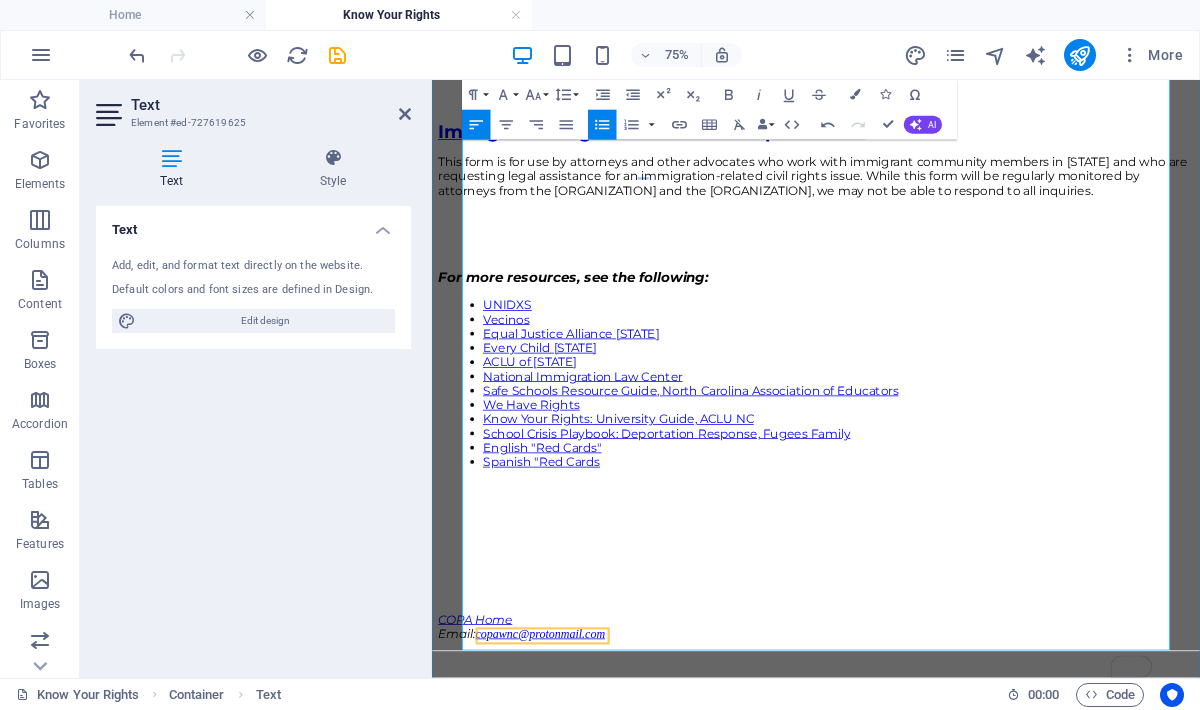 click on "ACLU of [STATE]" at bounding box center [562, 456] 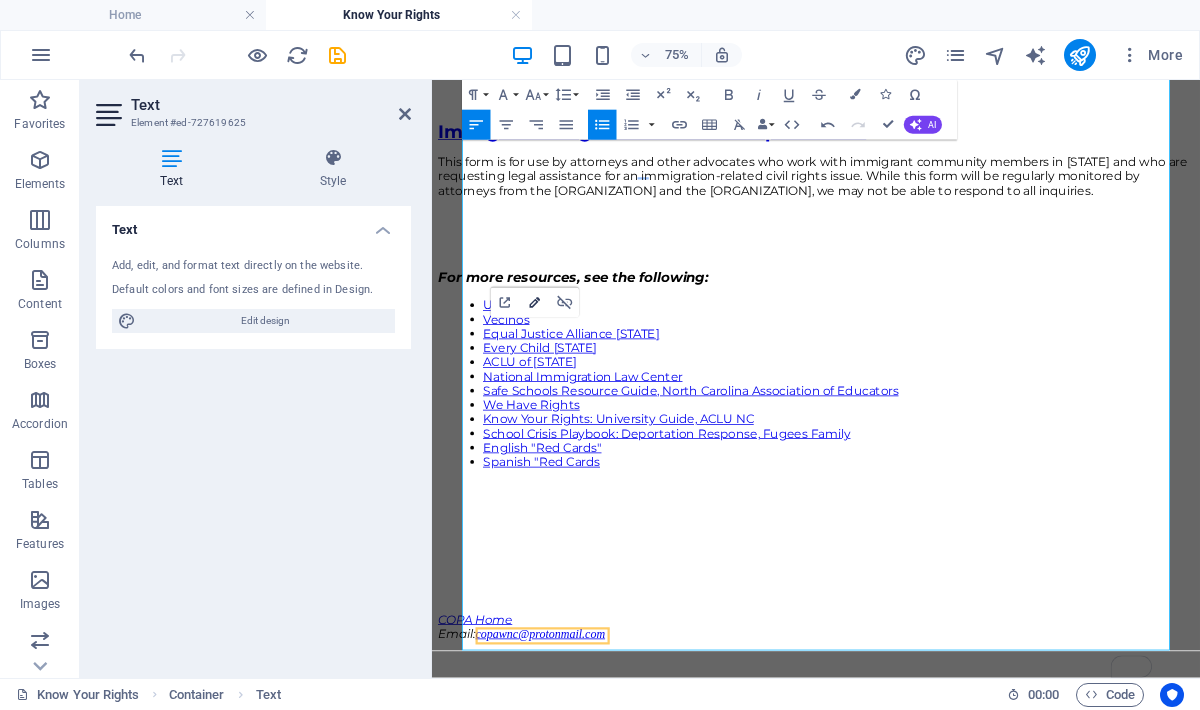 type on "https://www.acluofnorthcarolina.org/en/kyr-ir" 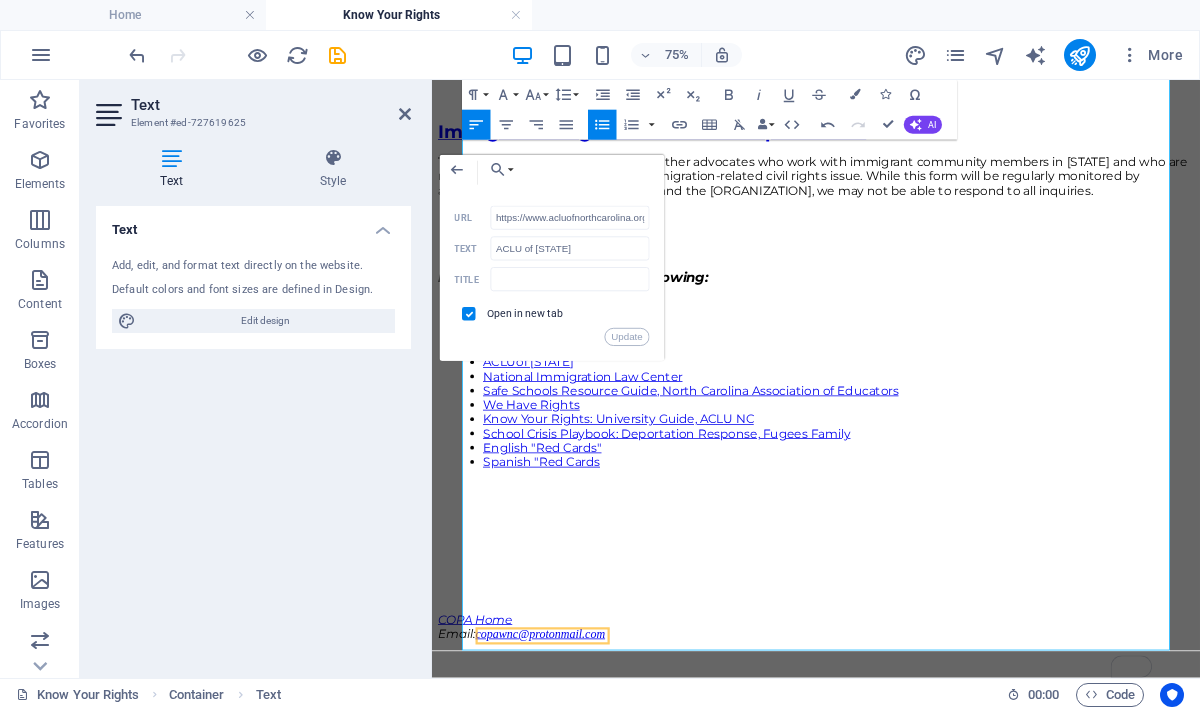 scroll, scrollTop: 0, scrollLeft: 55, axis: horizontal 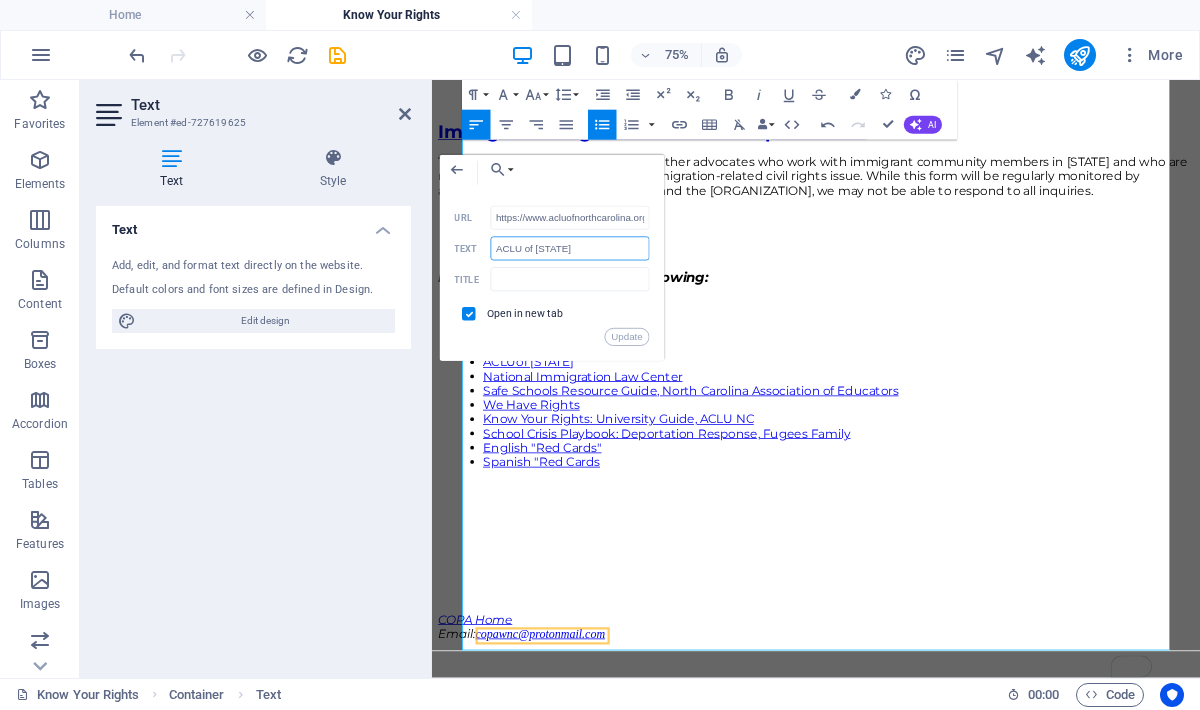 click on "ACLU of [STATE]" at bounding box center [570, 249] 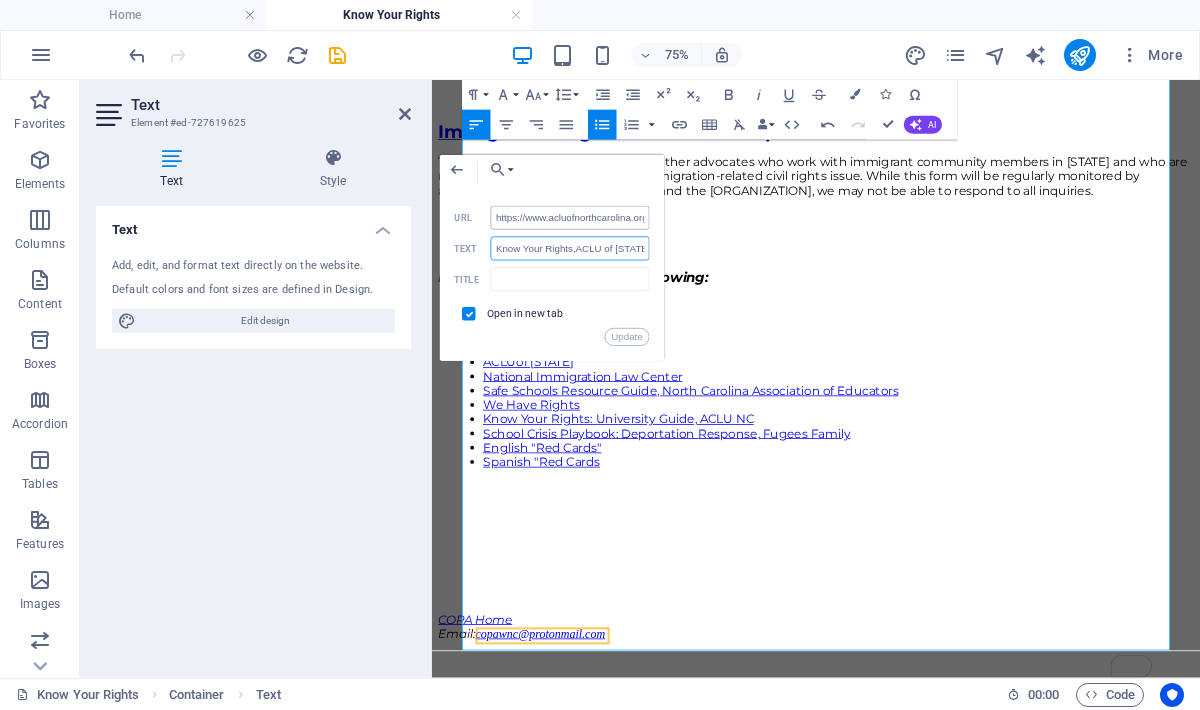 type on "Know Your Rights, ACLU of [STATE]" 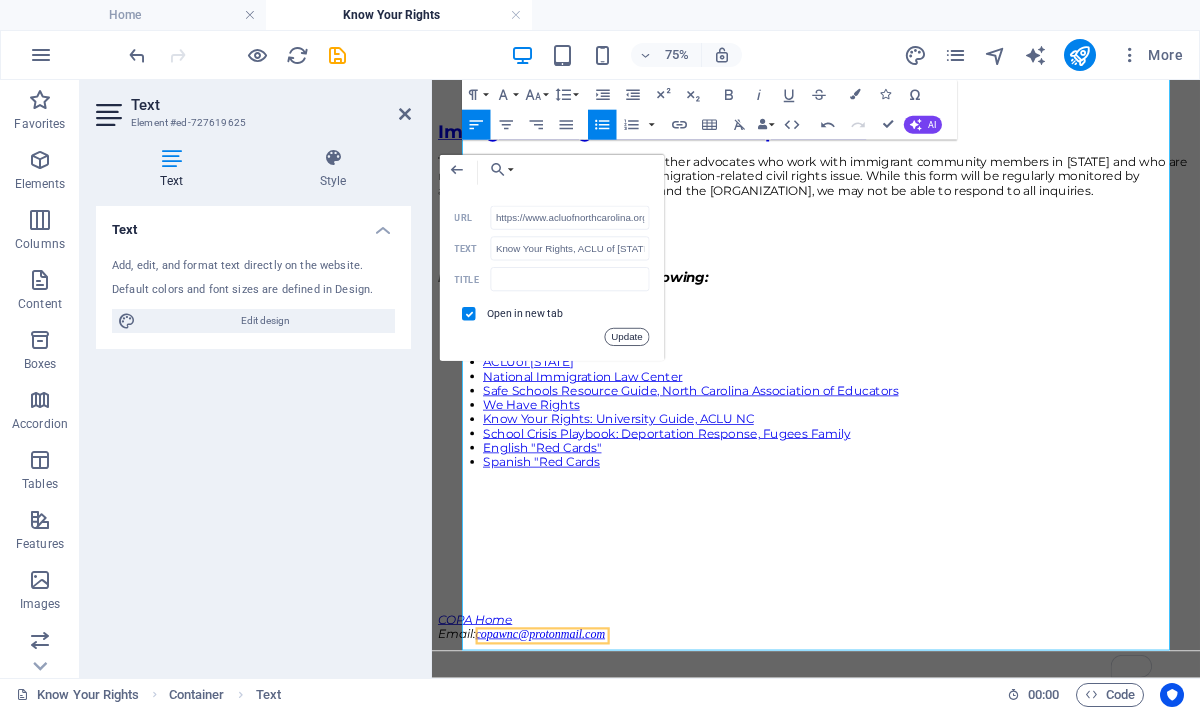 click on "Update" at bounding box center (627, 337) 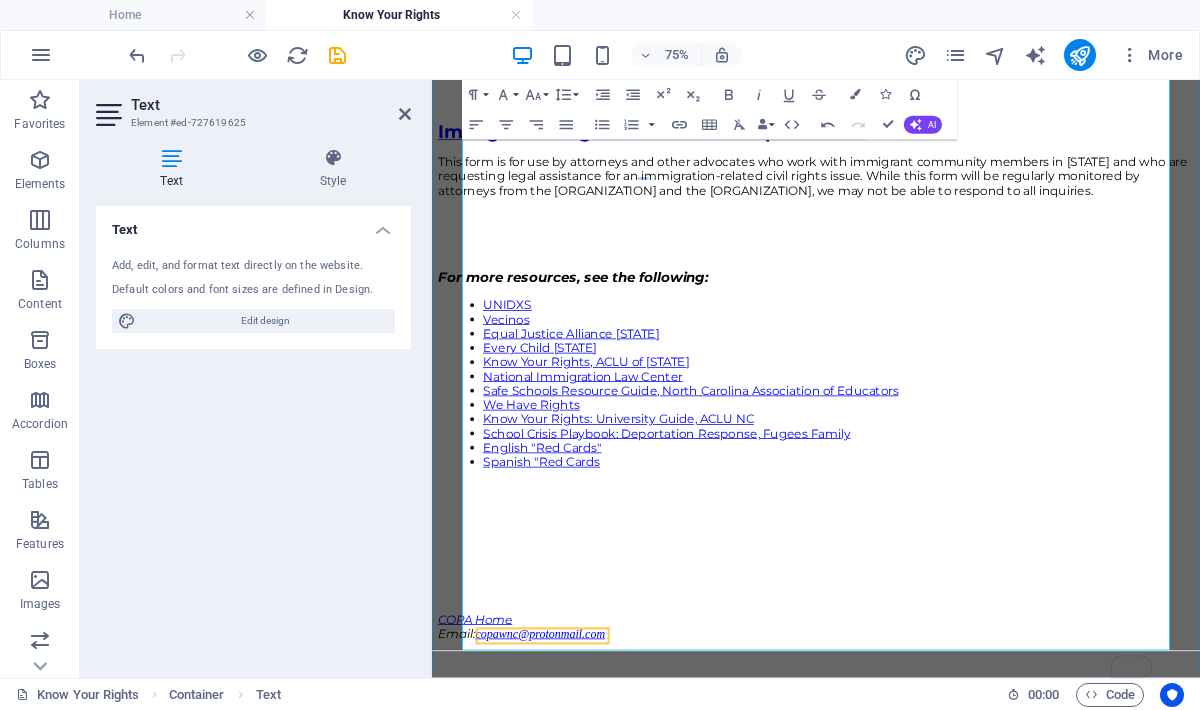 click on "Equal Justice Alliance [STATE]" at bounding box center [974, 418] 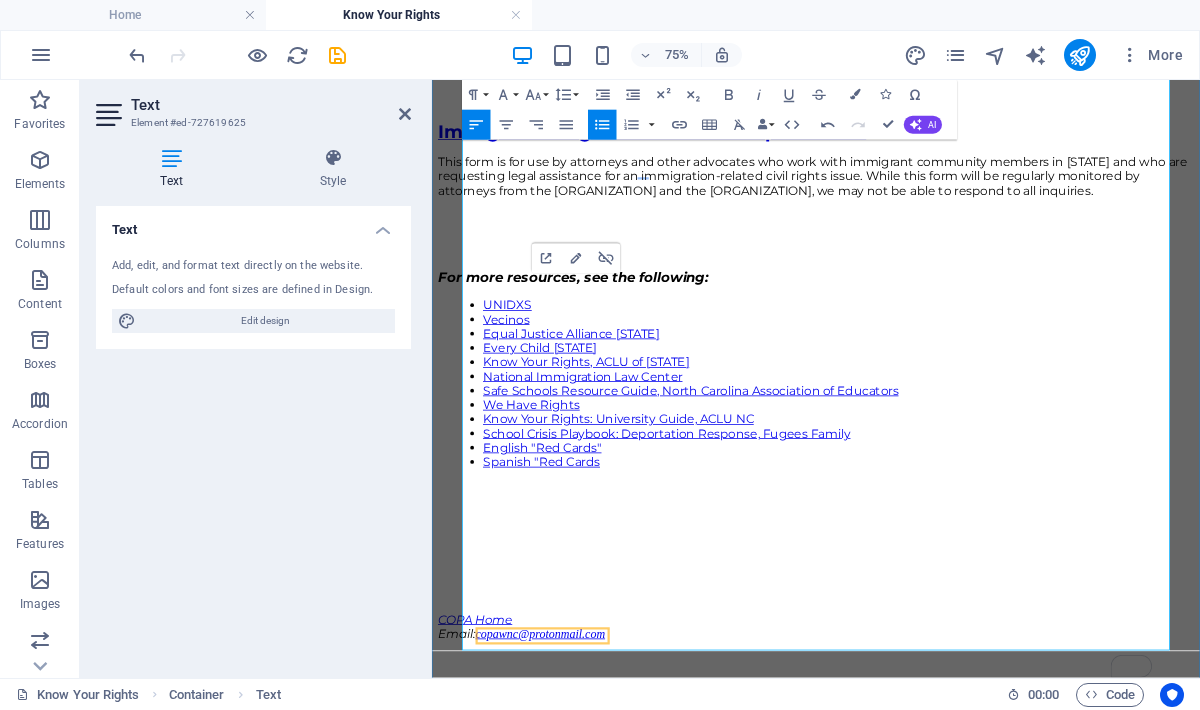 click on "We Have Rights" at bounding box center (564, 513) 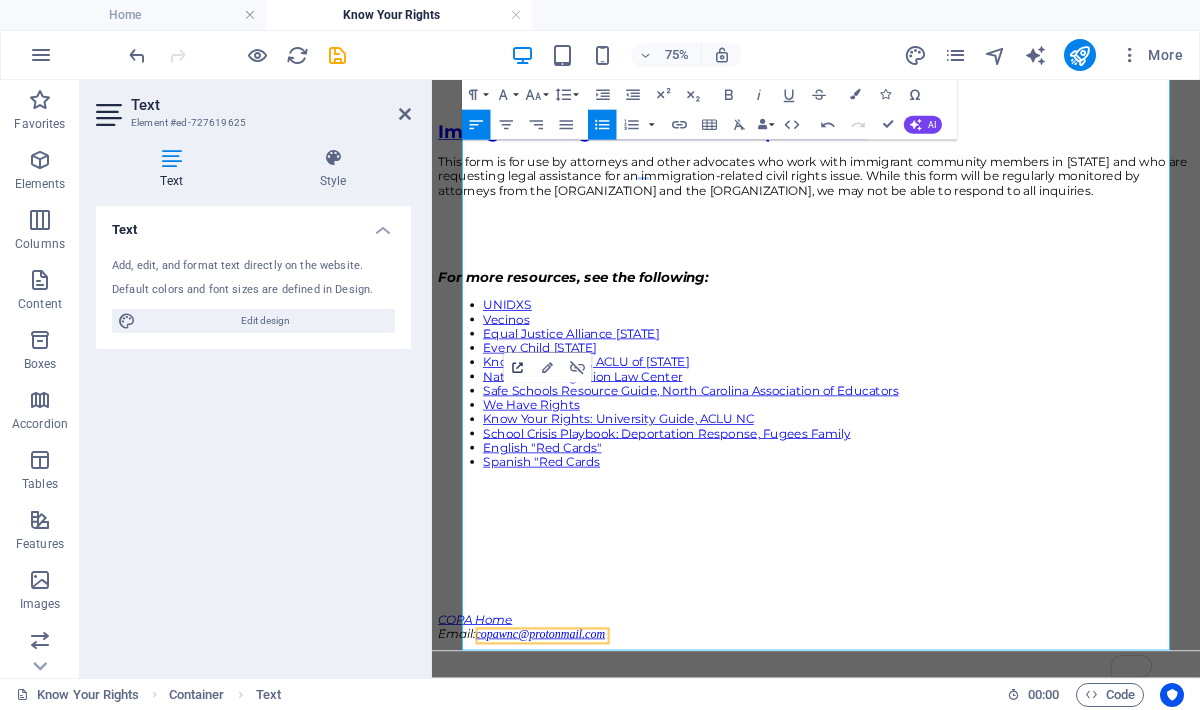 click 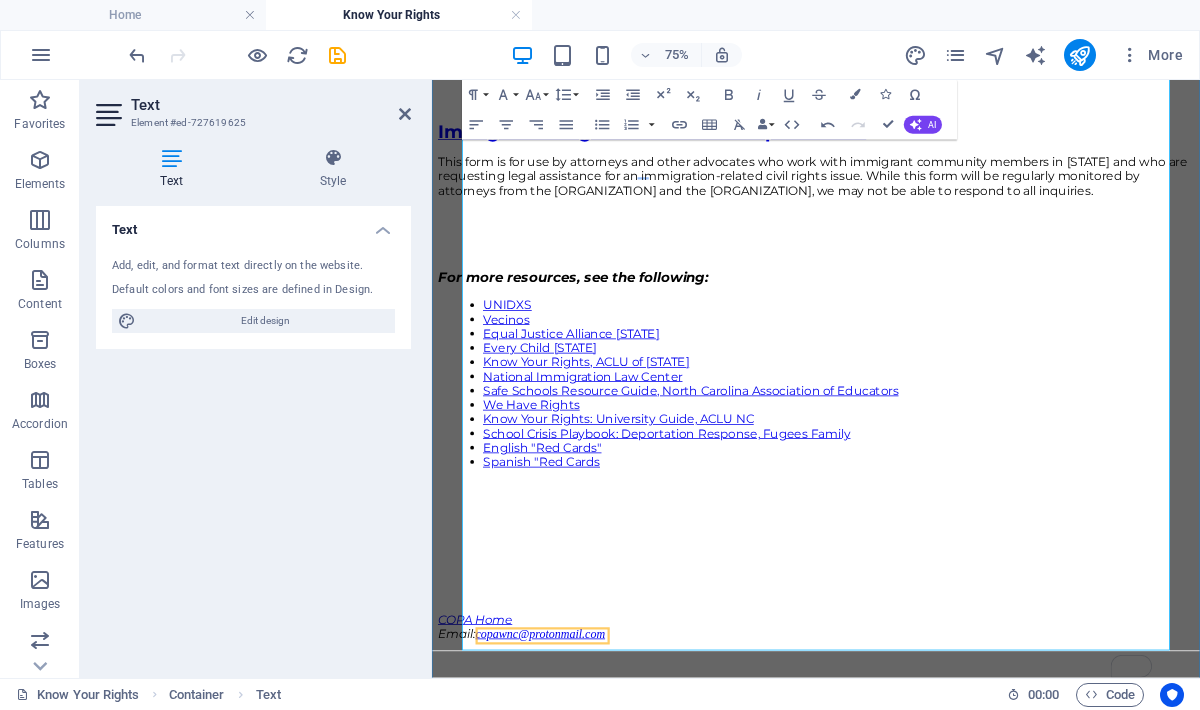 drag, startPoint x: 631, startPoint y: 503, endPoint x: 1017, endPoint y: 476, distance: 386.94315 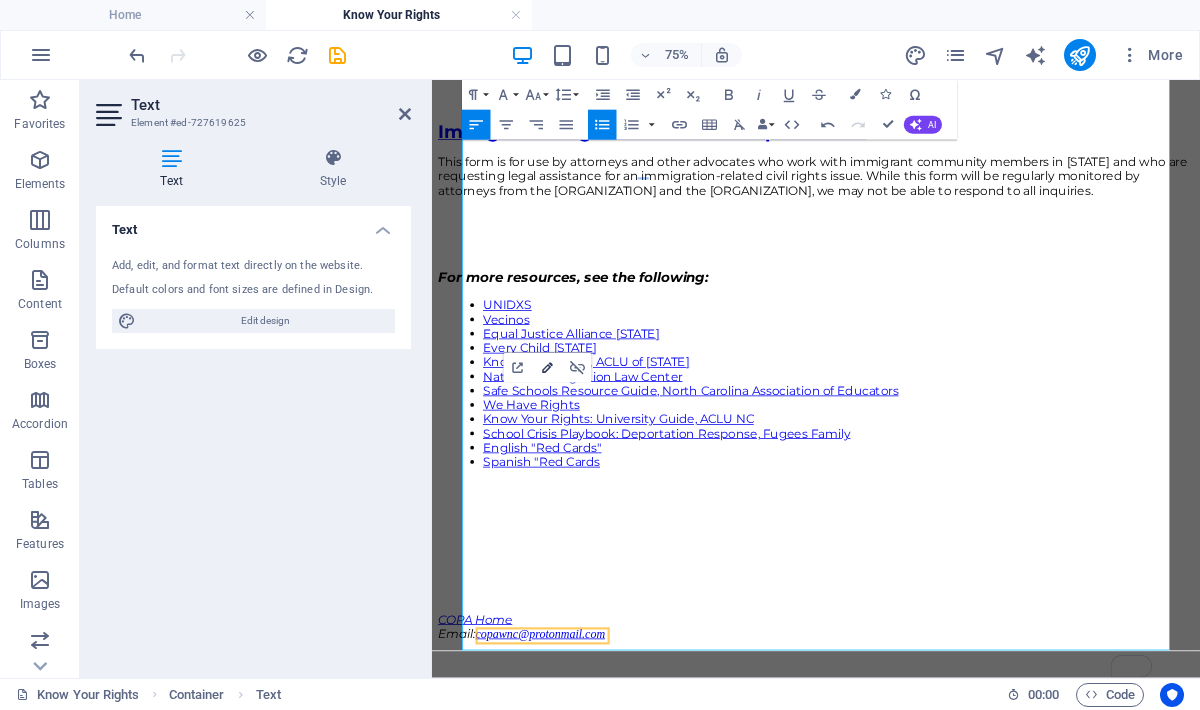 type on "https://www.wehaverights.us/" 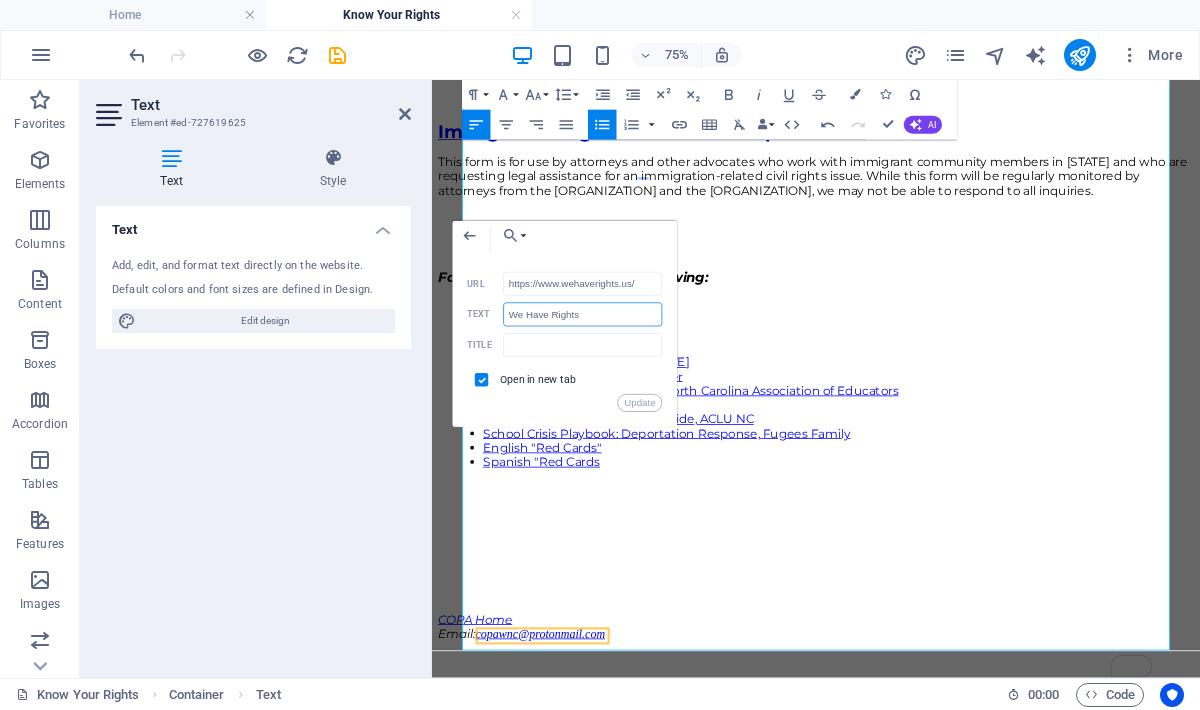 click on "We Have Rights" at bounding box center [583, 315] 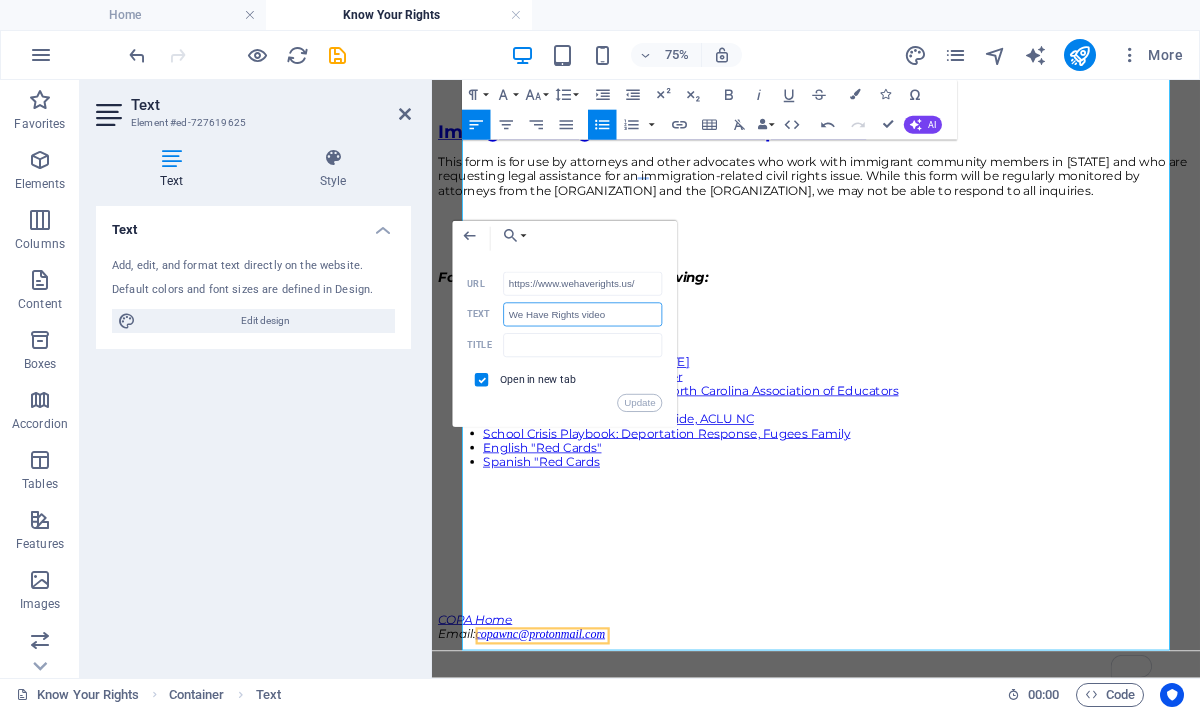 type on "We Have Rights videos" 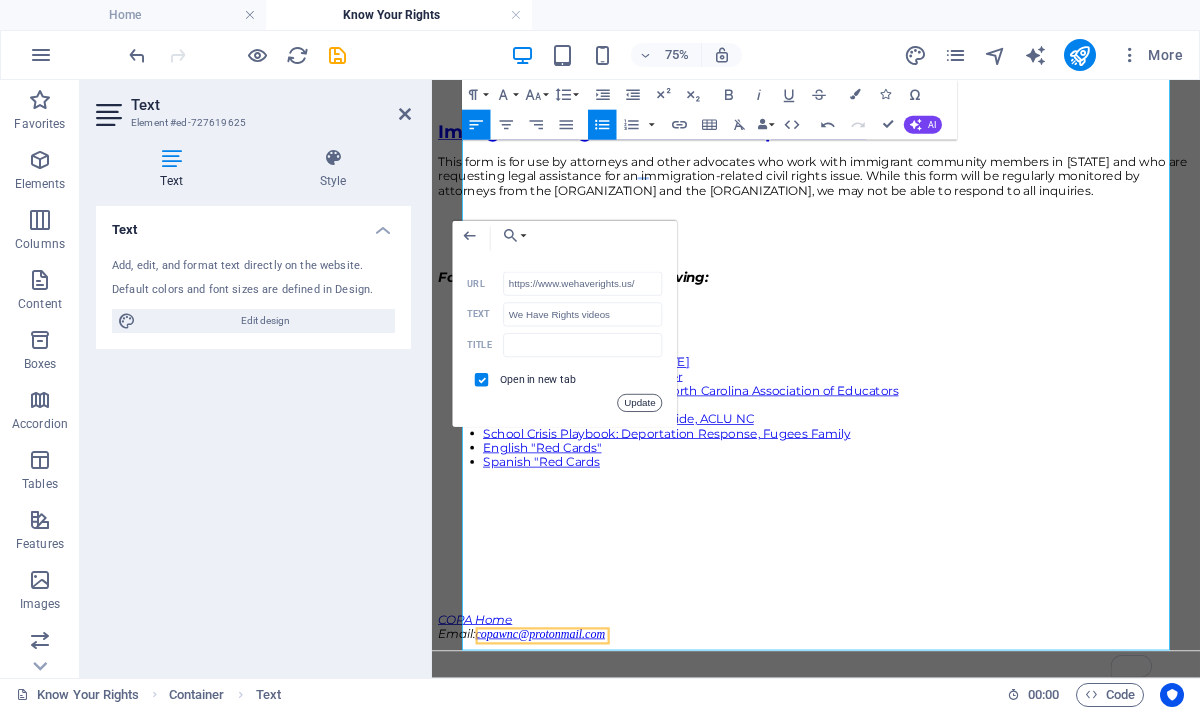 click on "Update" at bounding box center [639, 403] 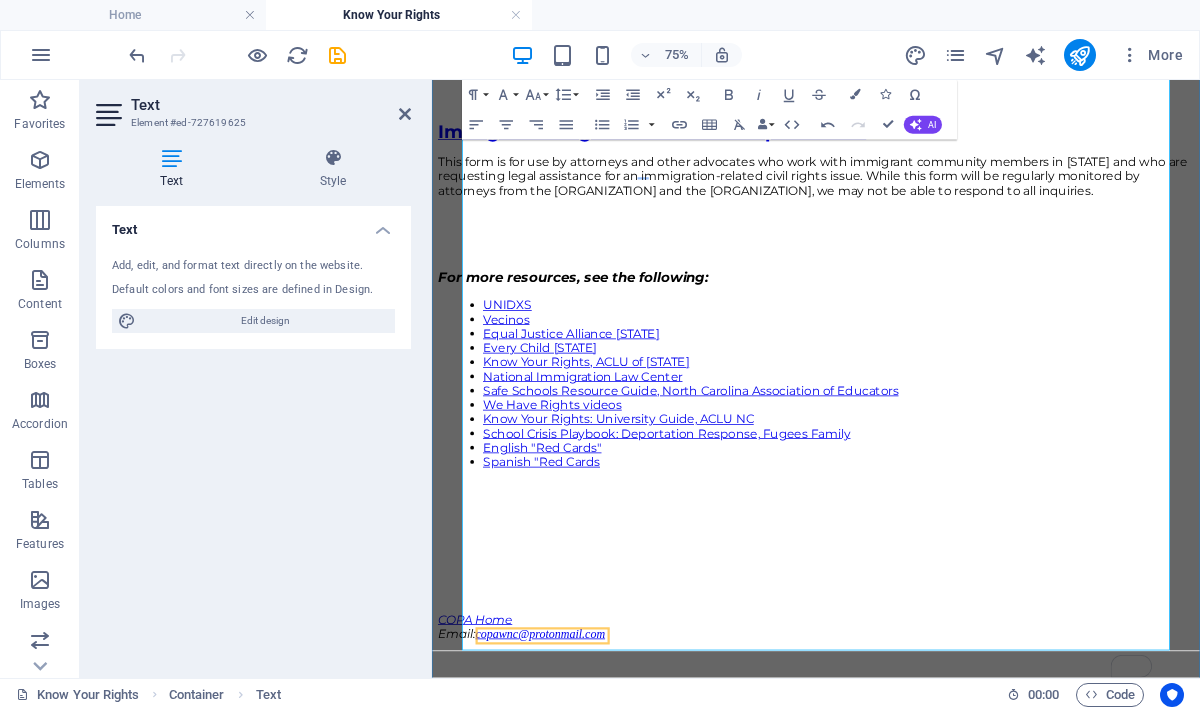 click at bounding box center (944, 624) 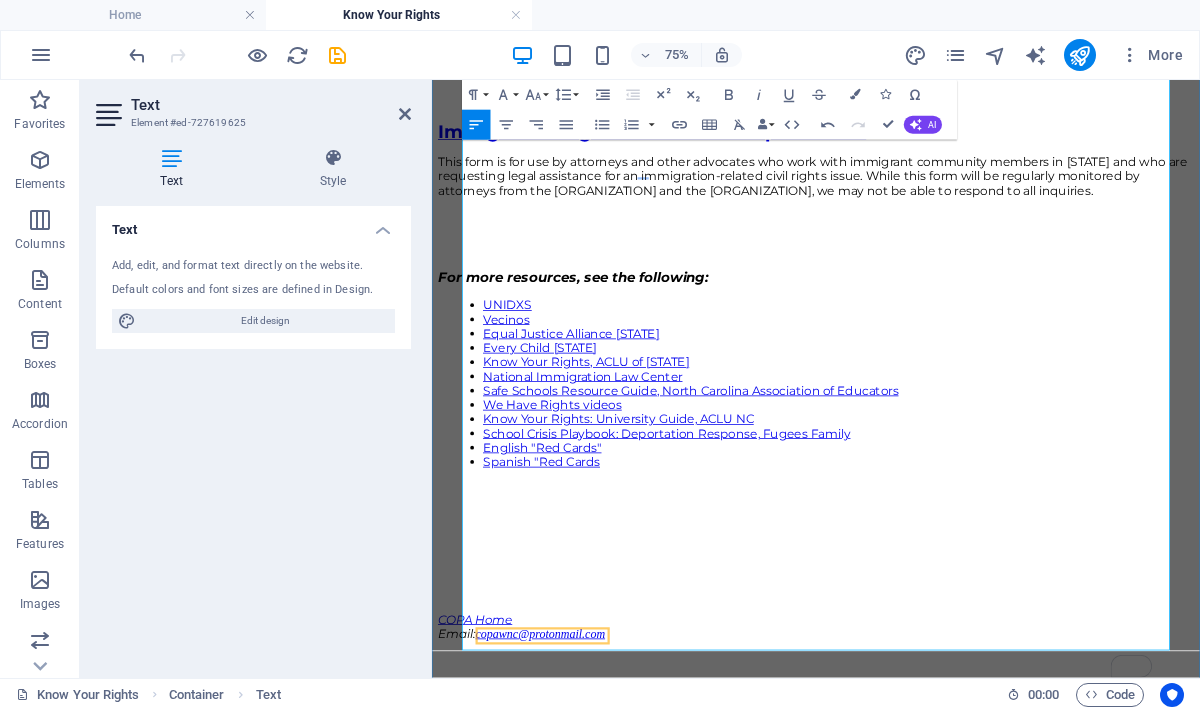 click on "Every Child [STATE]" at bounding box center [576, 437] 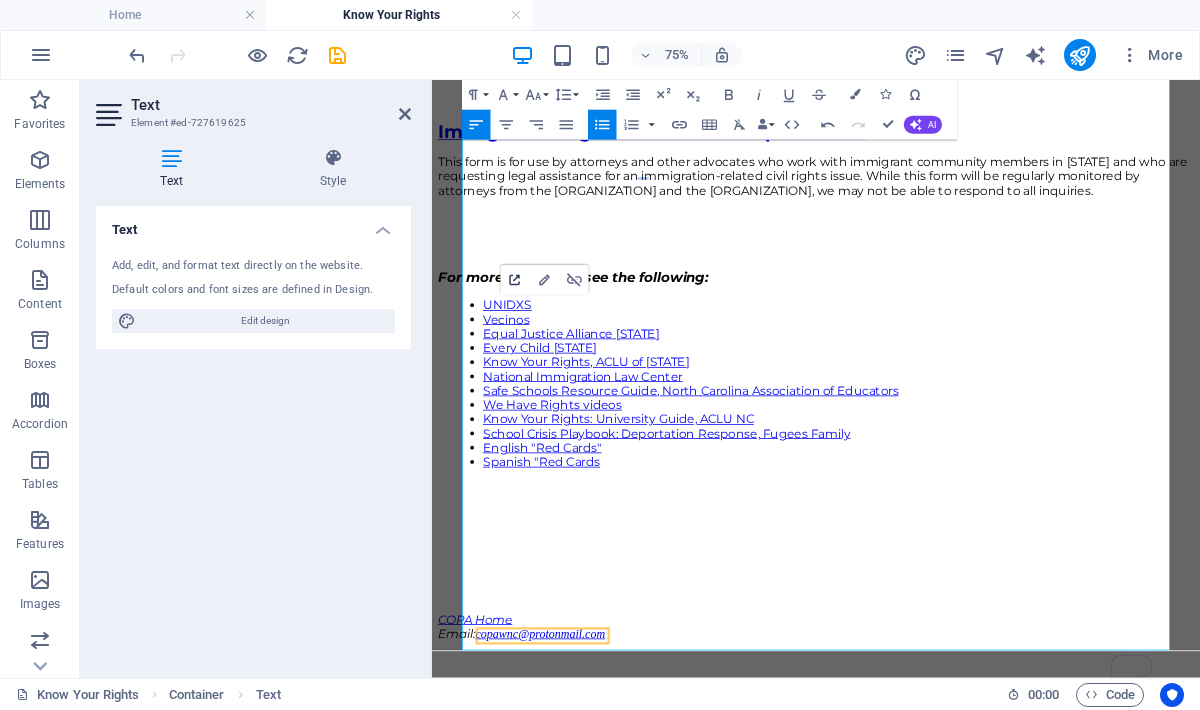 click 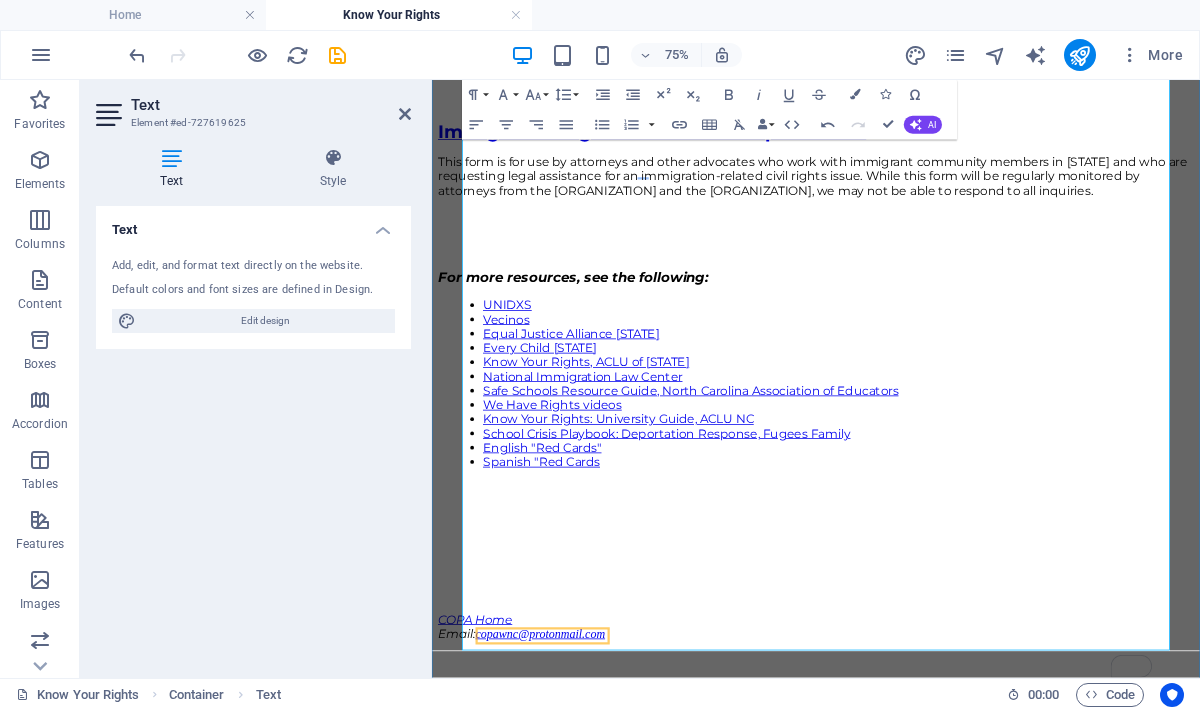 click on "Every Child [STATE]" at bounding box center (576, 437) 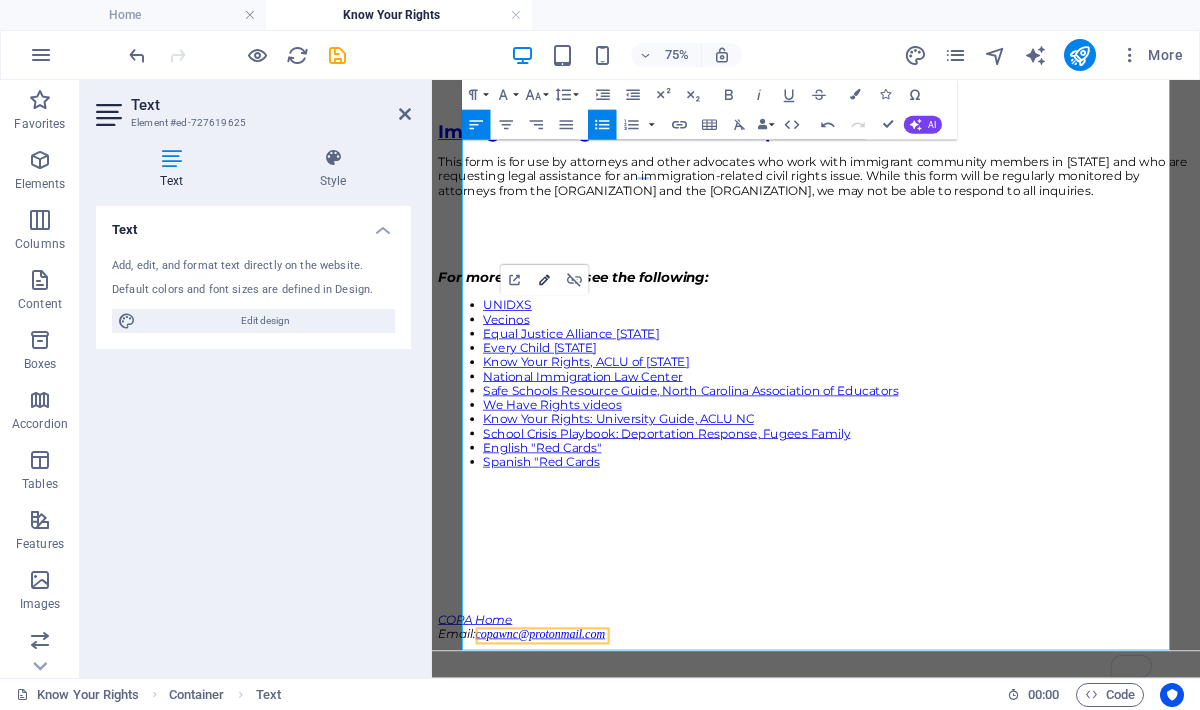 type on "https://everychildnc.org/" 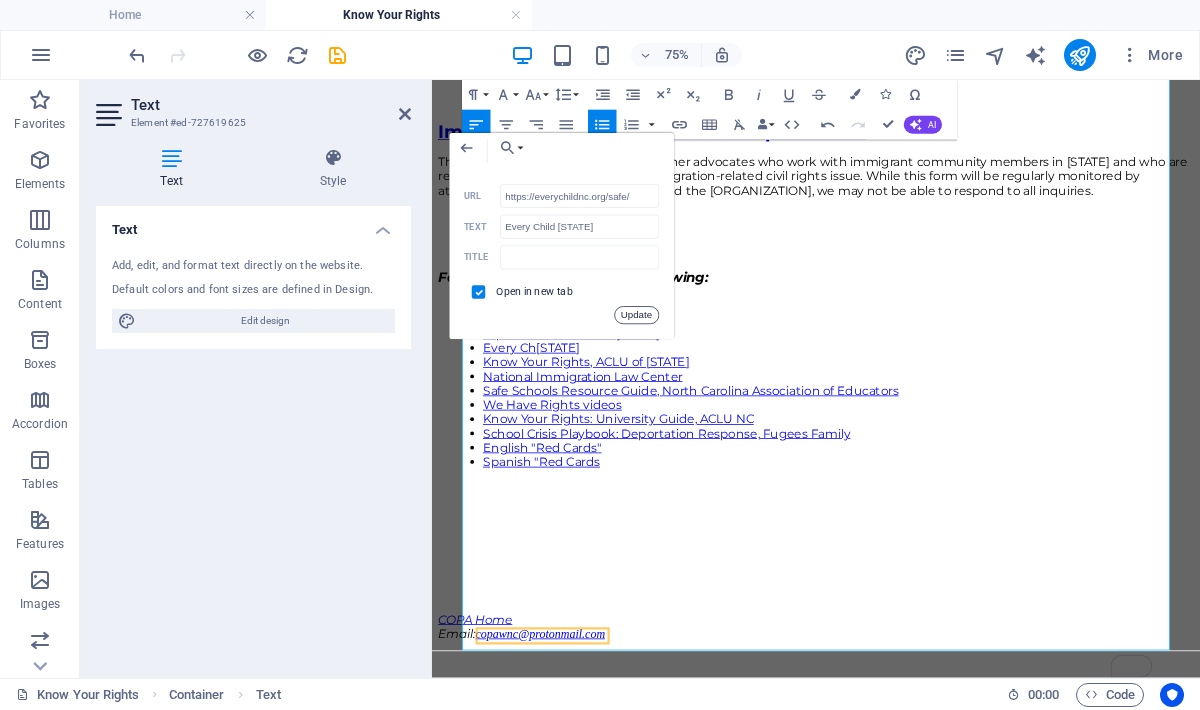 click on "Update" at bounding box center (636, 316) 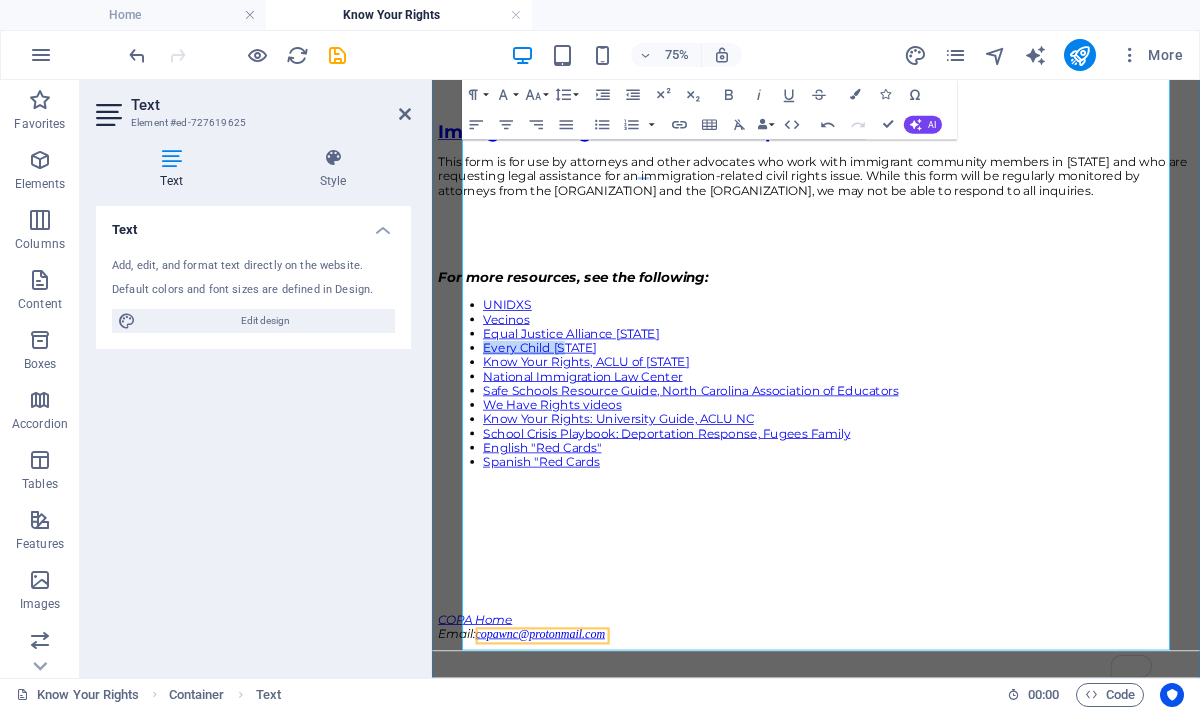 click on "Every Child [STATE]" at bounding box center (576, 437) 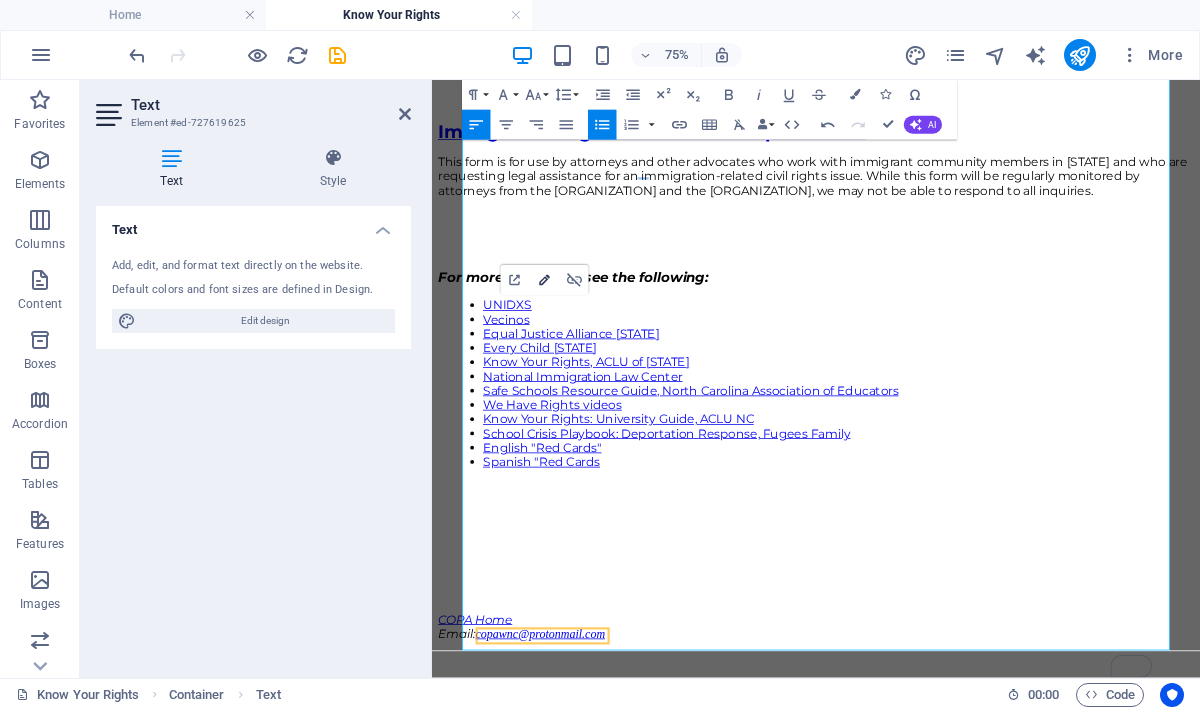 click 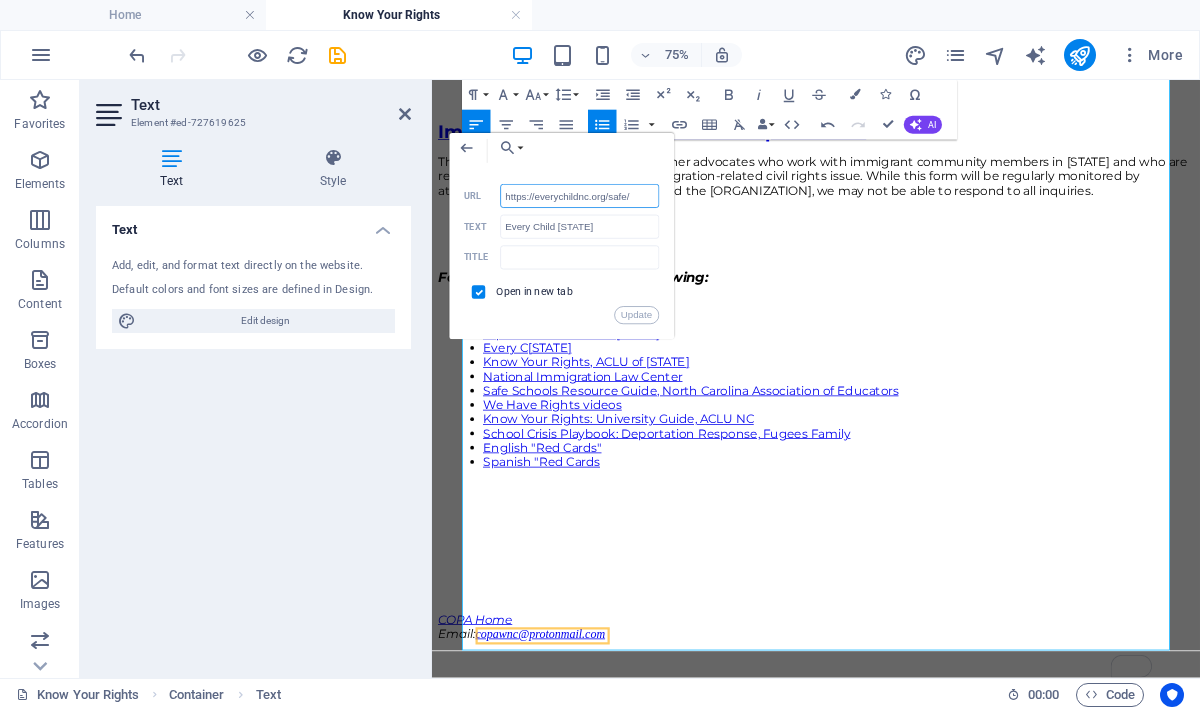 drag, startPoint x: 634, startPoint y: 194, endPoint x: 401, endPoint y: 210, distance: 233.5487 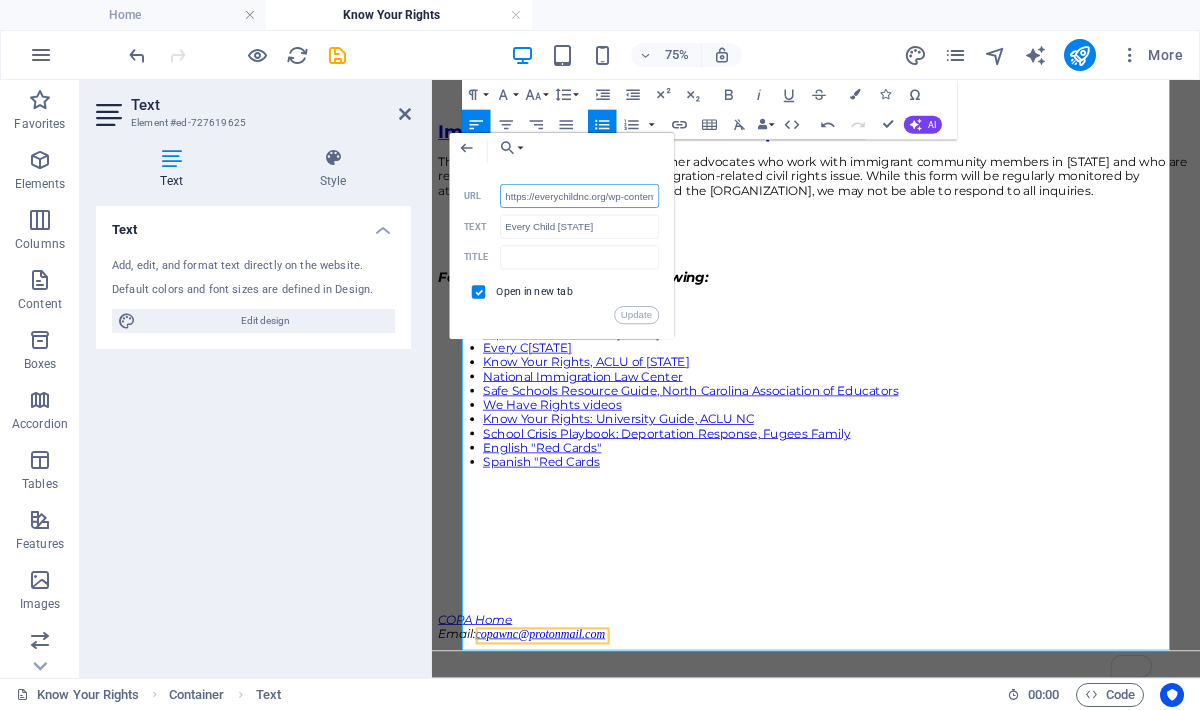 scroll, scrollTop: 0, scrollLeft: 296, axis: horizontal 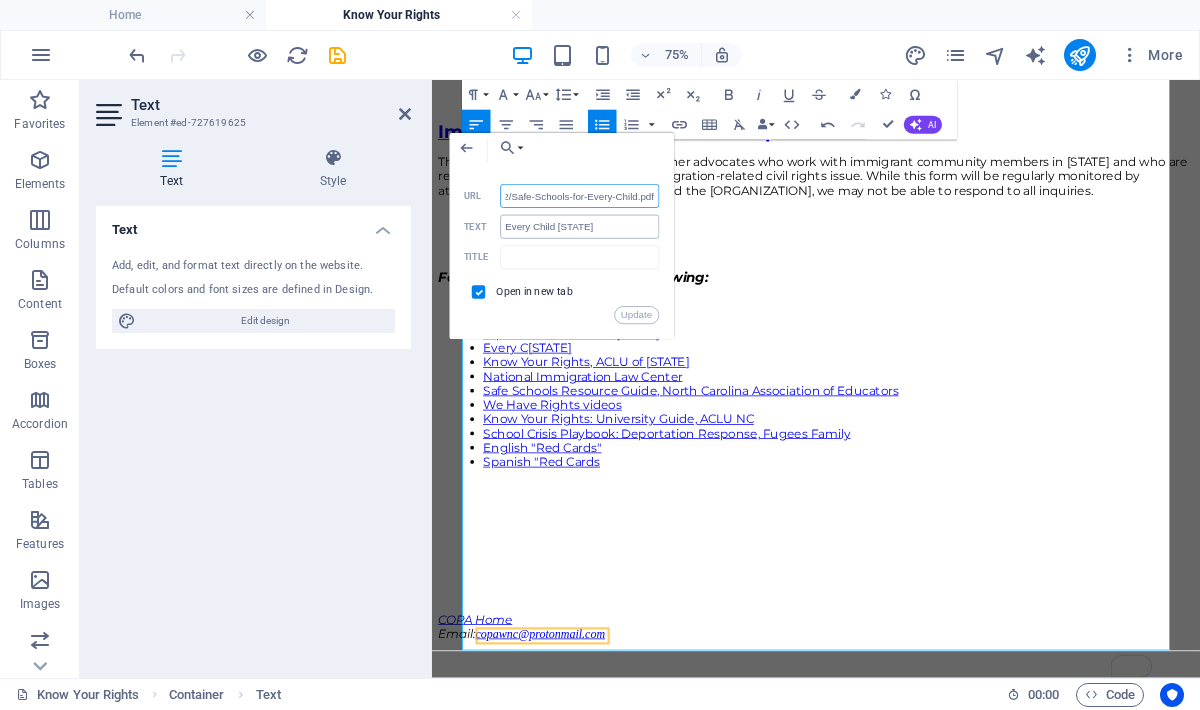 type on "https://everychildnc.org/wp-content/uploads/2025/02/Safe-Schools-for-Every-Child.pdf" 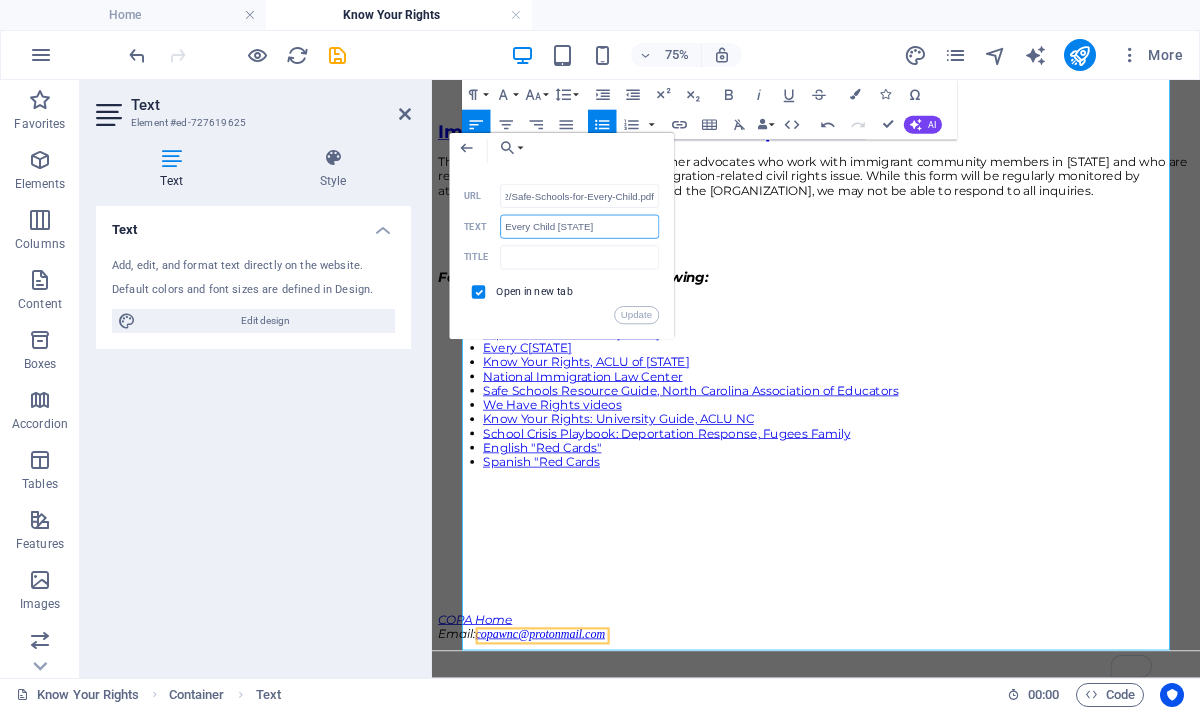 click on "Every Child [STATE]" at bounding box center [579, 227] 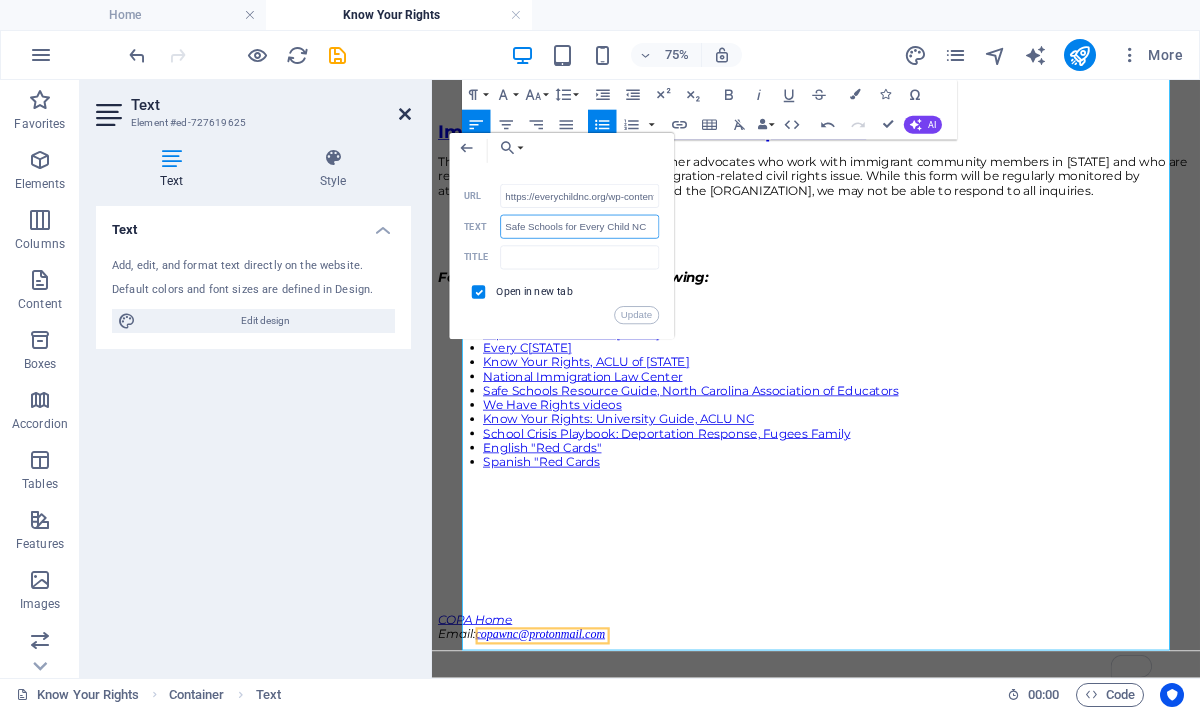 type on "Every Child [STATE]" 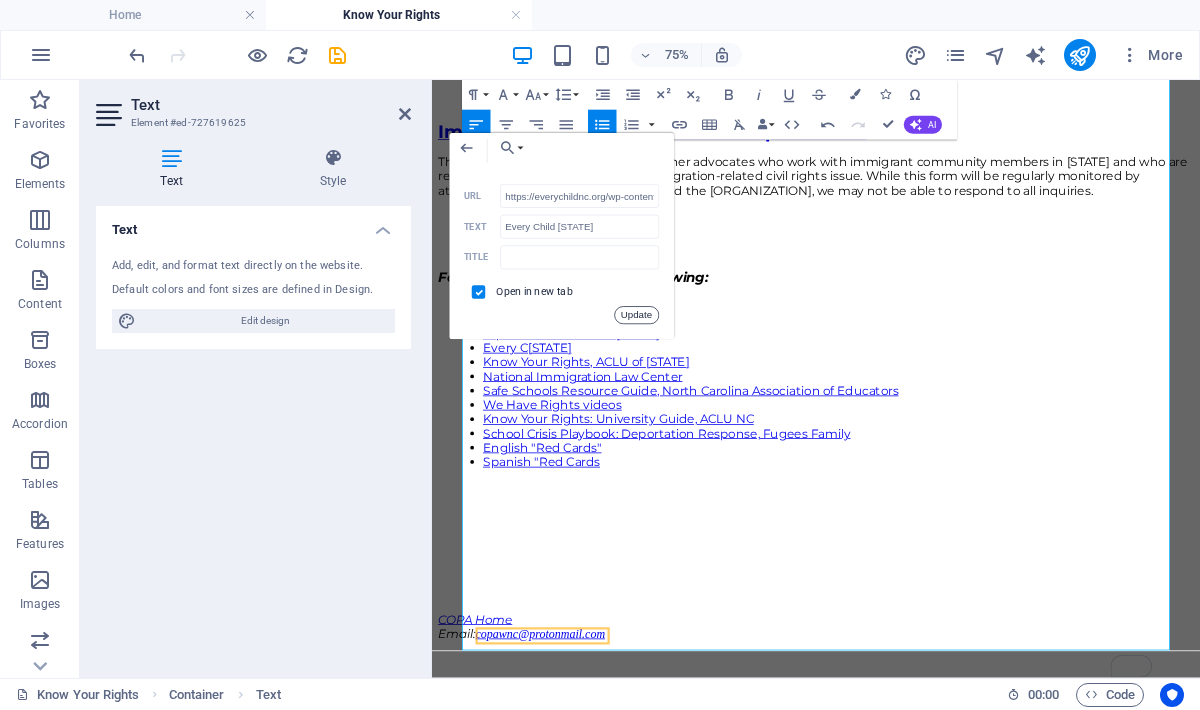 click on "Update" at bounding box center (636, 316) 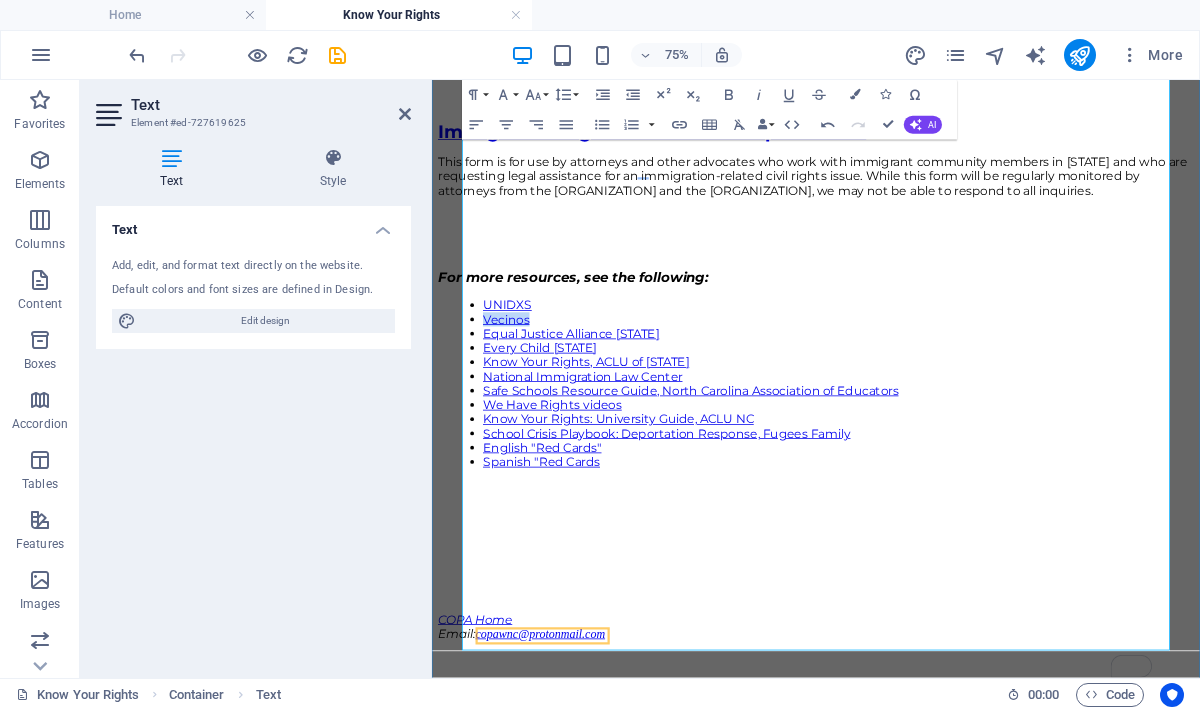 click on "Vecinos" at bounding box center (531, 399) 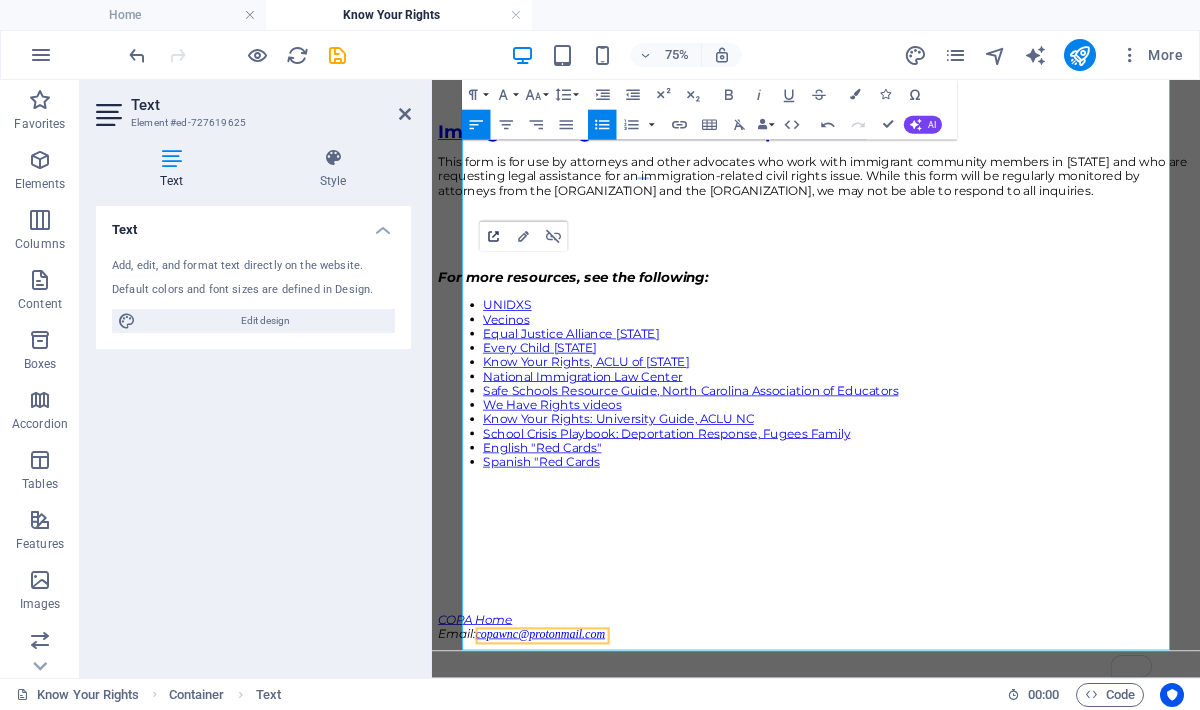 click 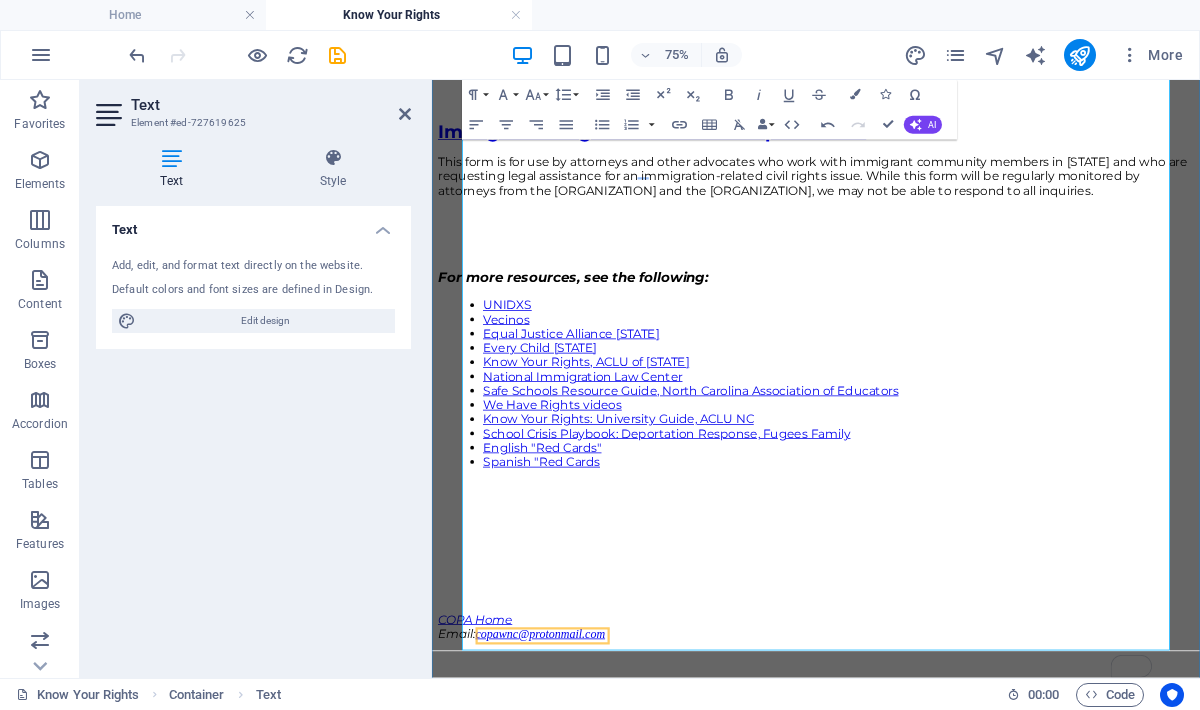 click on "UNIDXS" at bounding box center (532, 380) 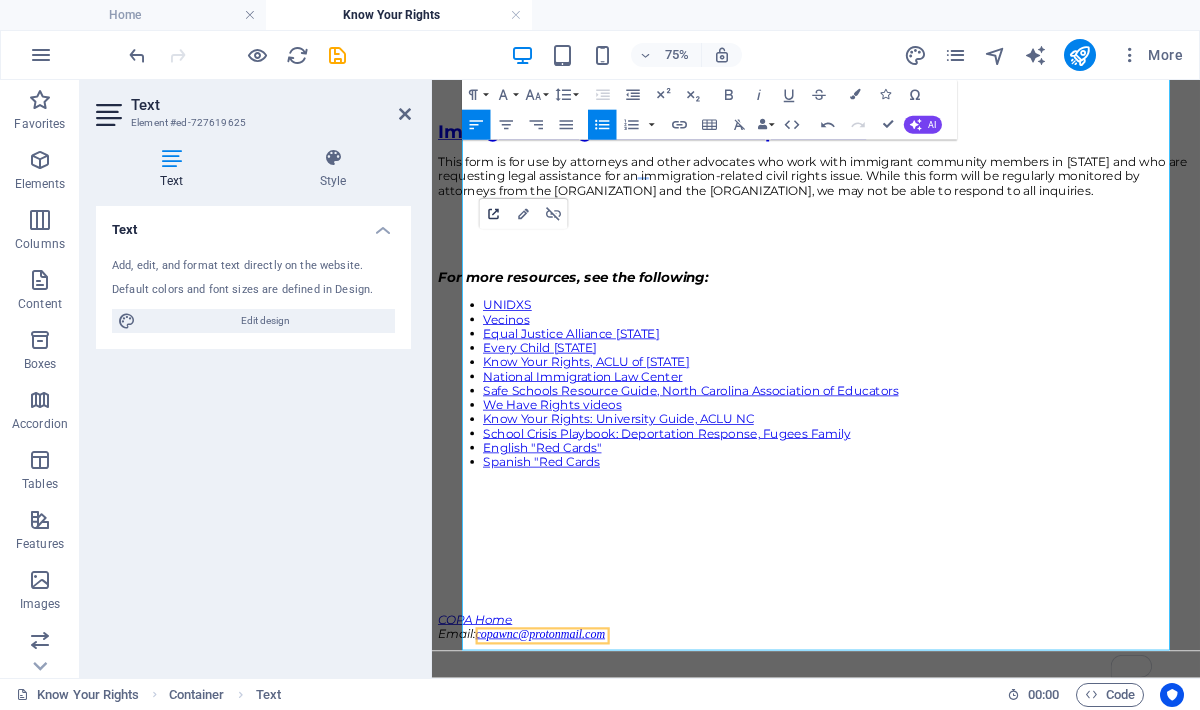 click 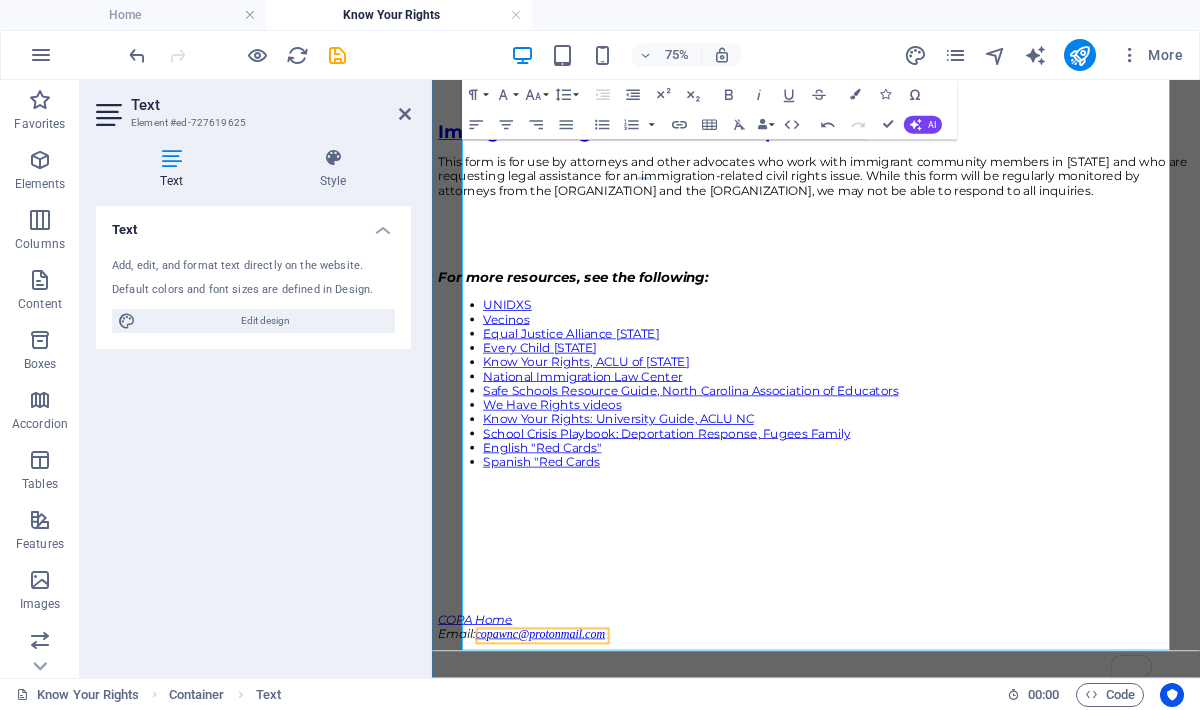 click on "Equal Justice Alliance [STATE]" at bounding box center (617, 418) 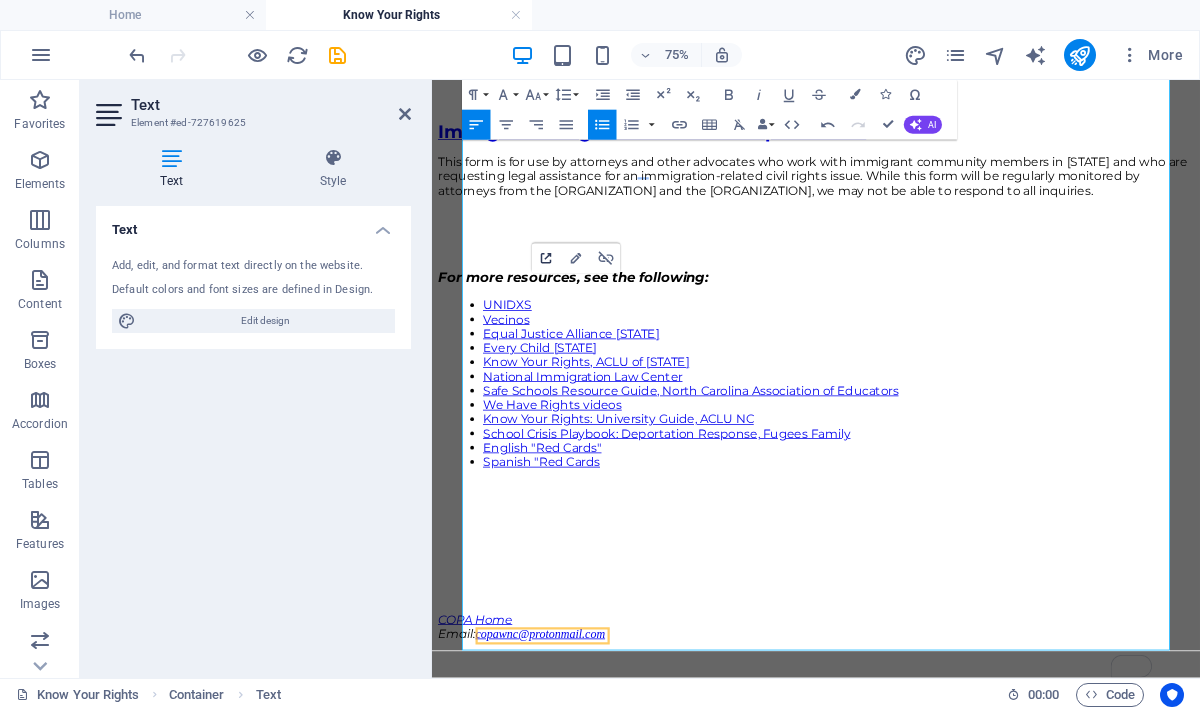click 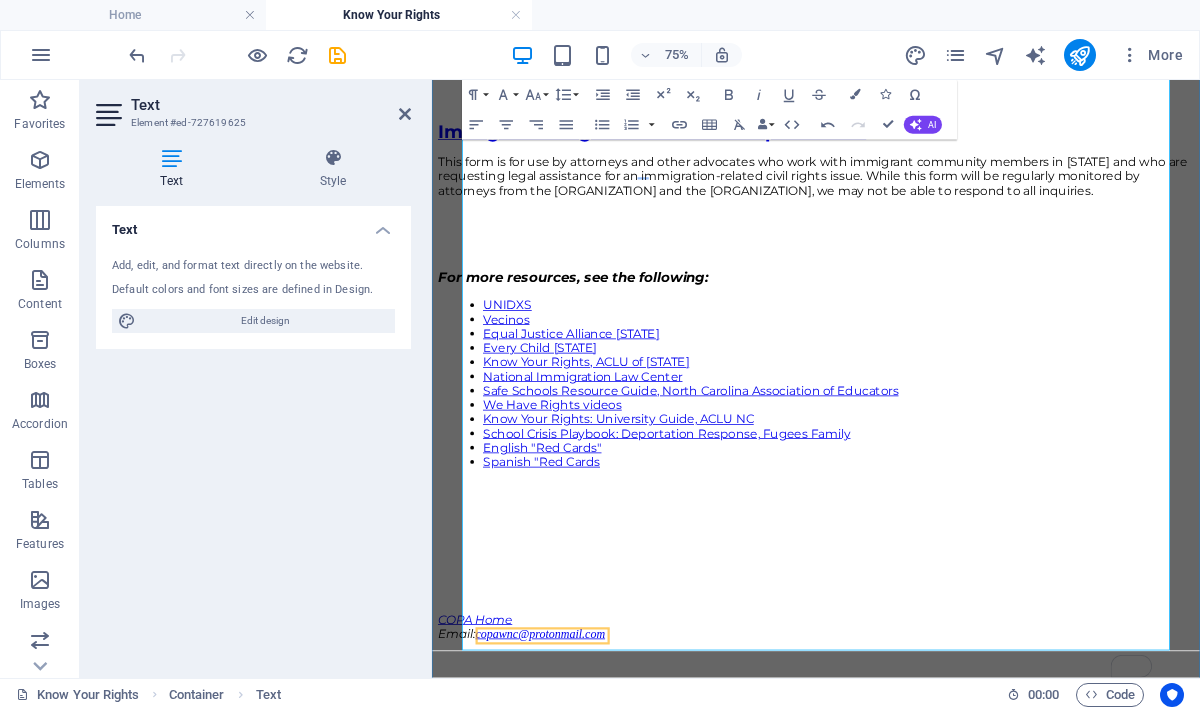 click on "Equal Justice Alliance [STATE]" at bounding box center (974, 418) 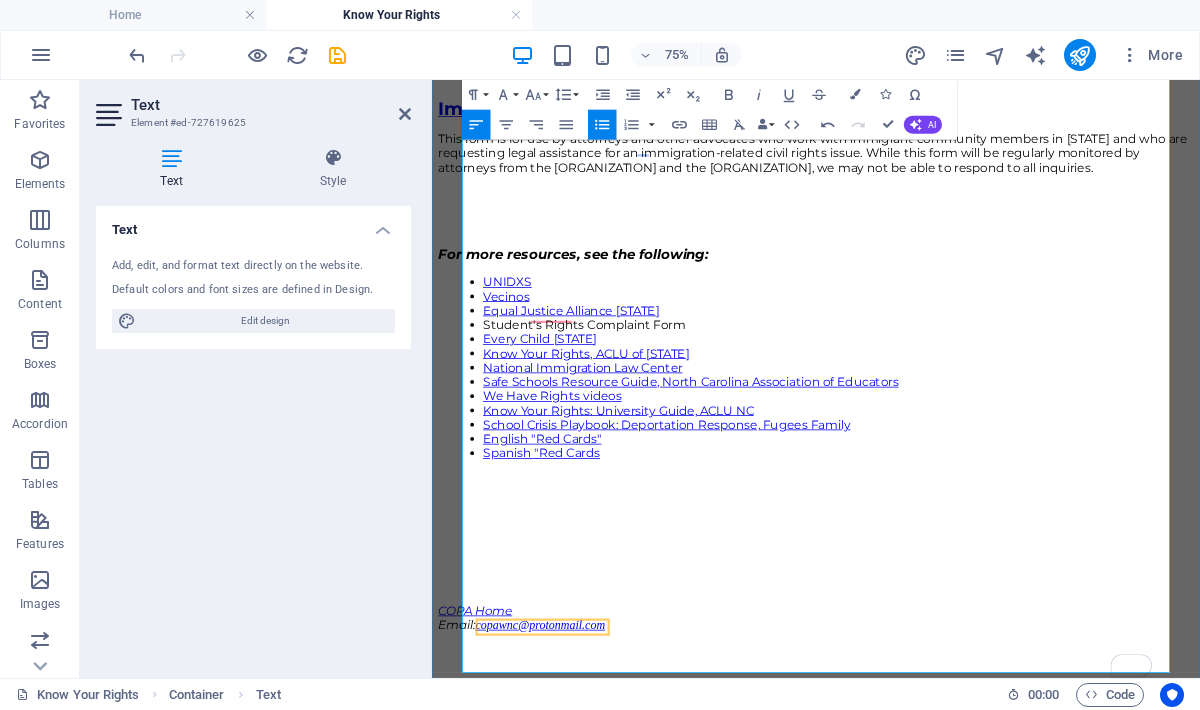 click on "Student's Rights Complaint Form" at bounding box center (974, 407) 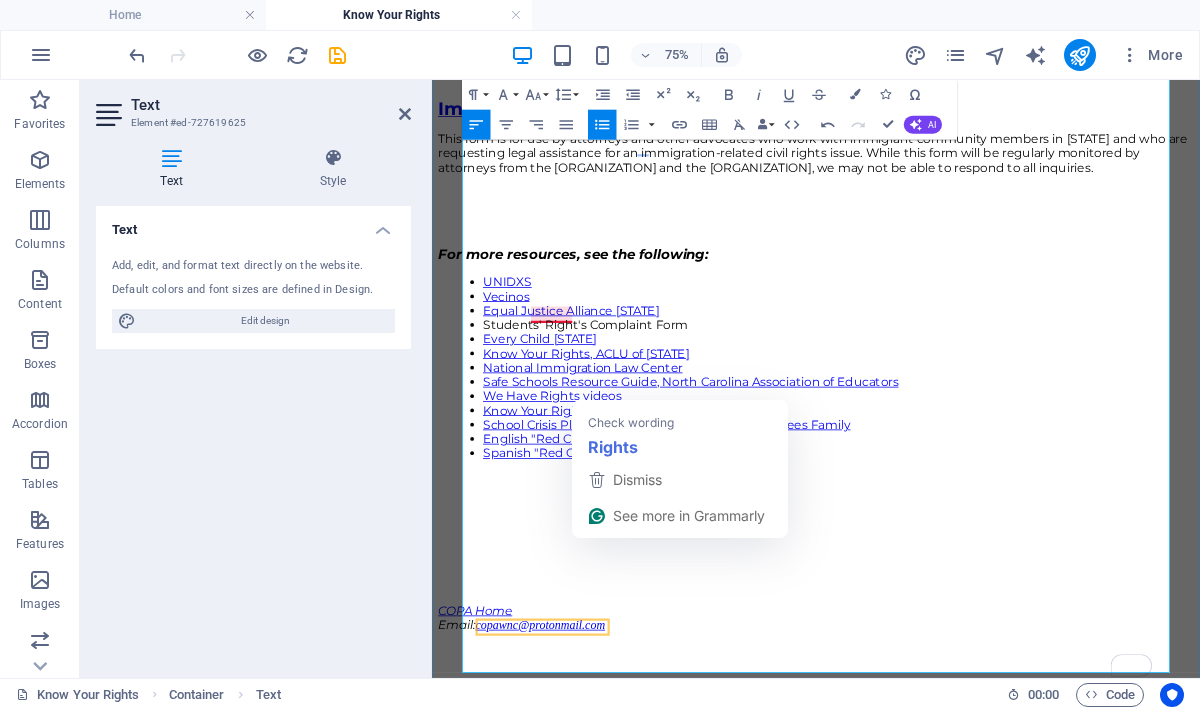 drag, startPoint x: 638, startPoint y: 393, endPoint x: 648, endPoint y: 388, distance: 11.18034 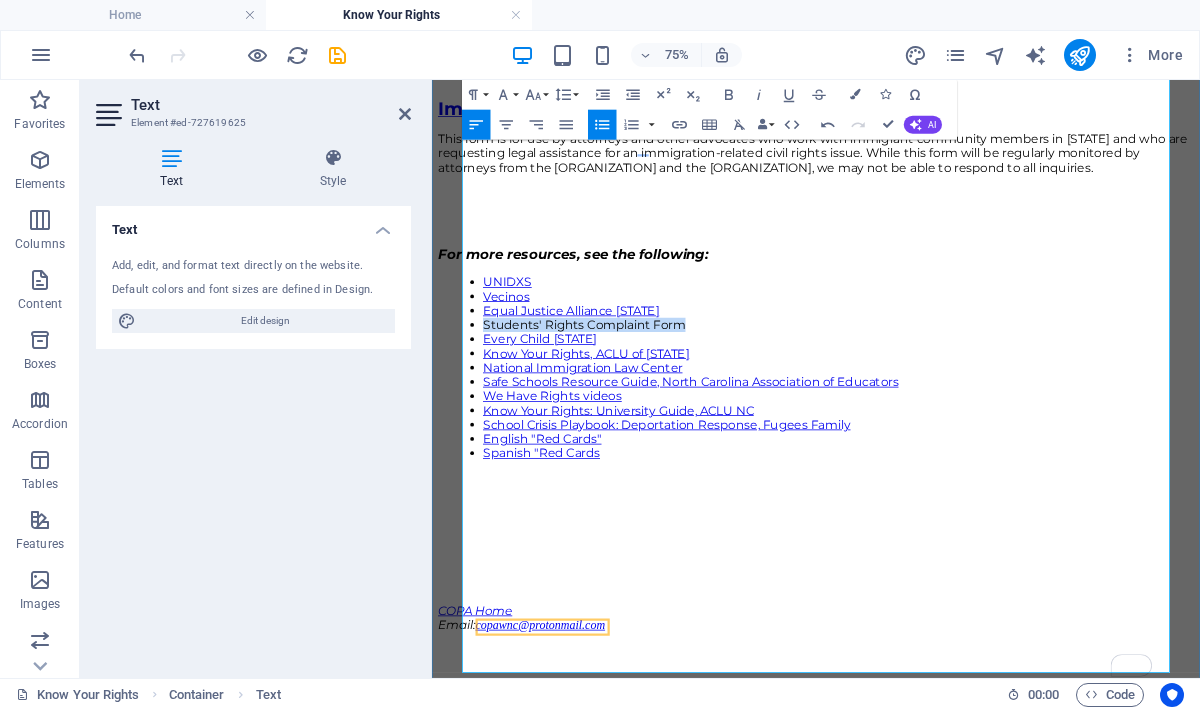 drag, startPoint x: 779, startPoint y: 389, endPoint x: 517, endPoint y: 389, distance: 262 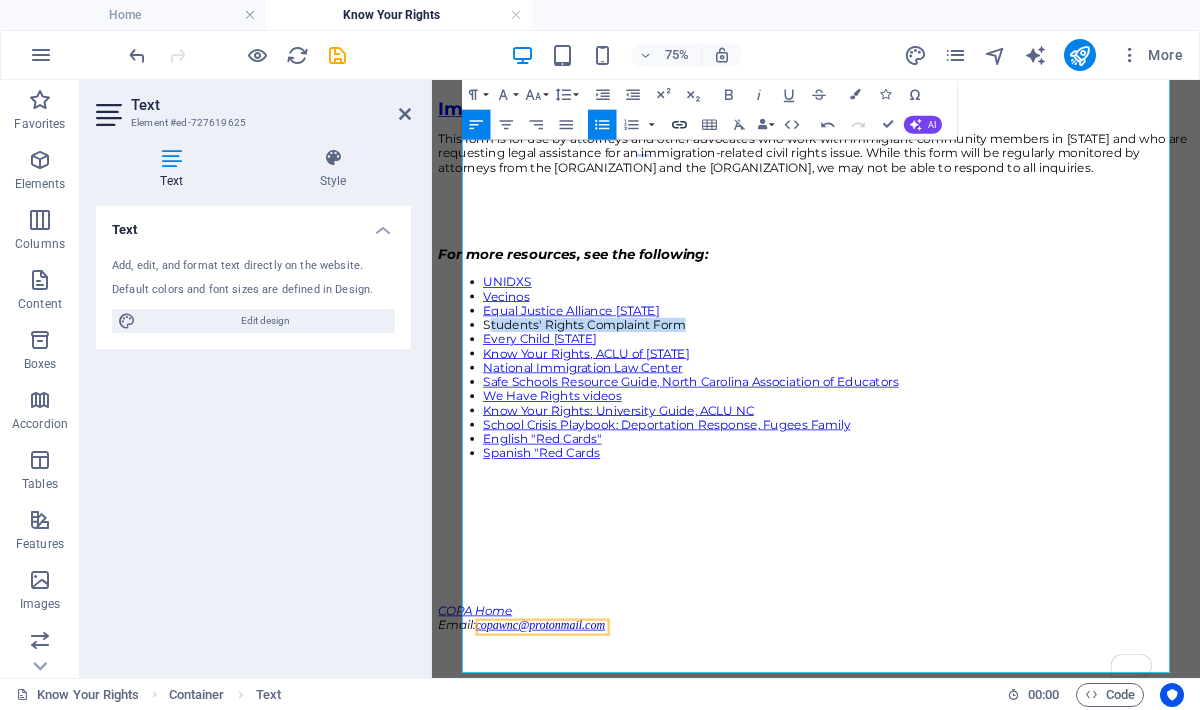 type 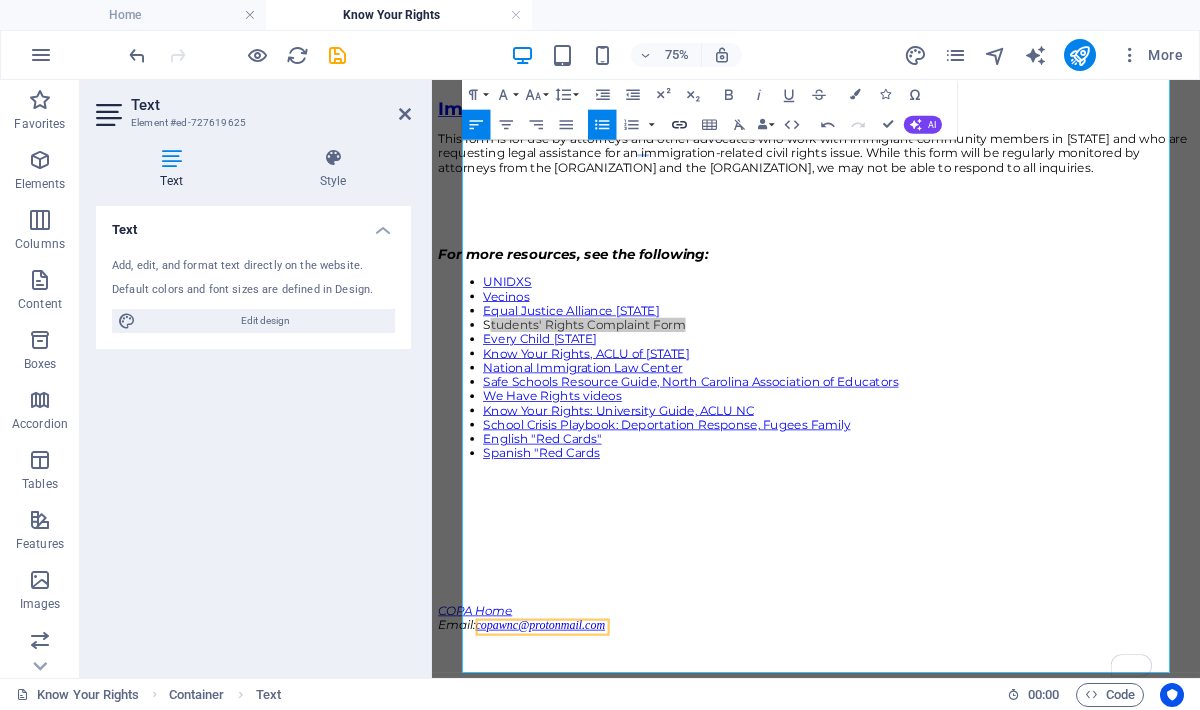 click 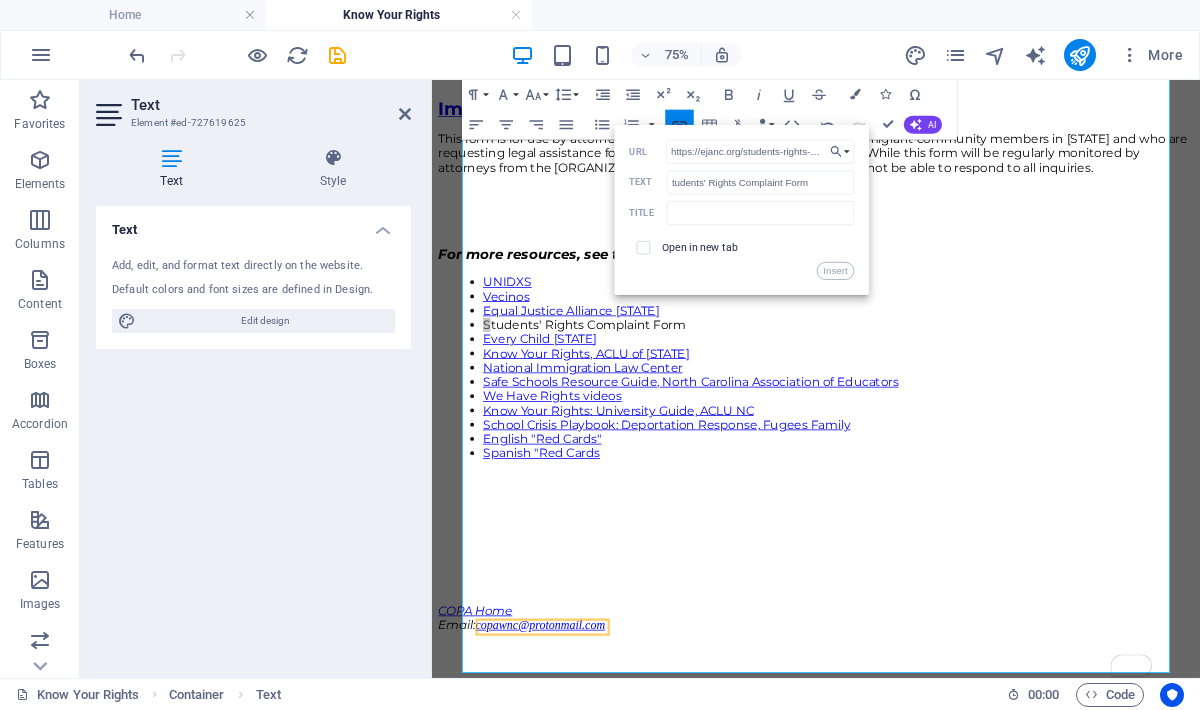 scroll, scrollTop: 0, scrollLeft: 126, axis: horizontal 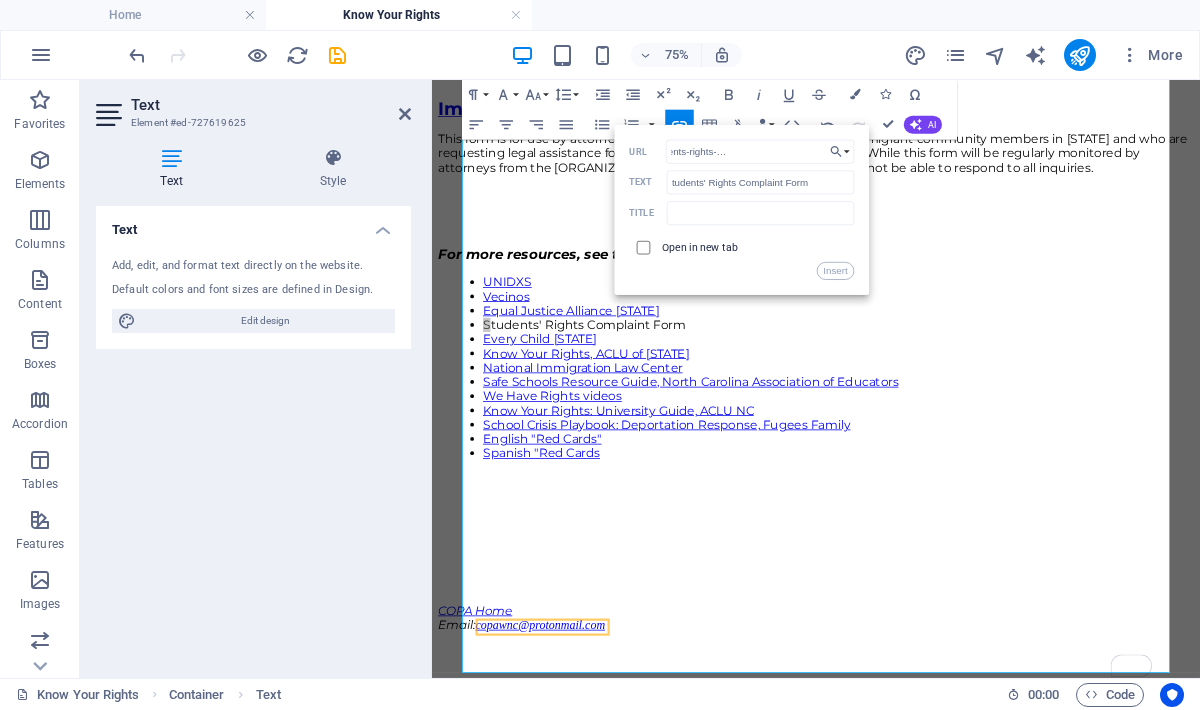 type on "https://ejanc.org/students-rights-violation-complaint-form/" 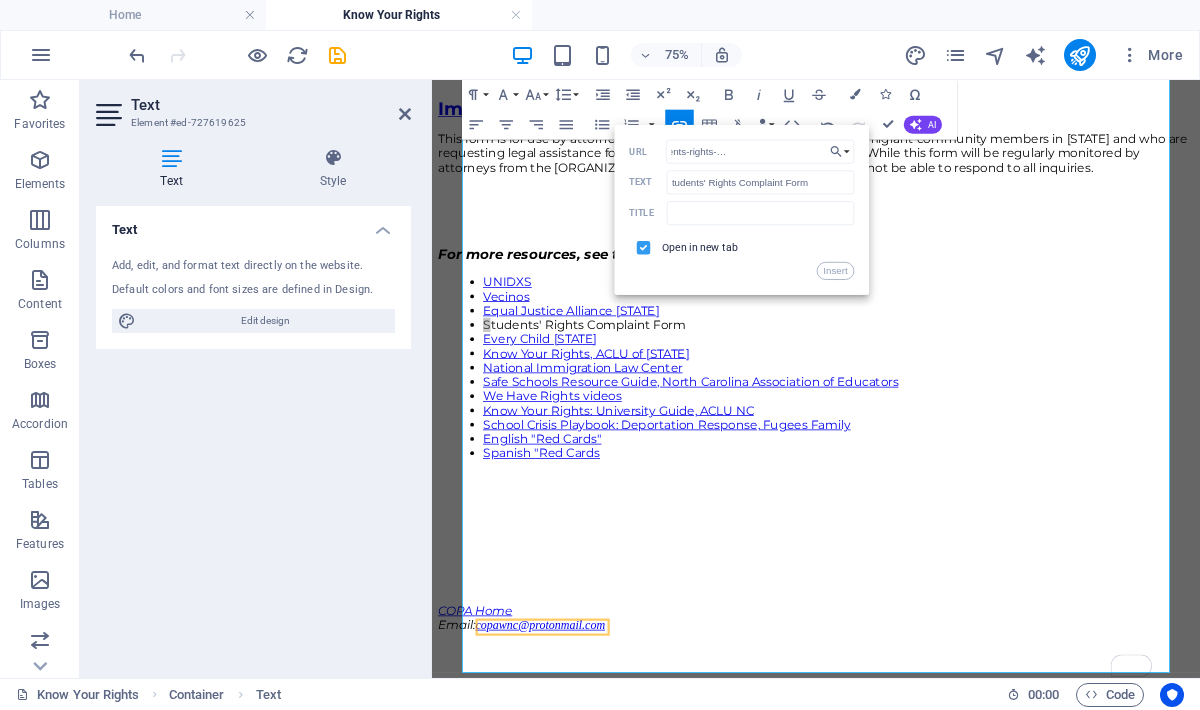 scroll, scrollTop: 0, scrollLeft: 0, axis: both 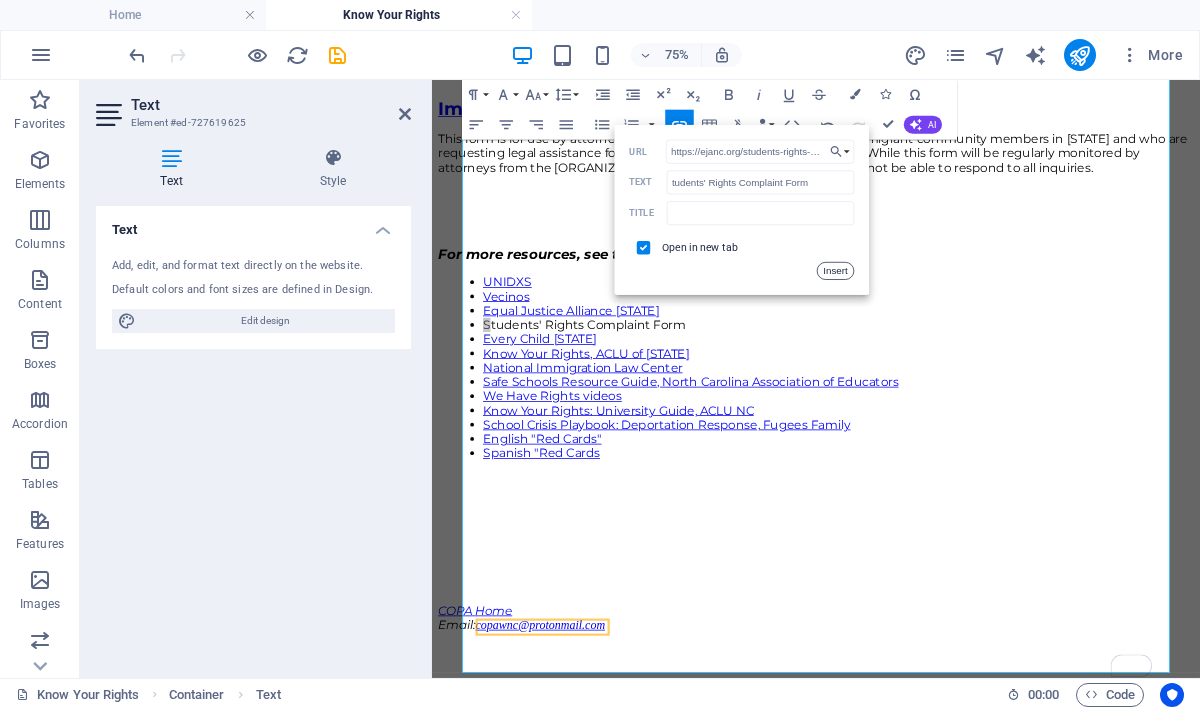 click on "Insert" at bounding box center [836, 271] 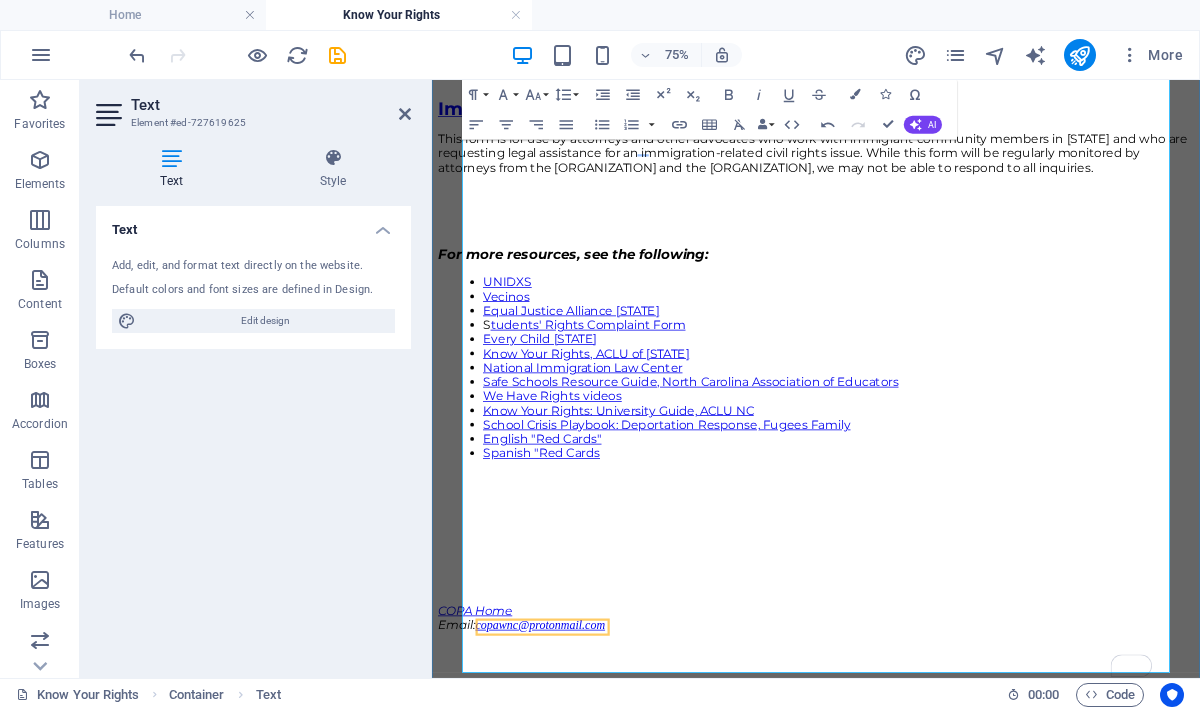 click on "tudents' Rights Complaint Form" at bounding box center [640, 407] 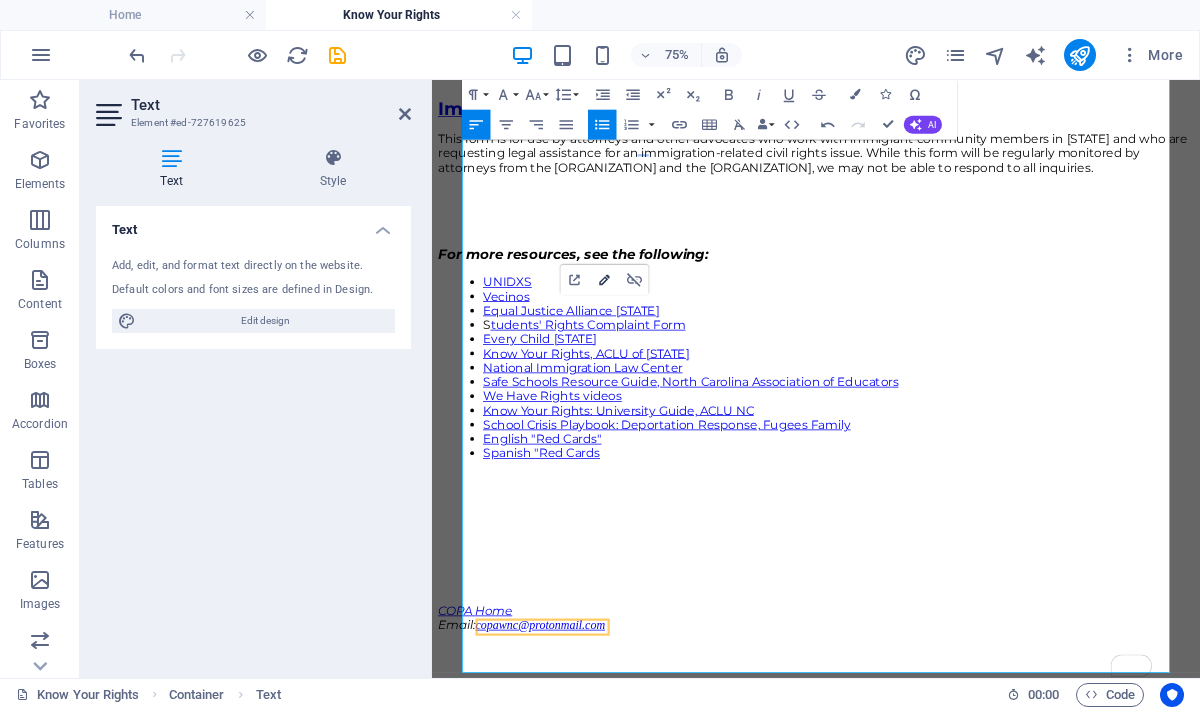 click on "Edit Link" at bounding box center [604, 280] 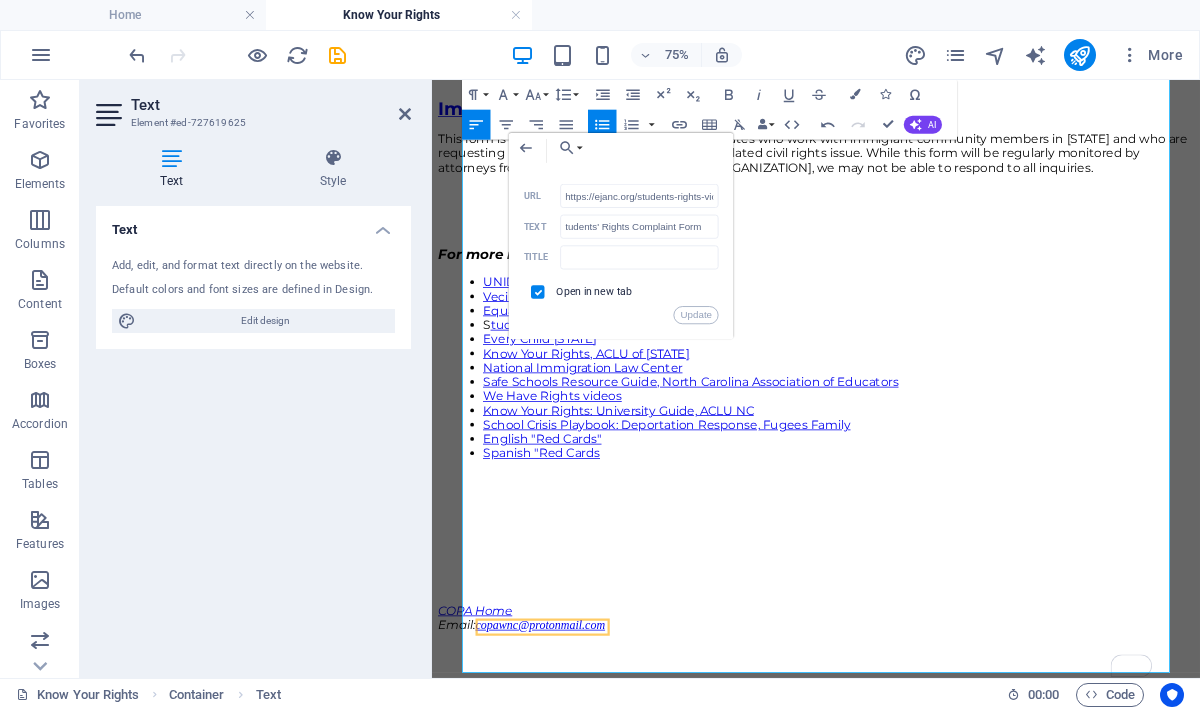 scroll, scrollTop: 0, scrollLeft: 129, axis: horizontal 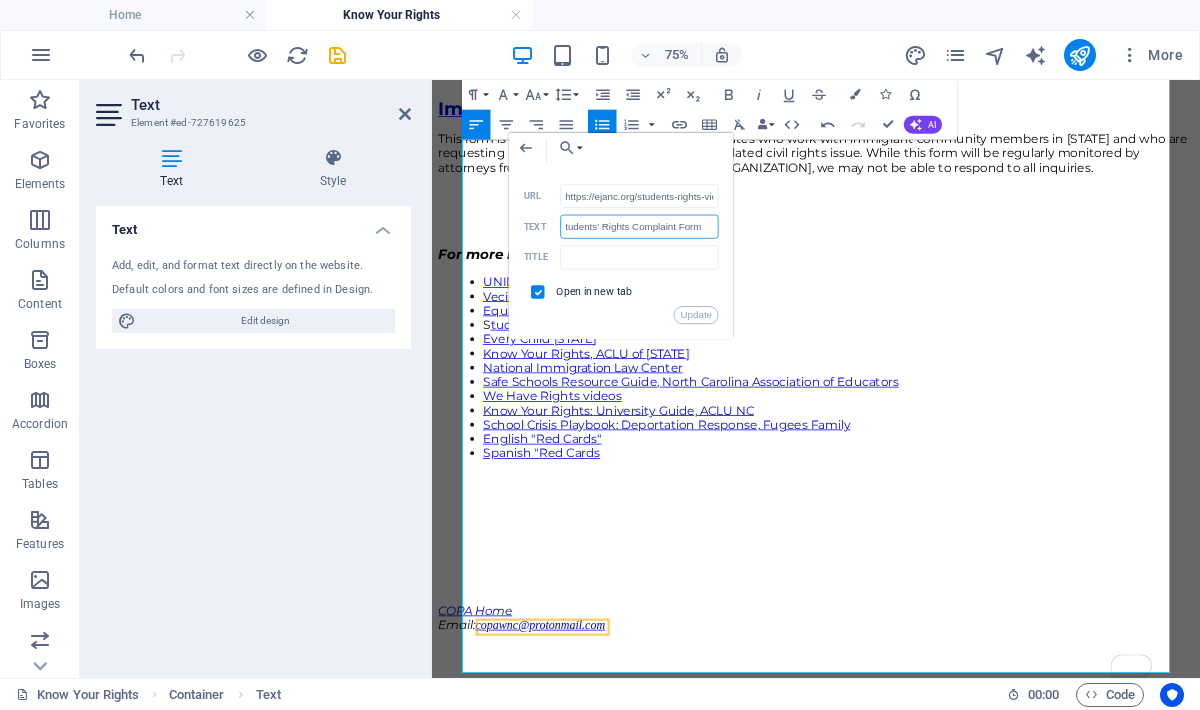 click on "tudents' Rights Complaint Form" at bounding box center (639, 227) 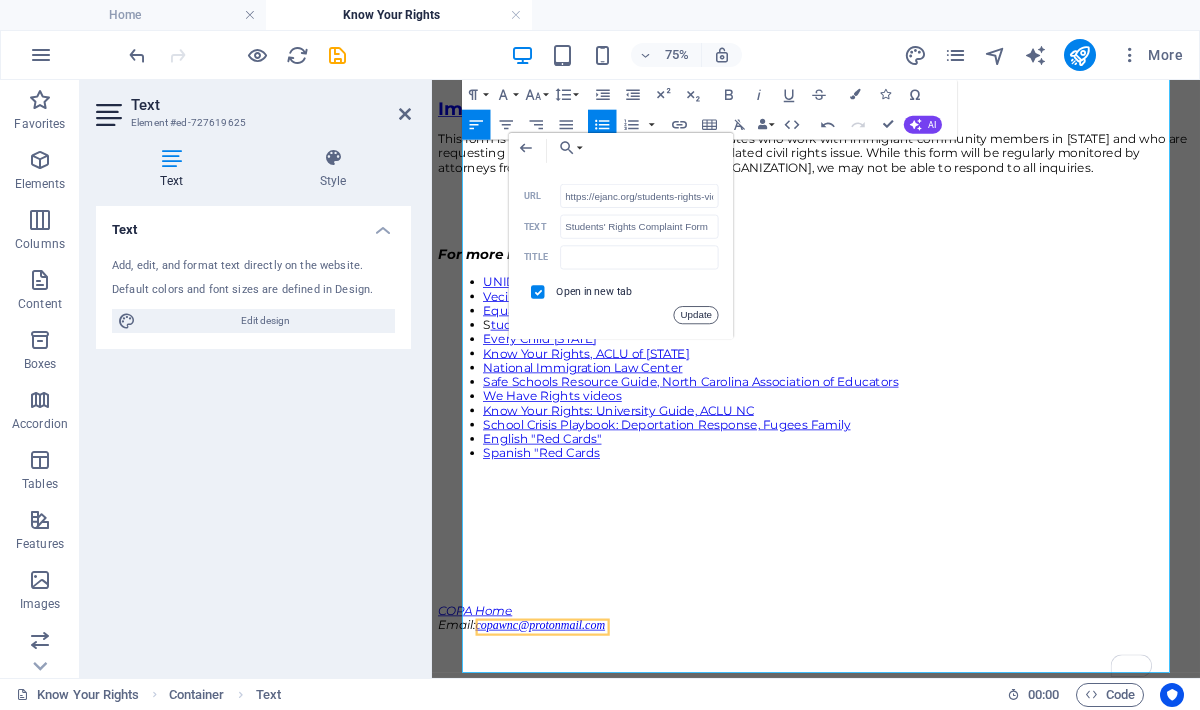 click on "Update" at bounding box center [696, 316] 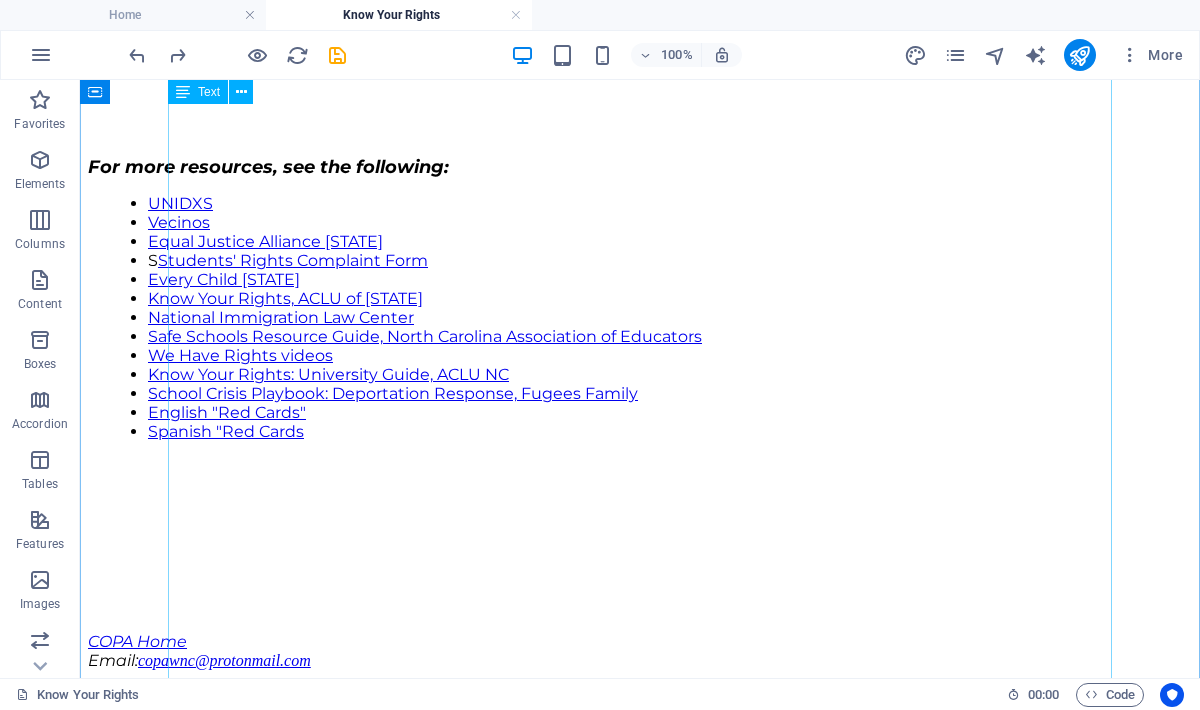 scroll, scrollTop: 2126, scrollLeft: 0, axis: vertical 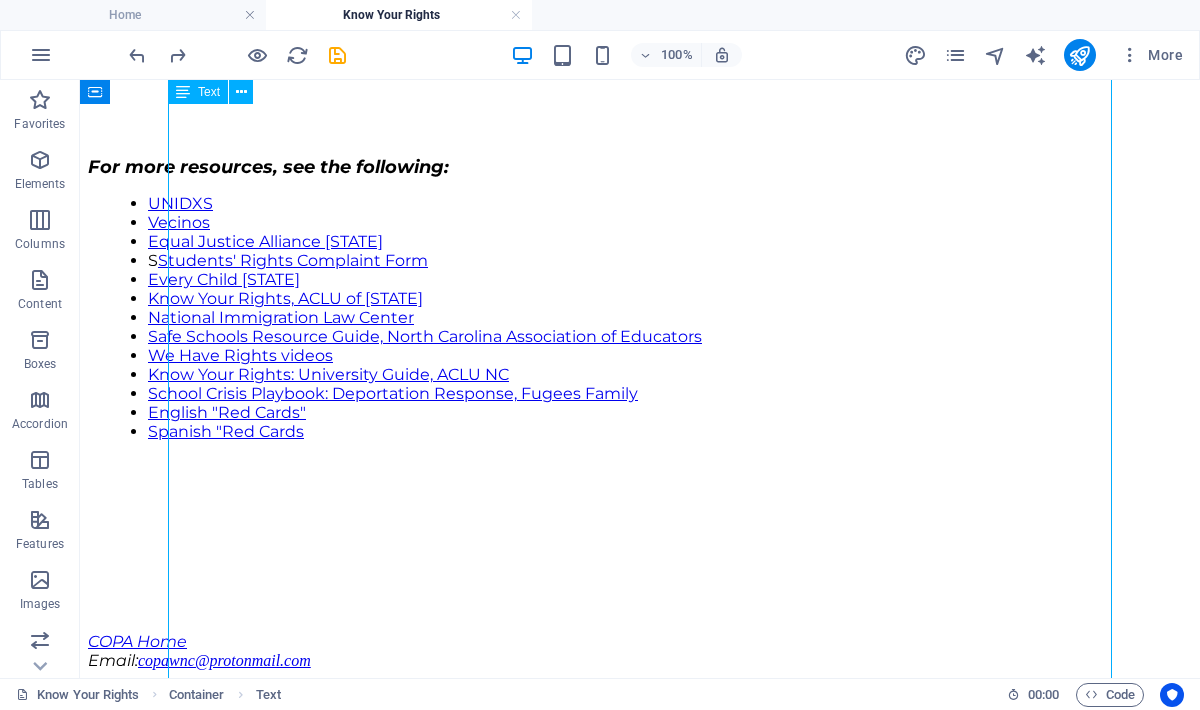 click on "Text" at bounding box center (209, 92) 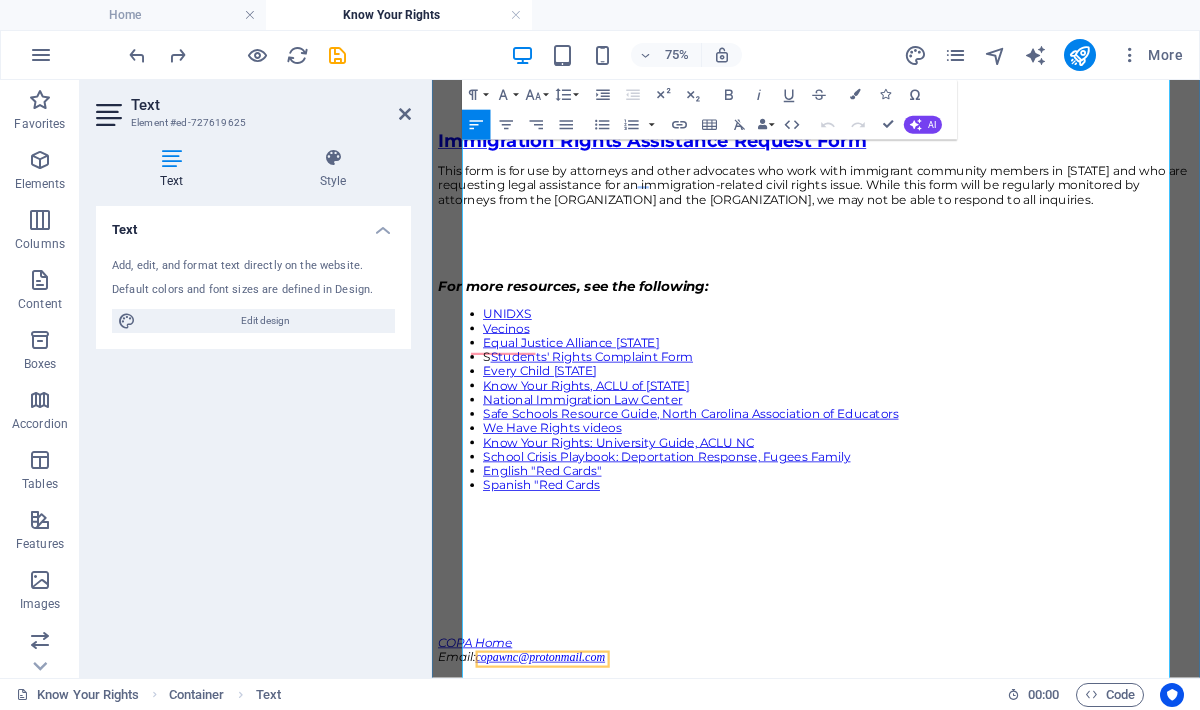 scroll, scrollTop: 1960, scrollLeft: 0, axis: vertical 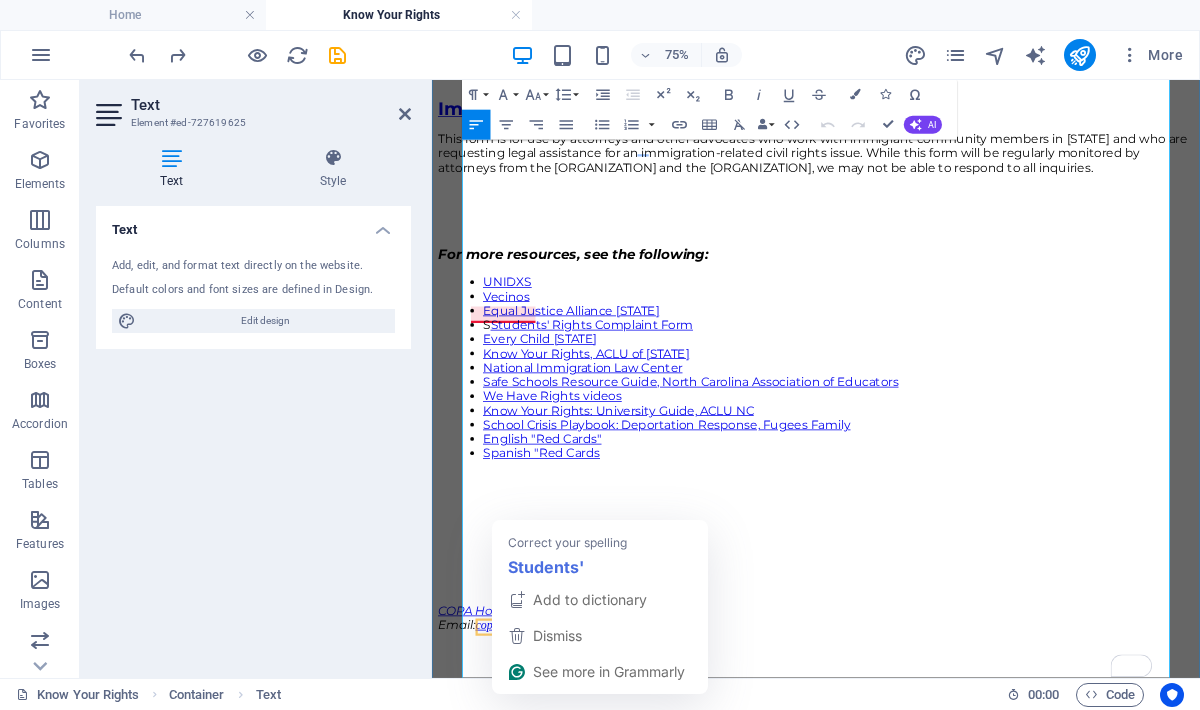 click on "Students' Rights Complaint Form" at bounding box center (645, 407) 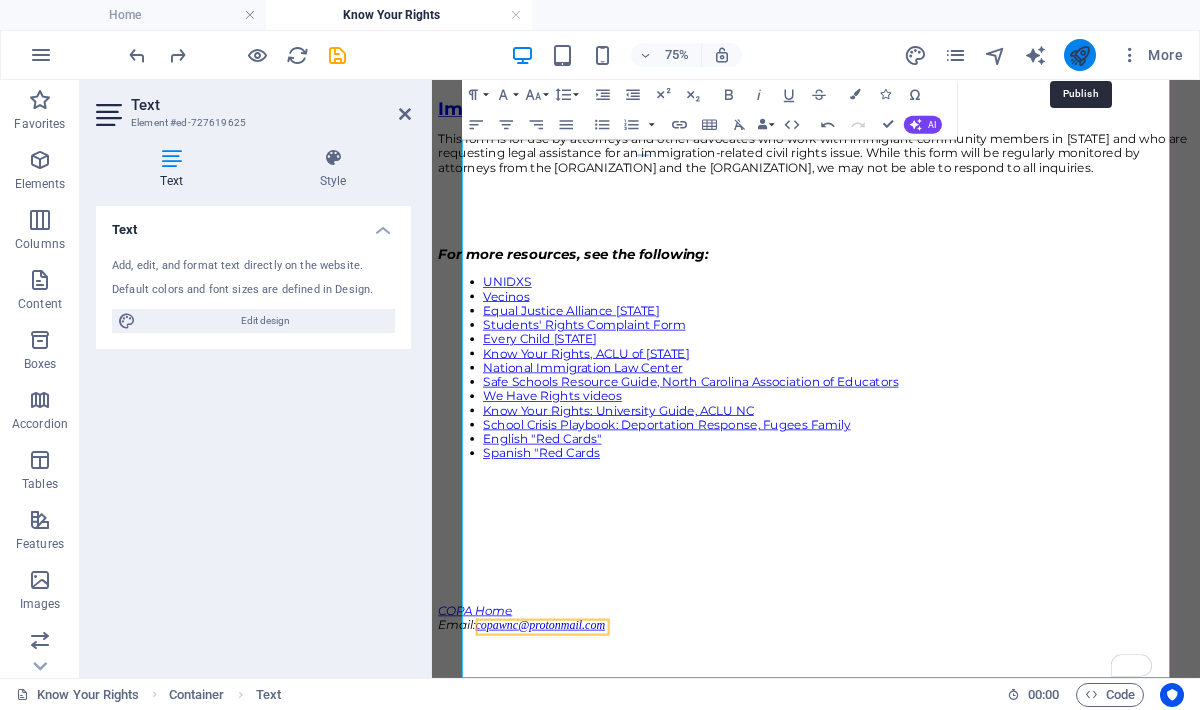 click at bounding box center (1079, 55) 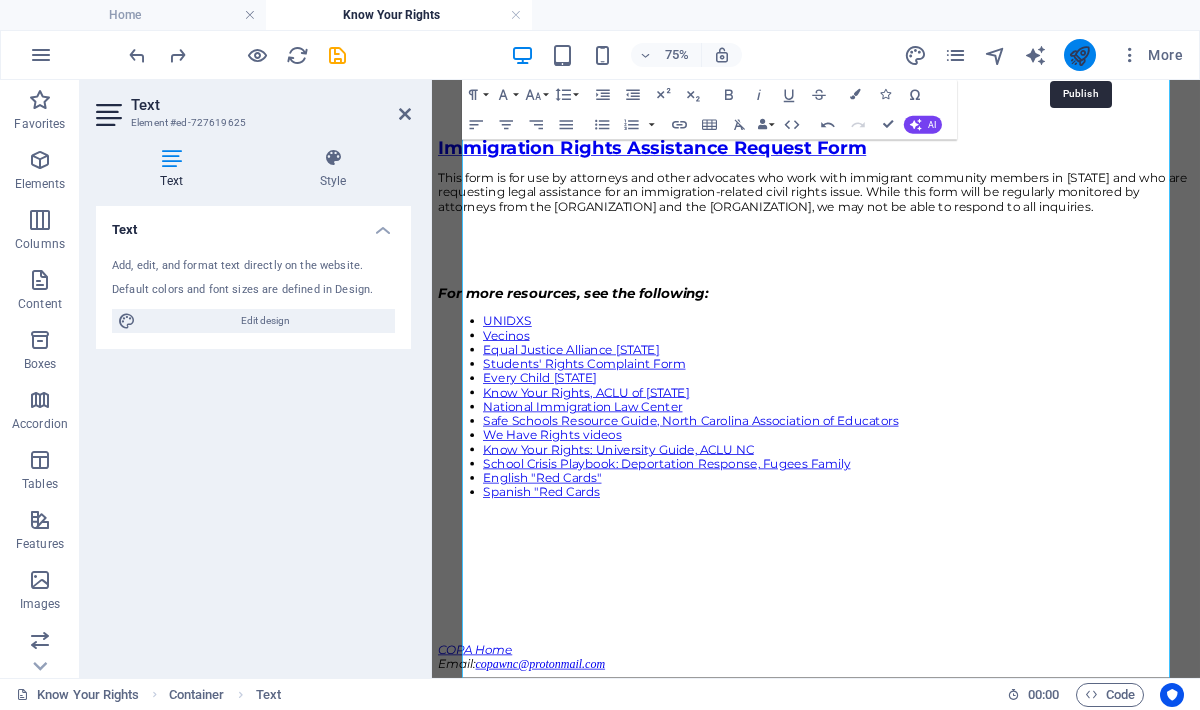 scroll, scrollTop: 1971, scrollLeft: 0, axis: vertical 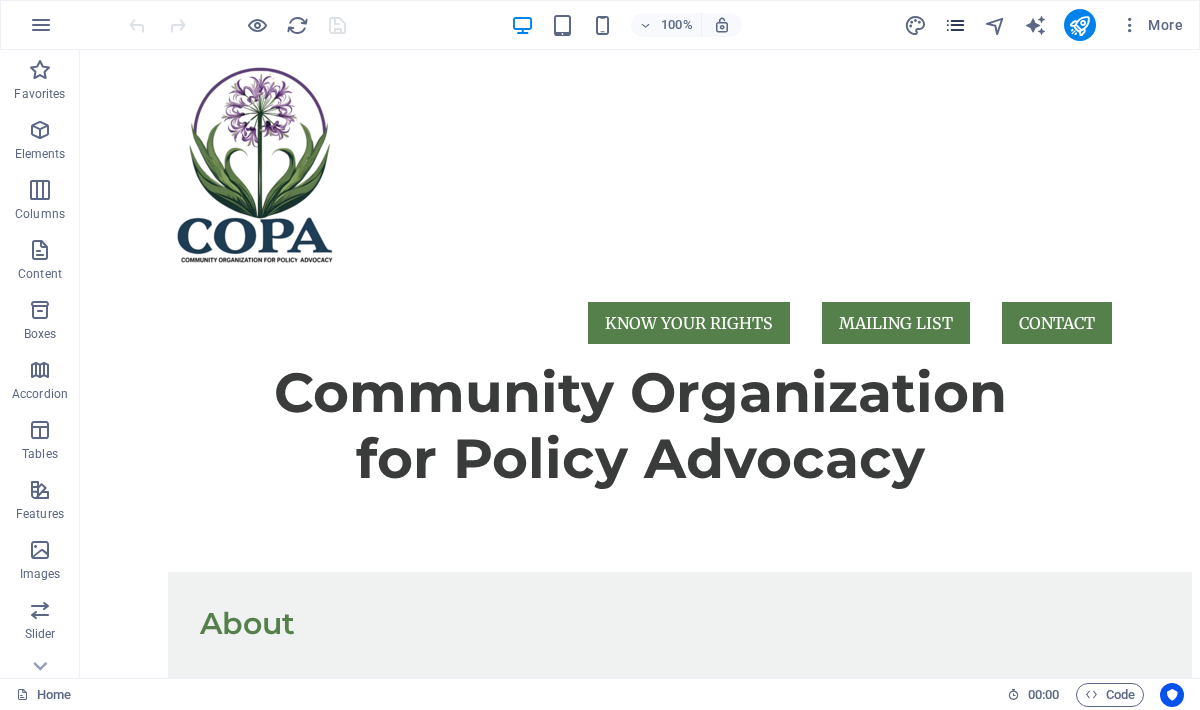 click at bounding box center [955, 25] 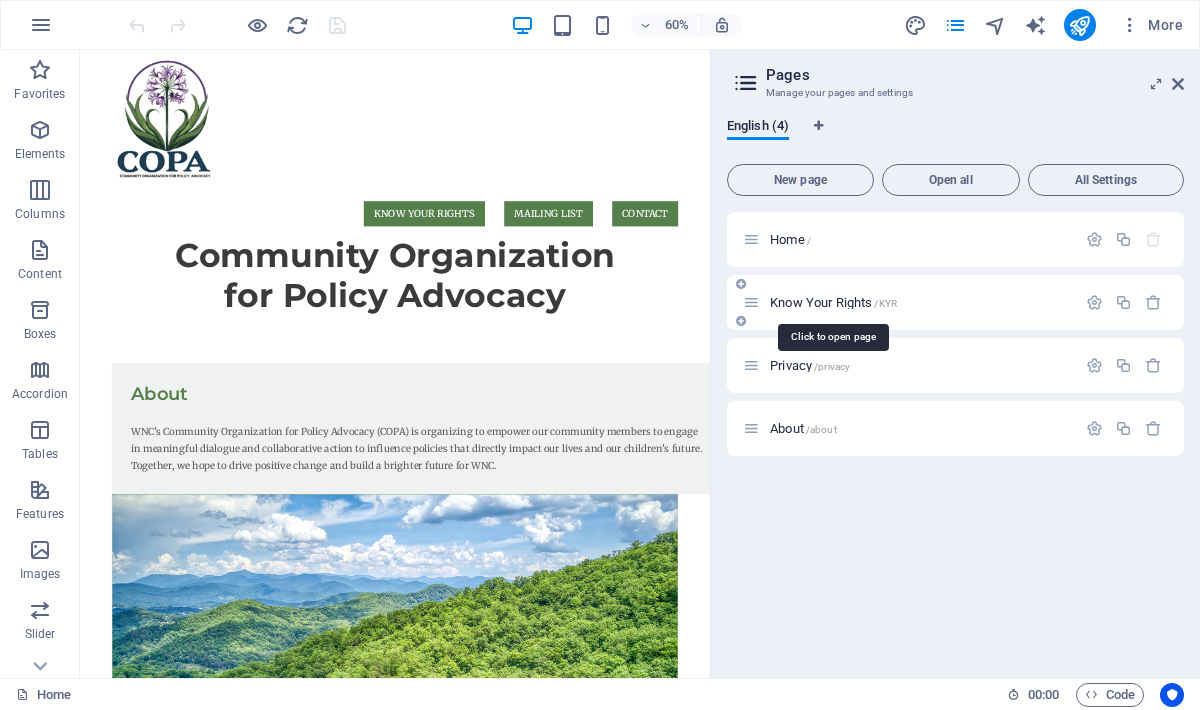 click on "Know Your Rights /KYR" at bounding box center [833, 302] 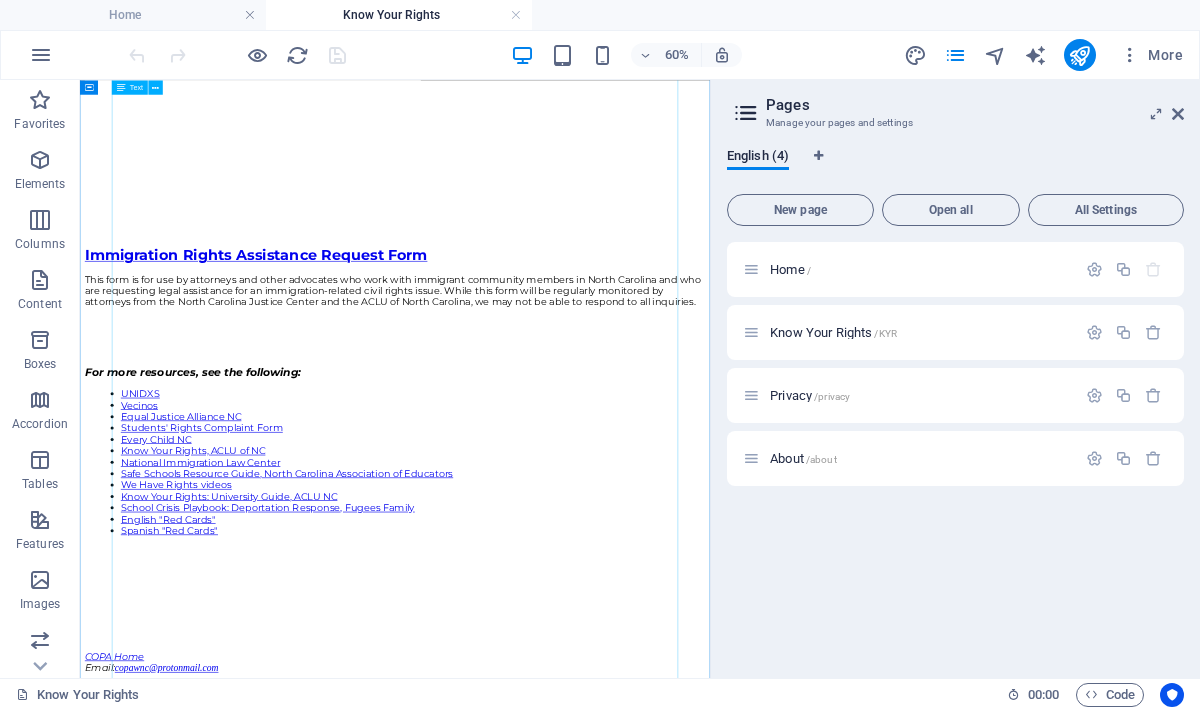 scroll, scrollTop: 1848, scrollLeft: 0, axis: vertical 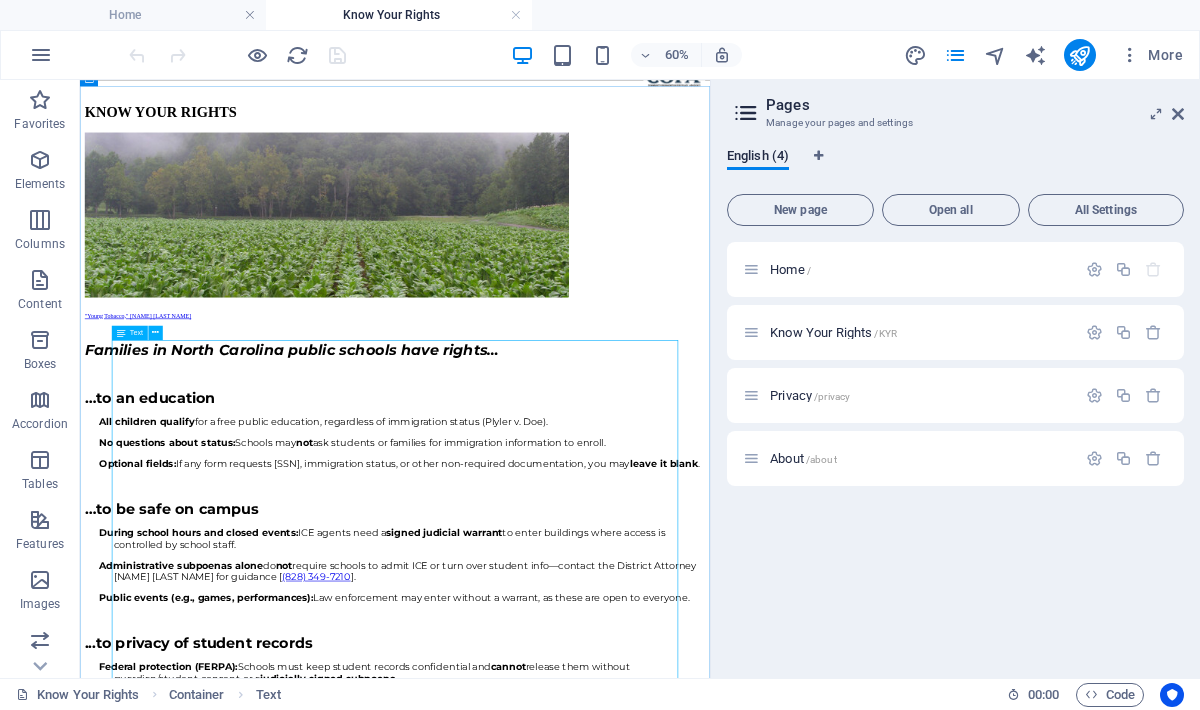 click on "Text" at bounding box center [136, 332] 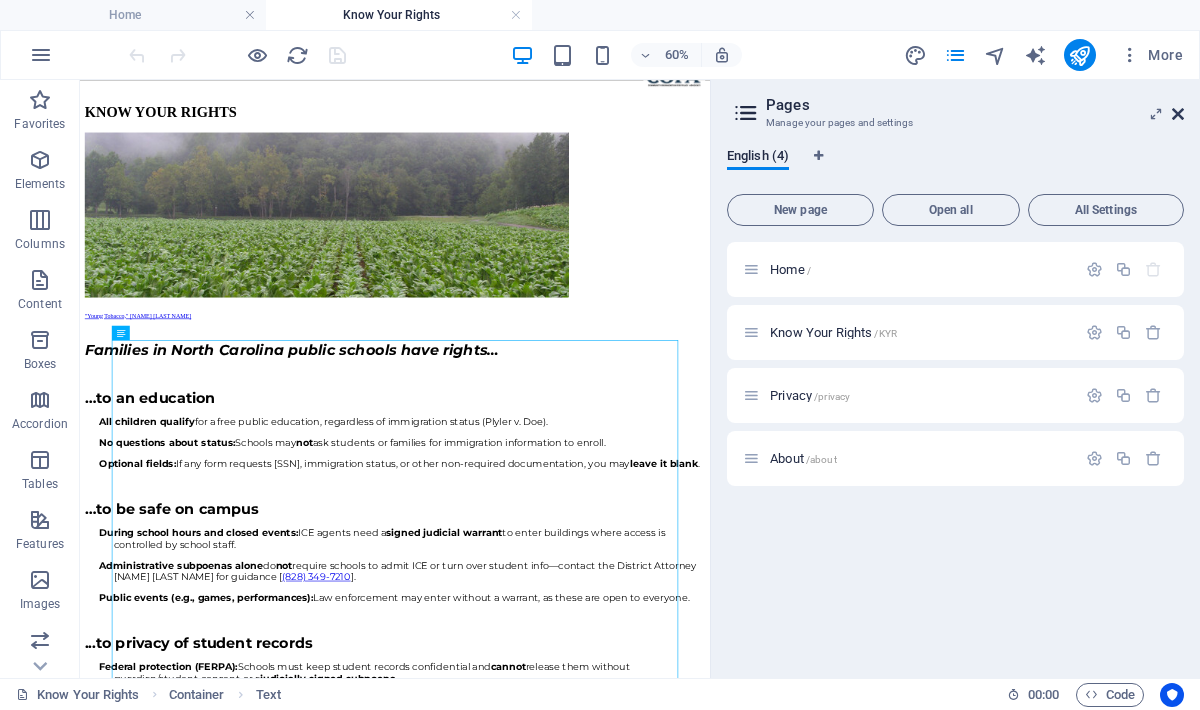 click at bounding box center [1178, 114] 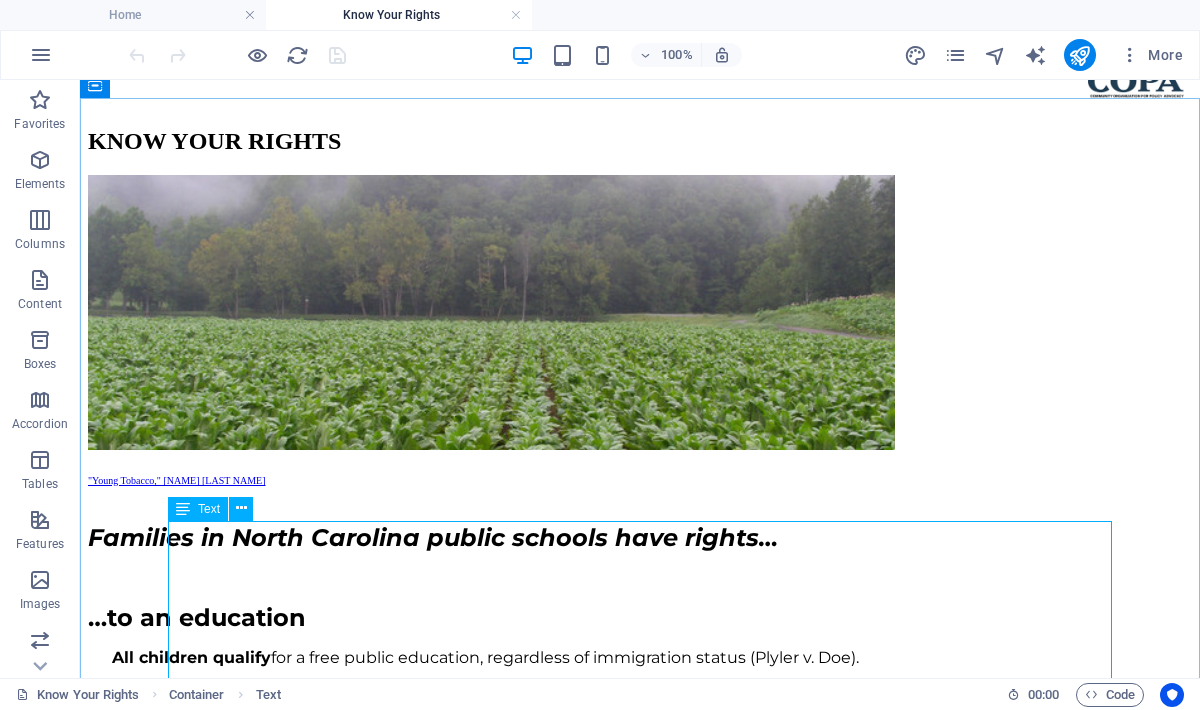 click on "Text" at bounding box center [209, 509] 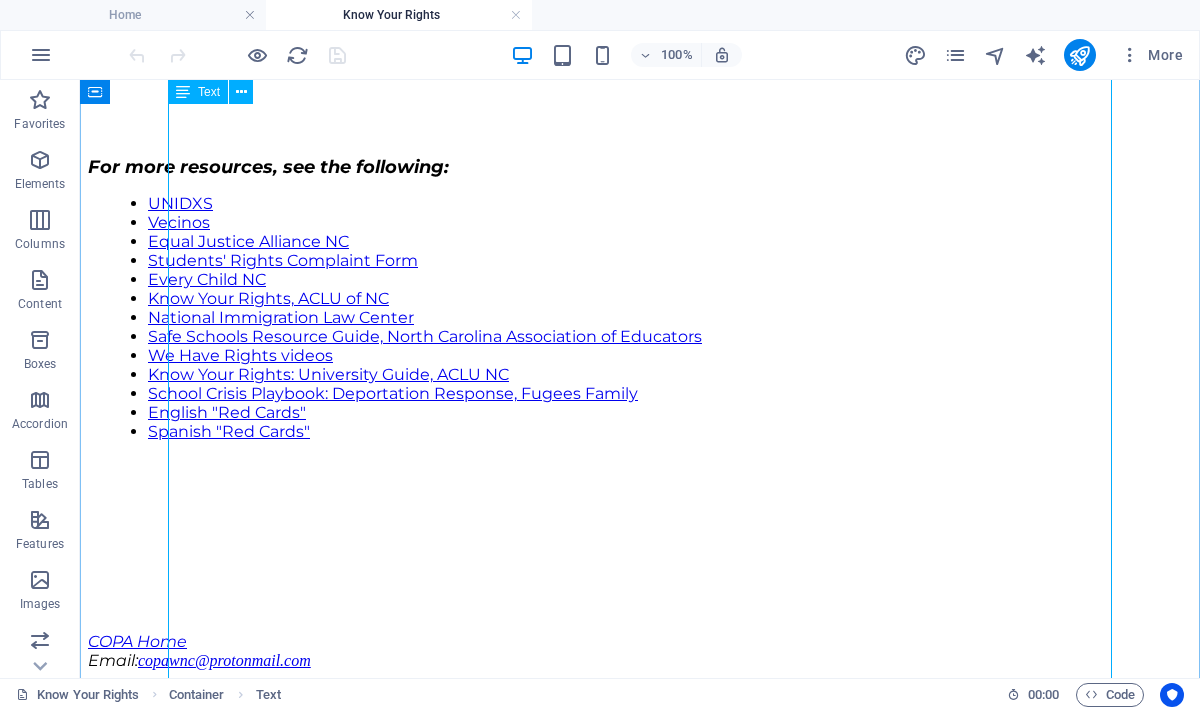 scroll, scrollTop: 2258, scrollLeft: 0, axis: vertical 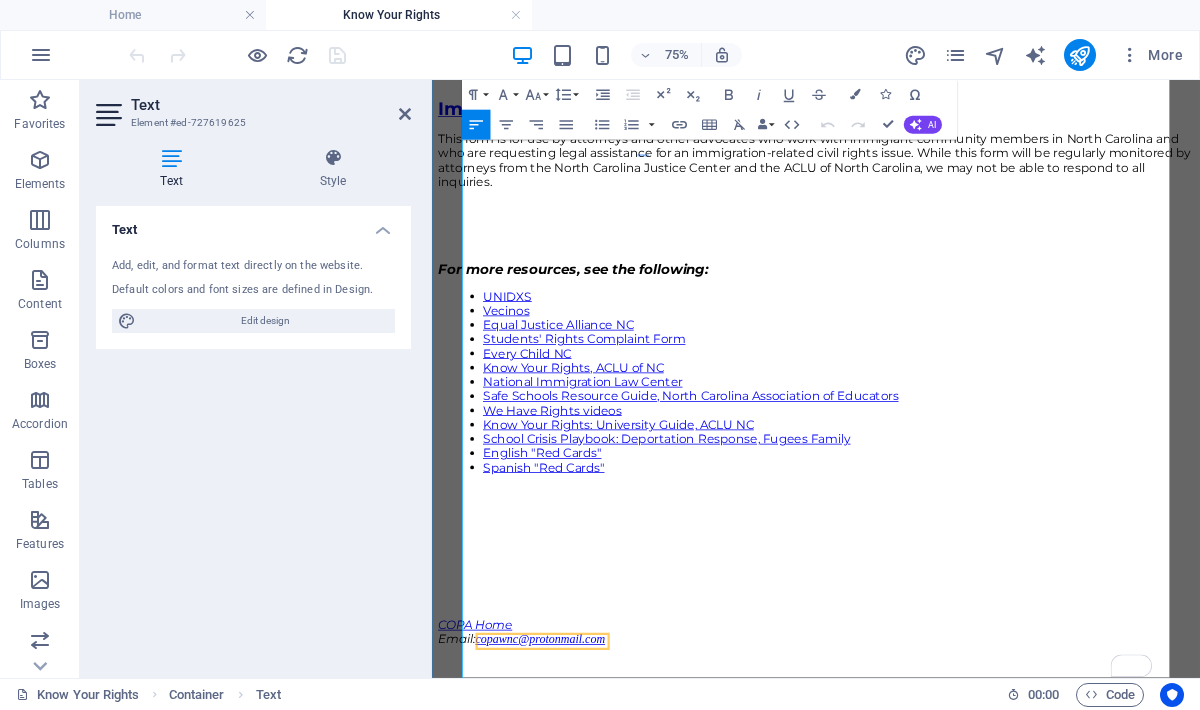 click on "Students' Rights Complaint Form" at bounding box center (974, 426) 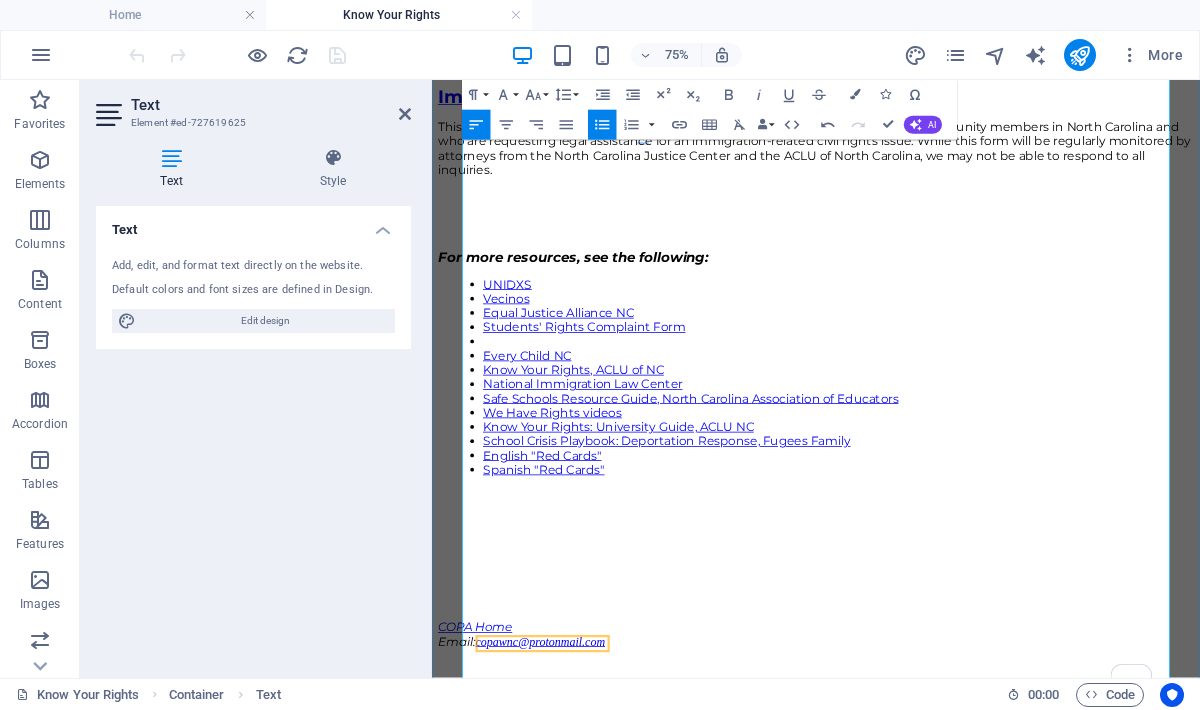type 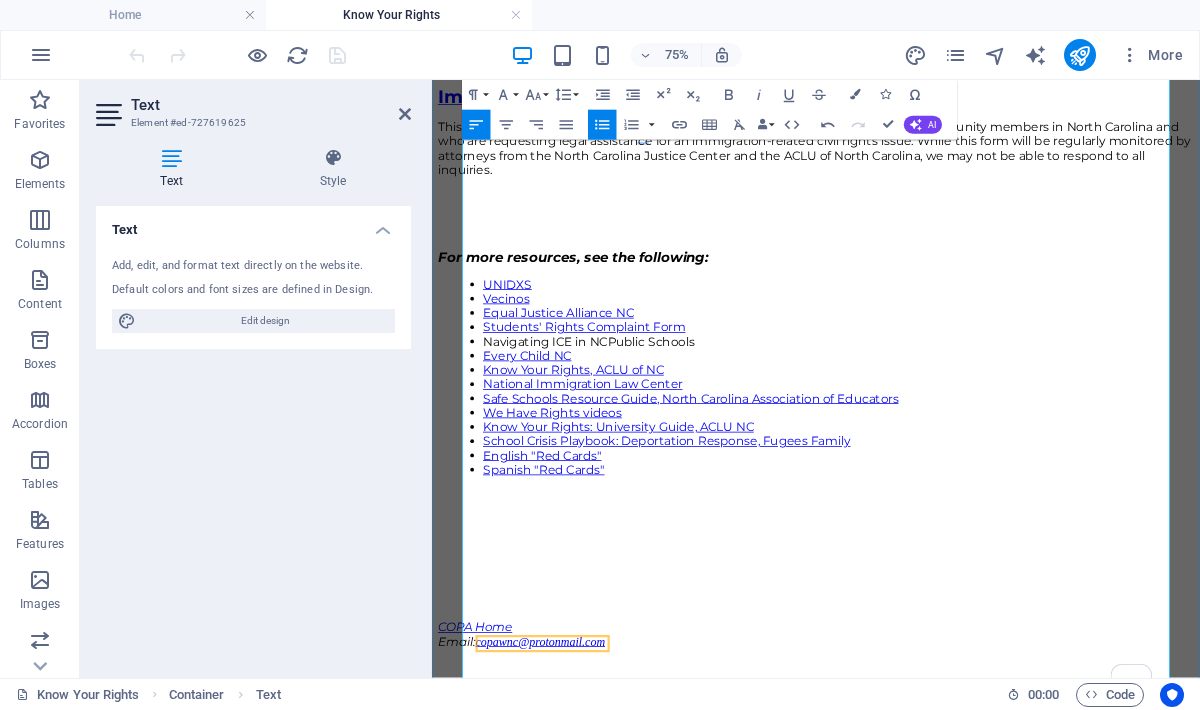 drag, startPoint x: 803, startPoint y: 533, endPoint x: 504, endPoint y: 531, distance: 299.00668 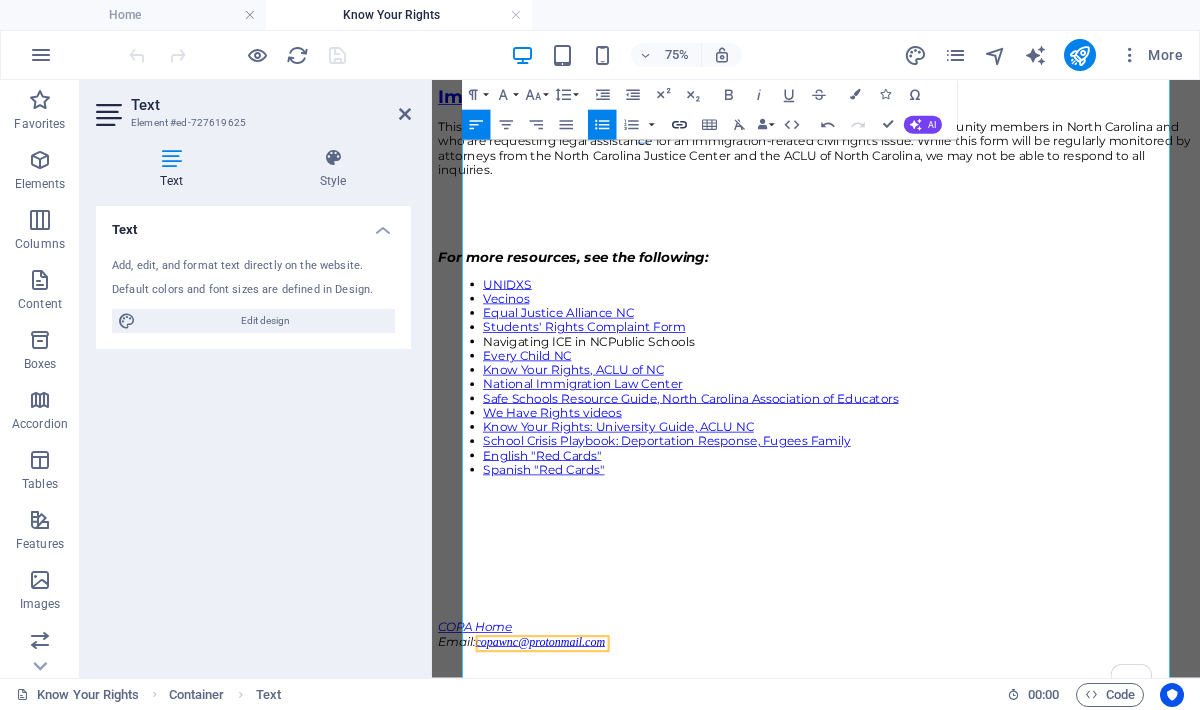 click 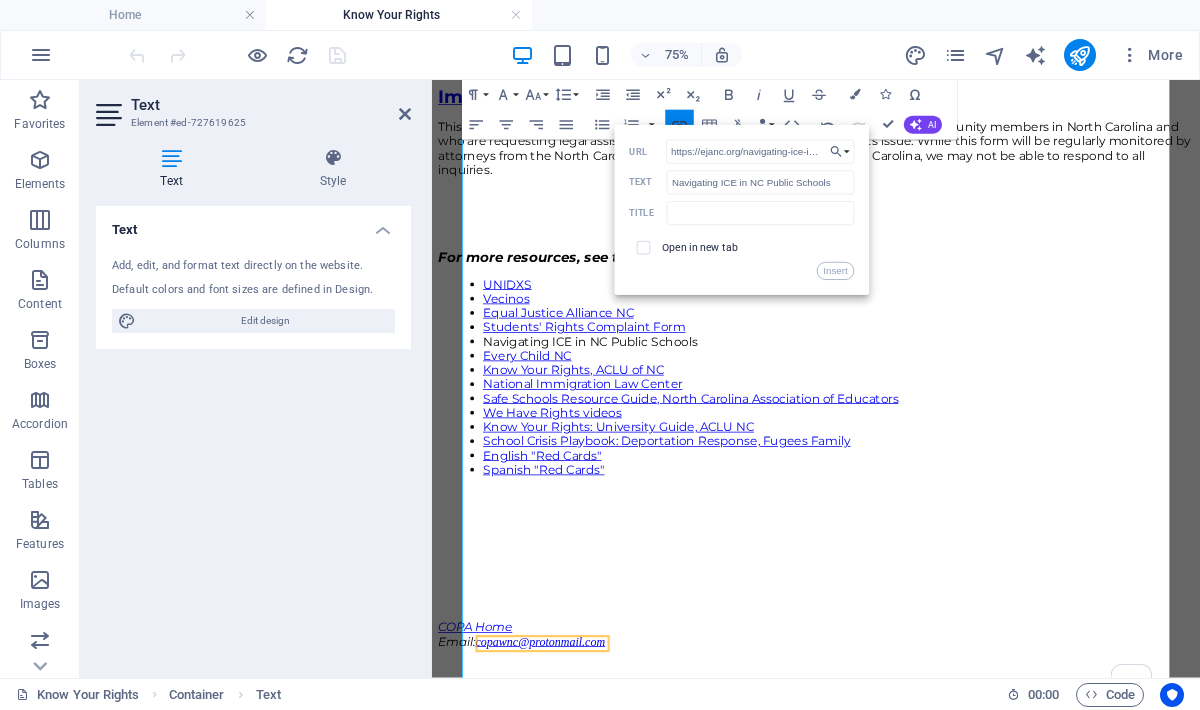 scroll, scrollTop: 0, scrollLeft: 97, axis: horizontal 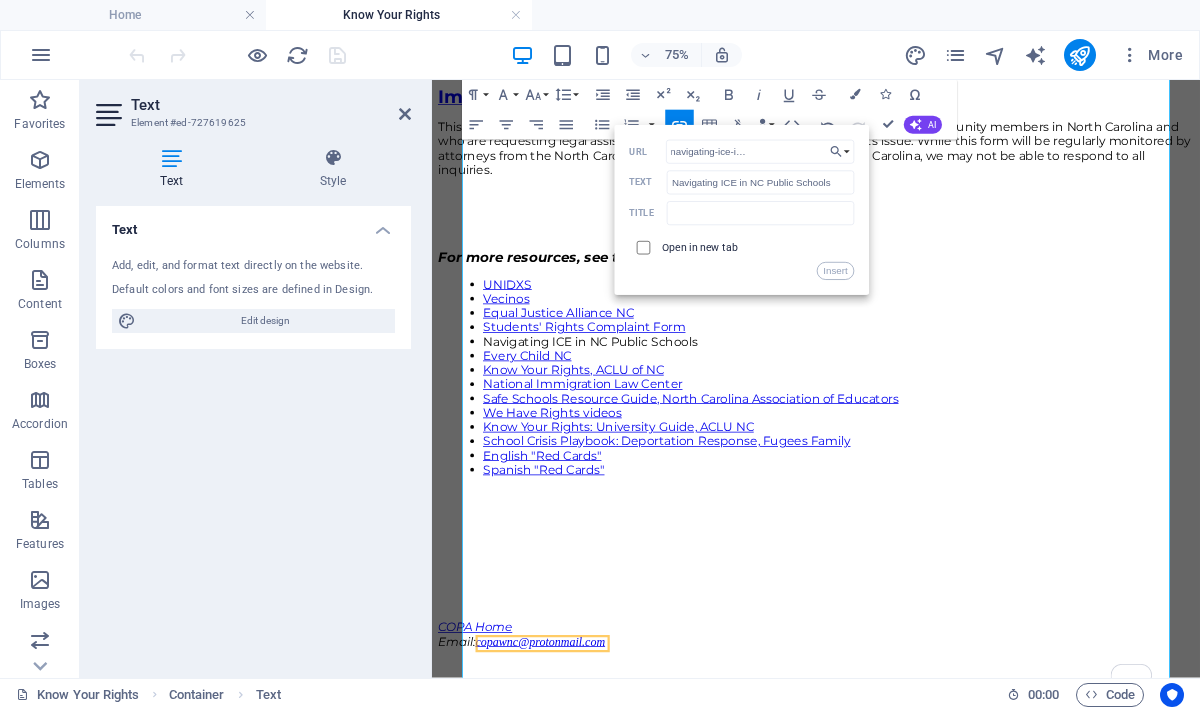 type on "https://ejanc.org/navigating-ice-in-nc-public-schools/" 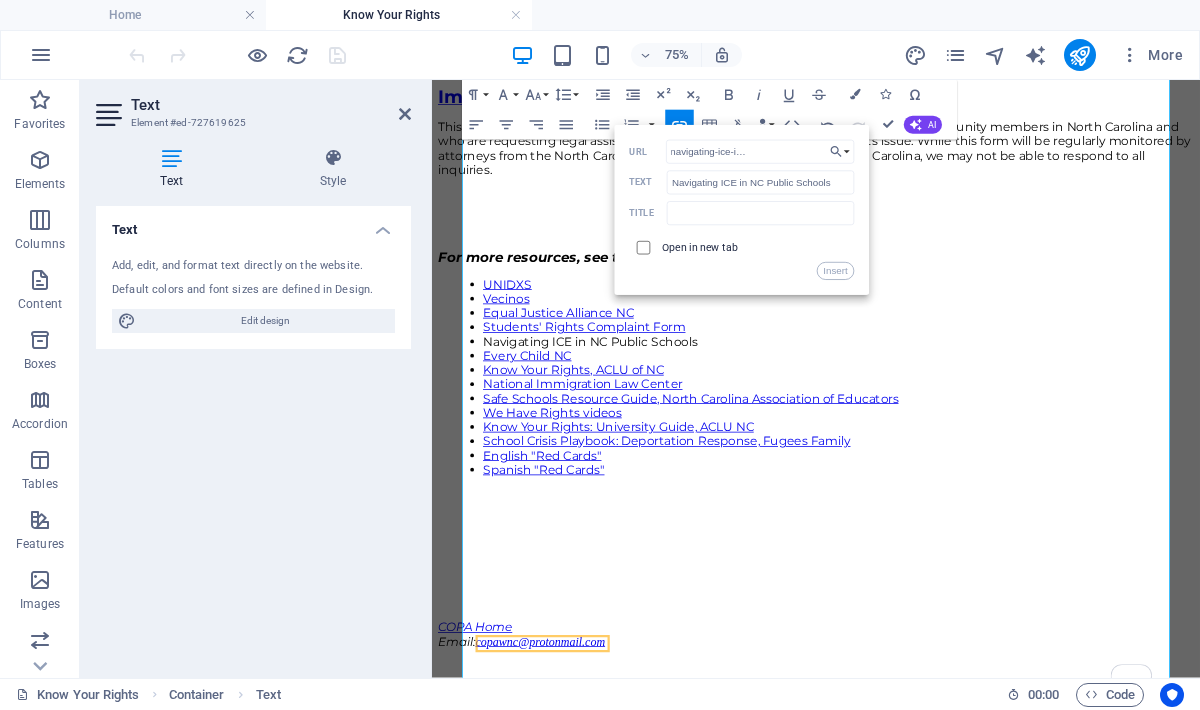 click at bounding box center (642, 246) 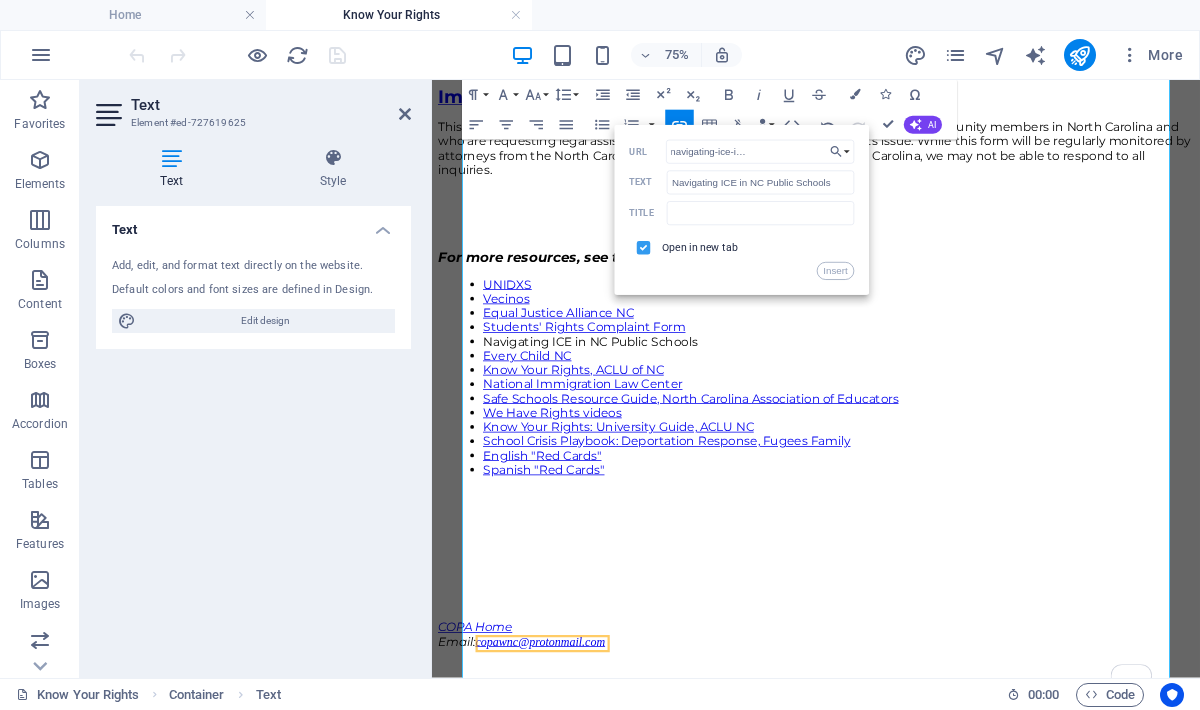 scroll, scrollTop: 0, scrollLeft: 0, axis: both 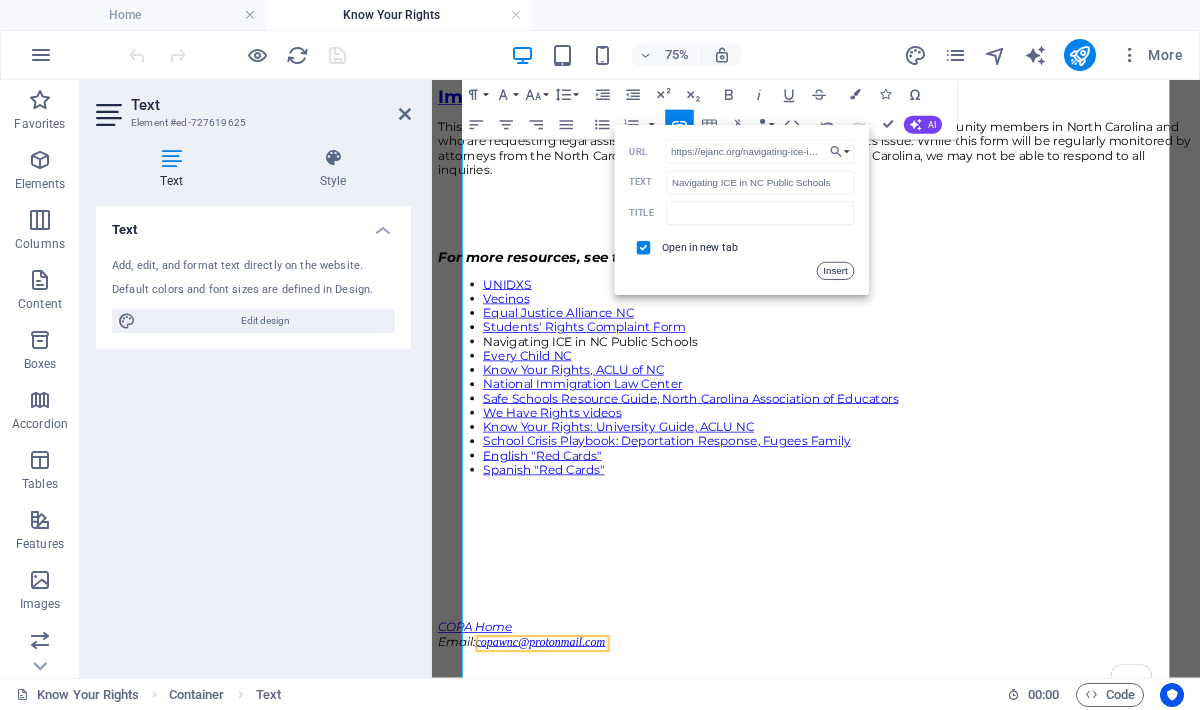 click on "Insert" at bounding box center [836, 271] 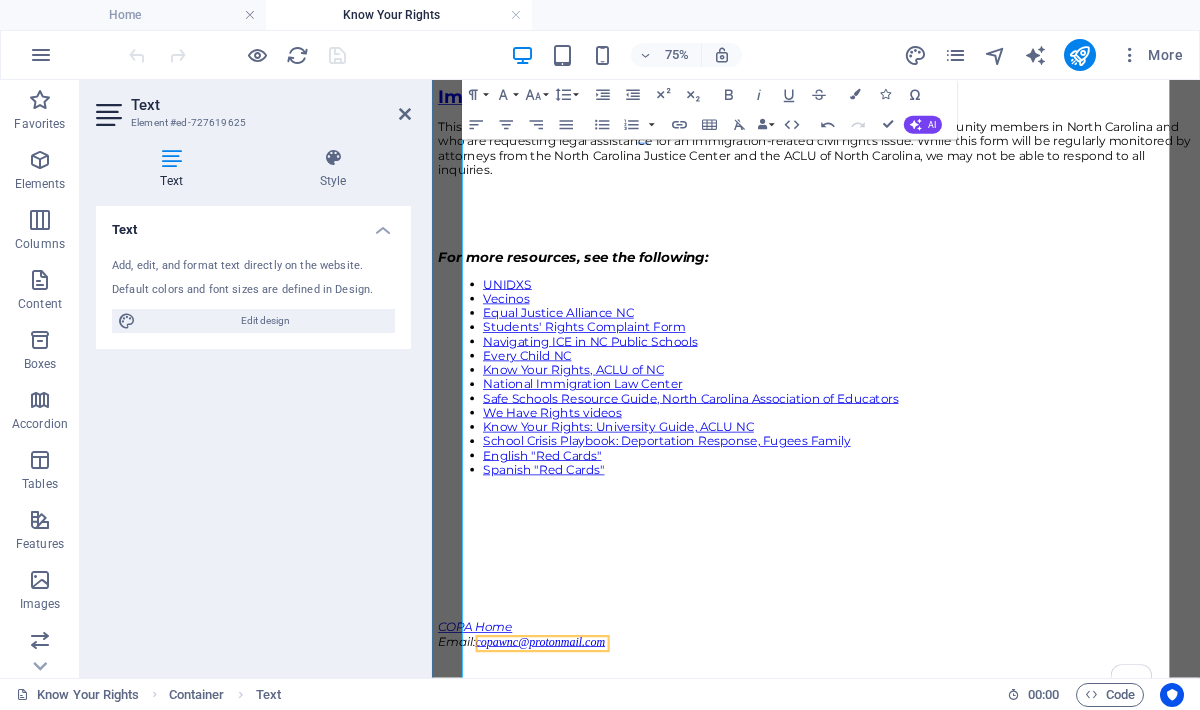 click on "Equal Justice Alliance [STATE]" at bounding box center (974, 391) 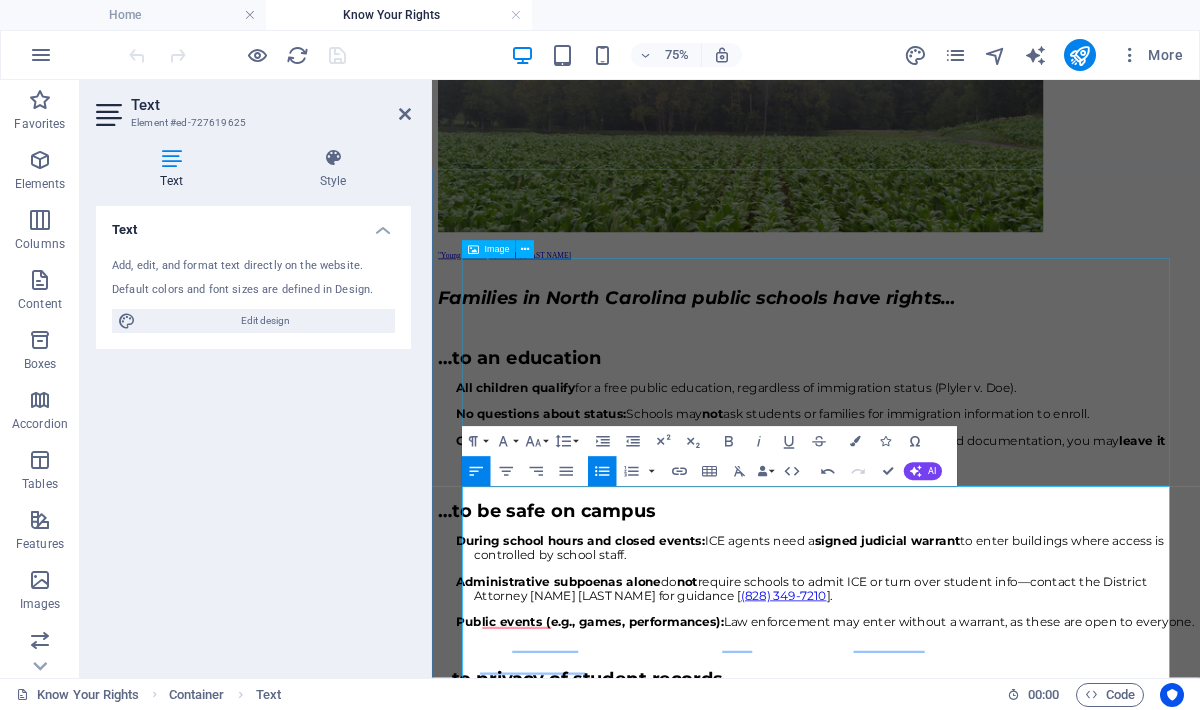 scroll, scrollTop: 0, scrollLeft: 0, axis: both 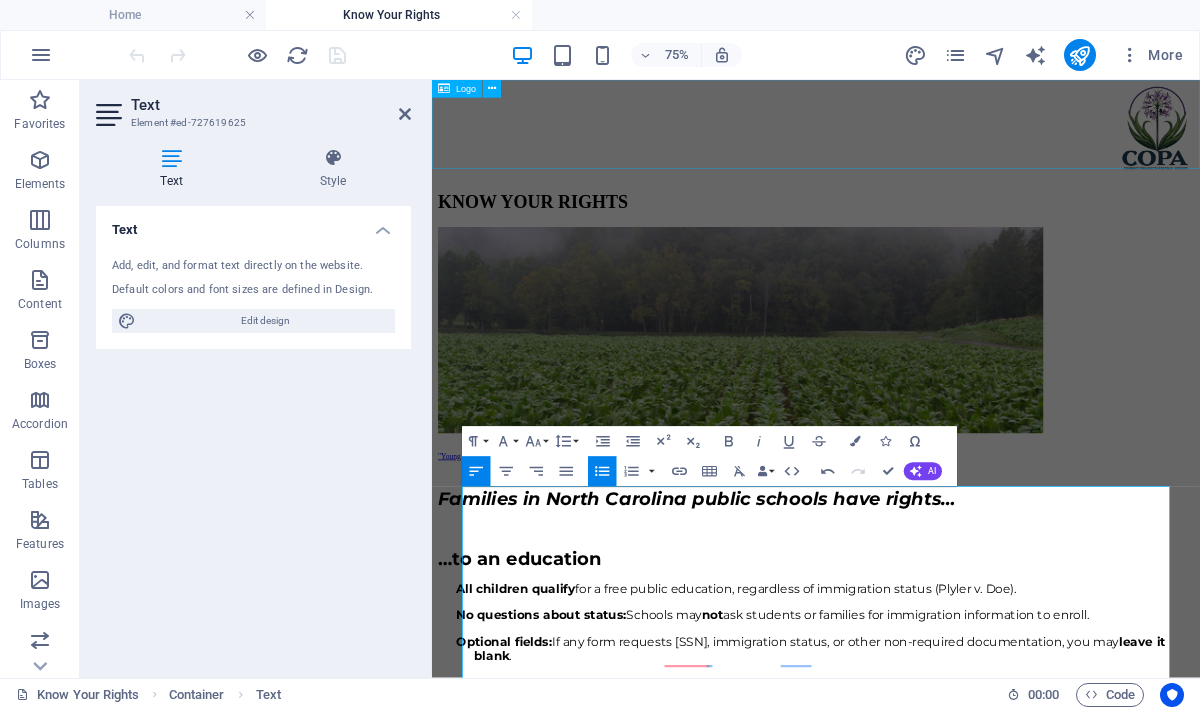 click at bounding box center [944, 148] 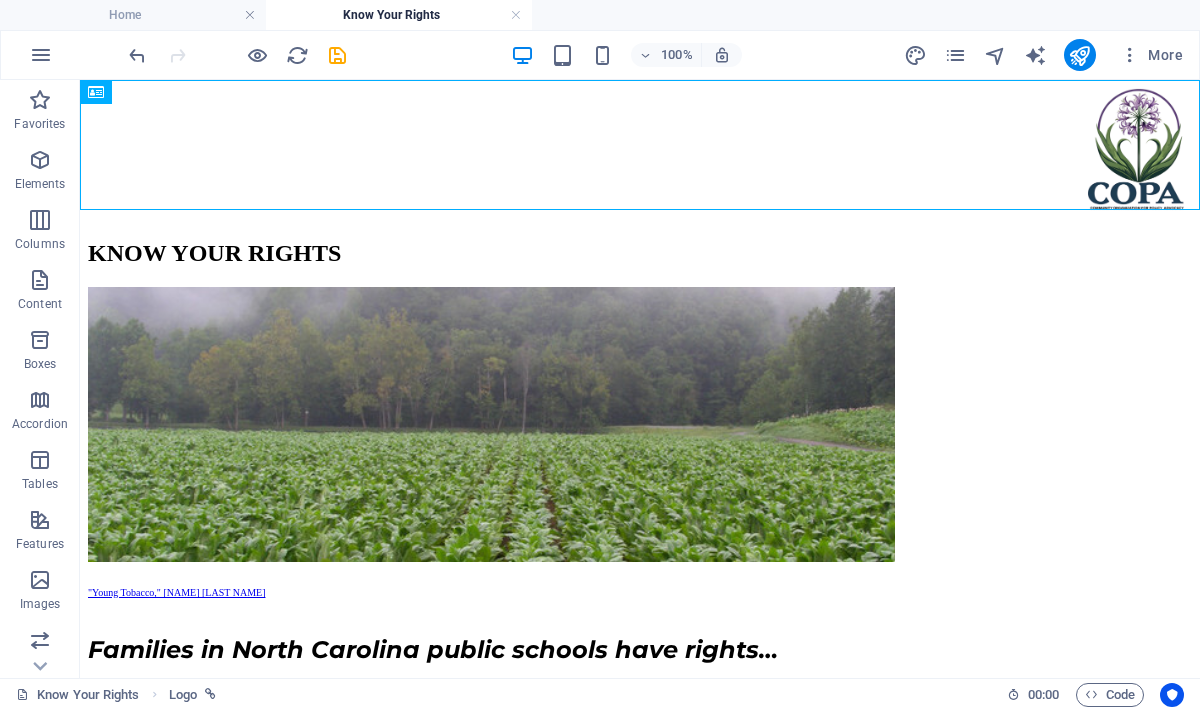 click on "More" at bounding box center (1047, 55) 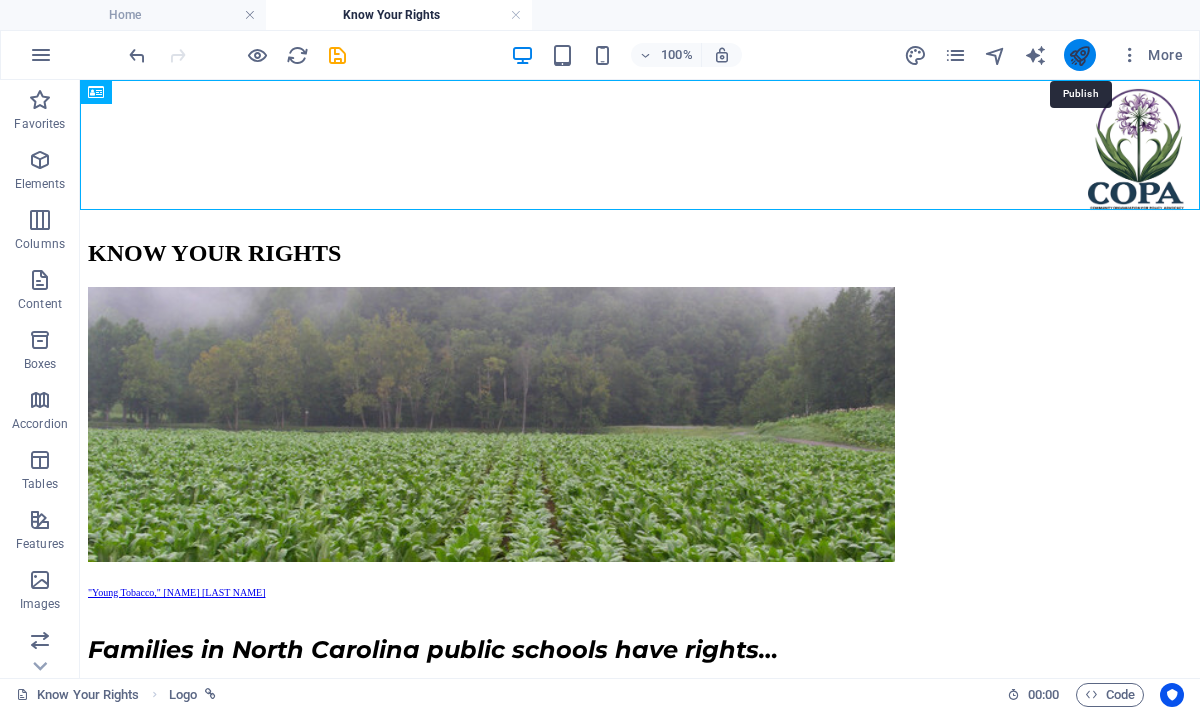 click at bounding box center [1079, 55] 